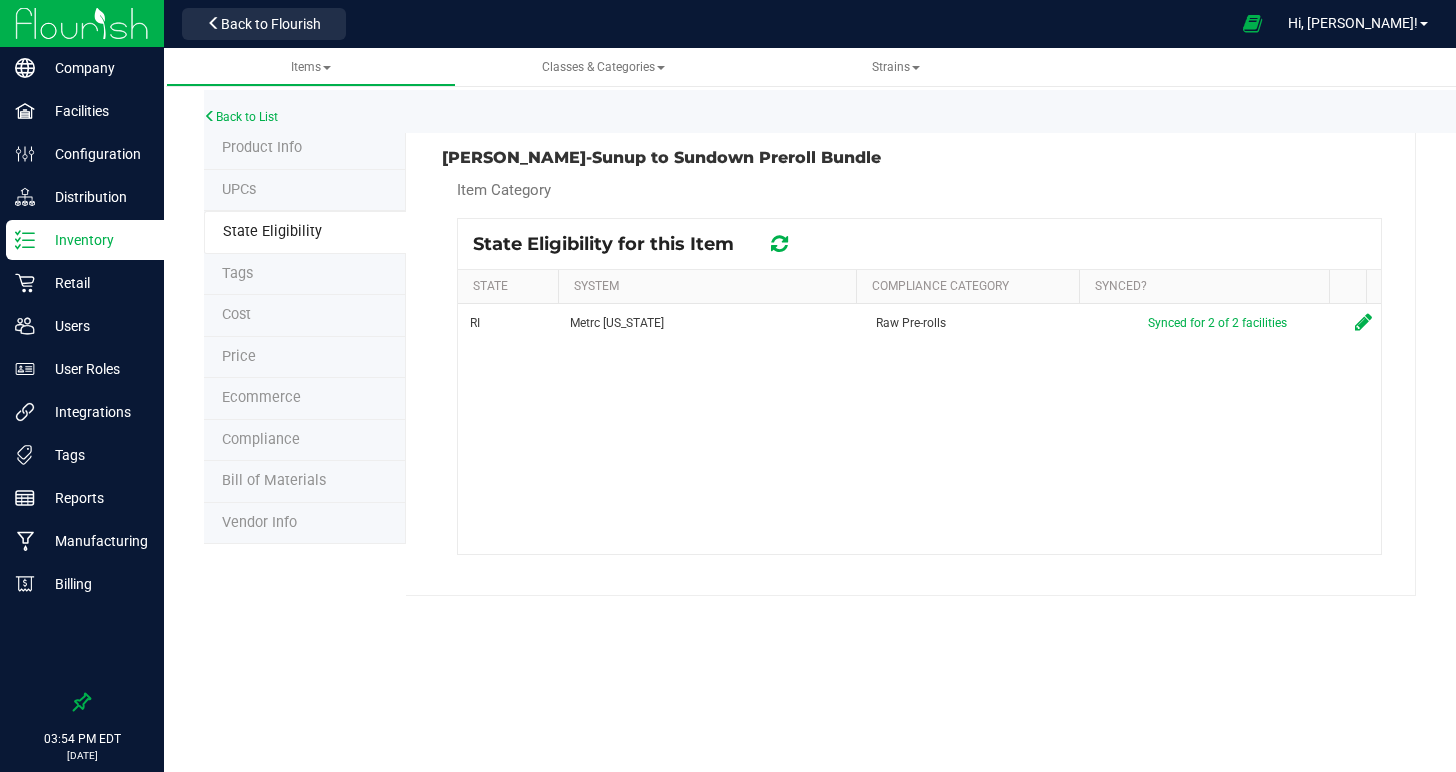 scroll, scrollTop: 0, scrollLeft: 0, axis: both 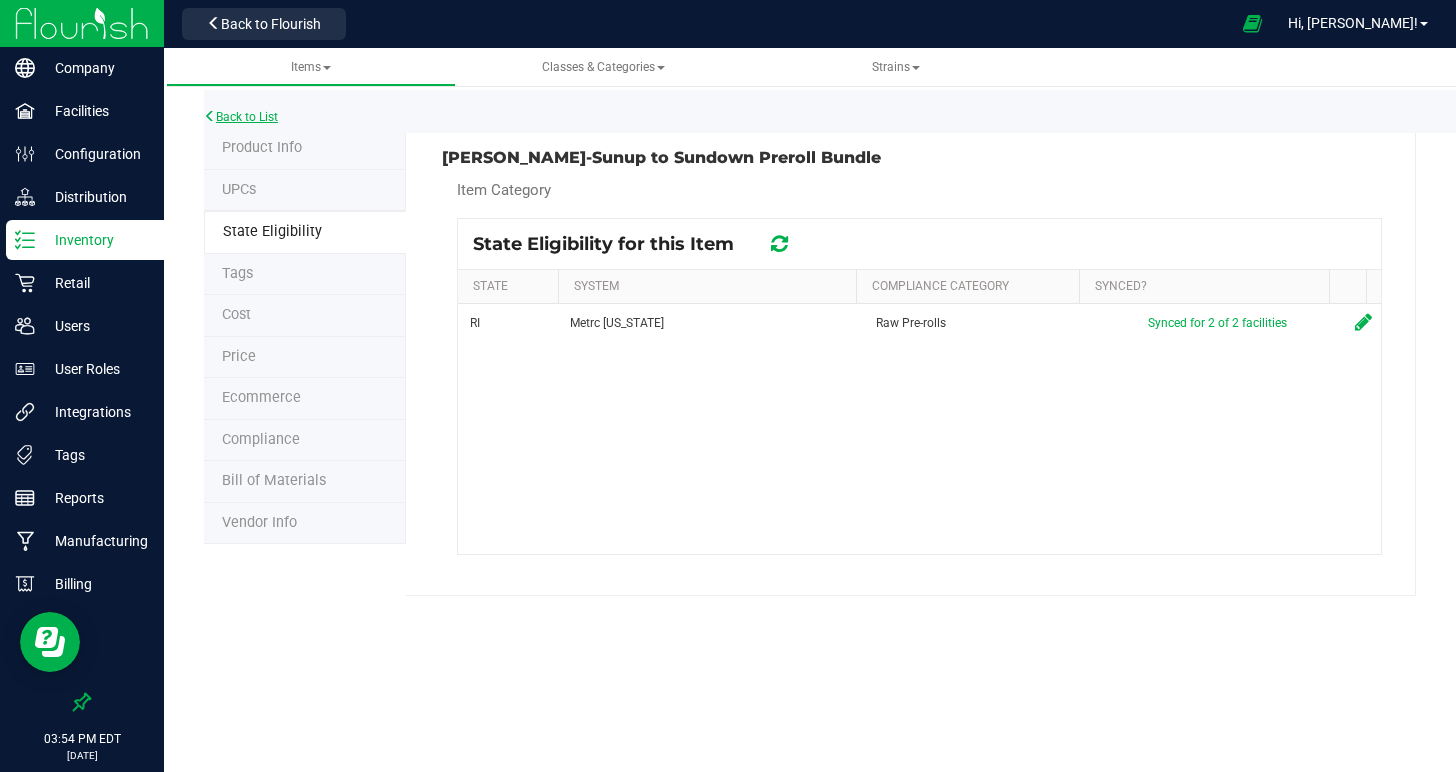 click on "Back to List" at bounding box center (241, 117) 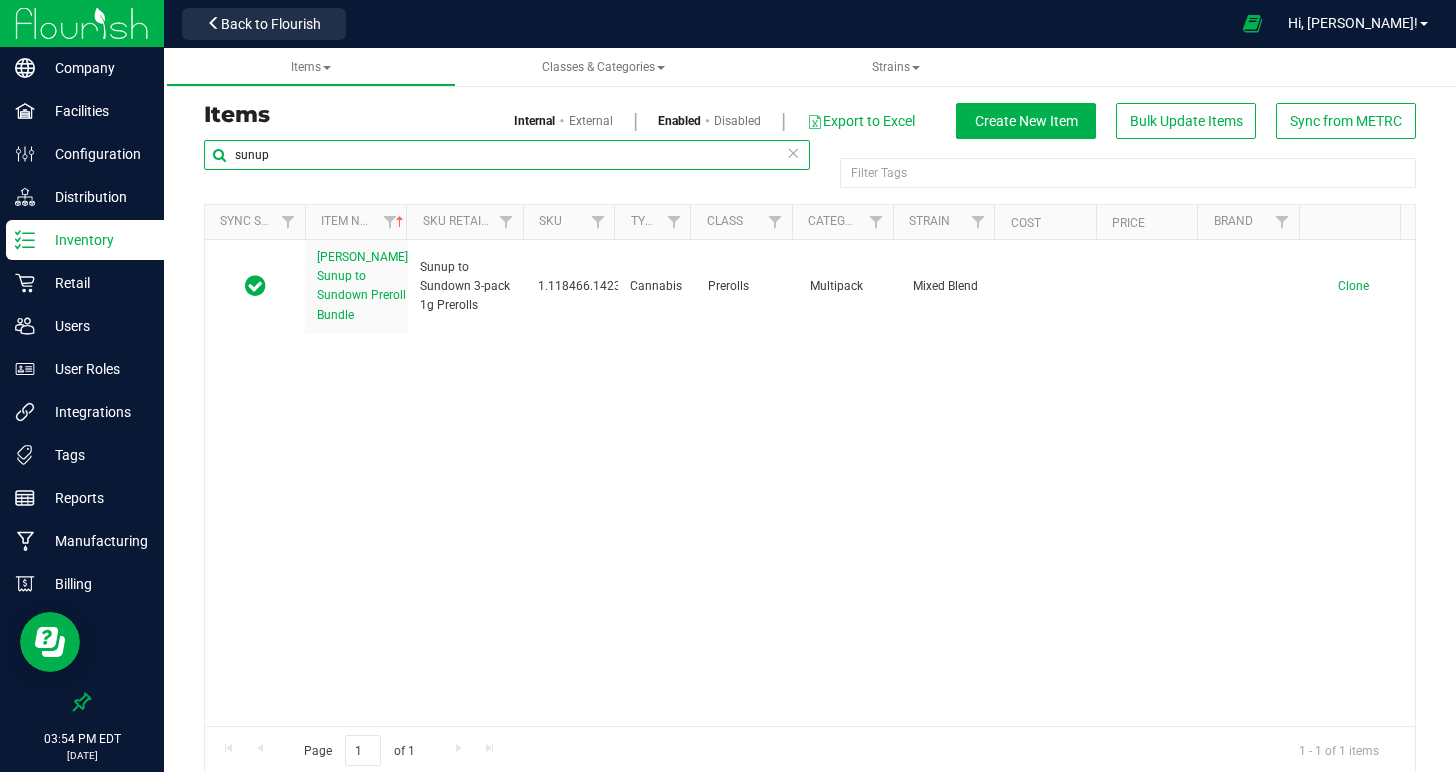 drag, startPoint x: 301, startPoint y: 163, endPoint x: 172, endPoint y: 151, distance: 129.55693 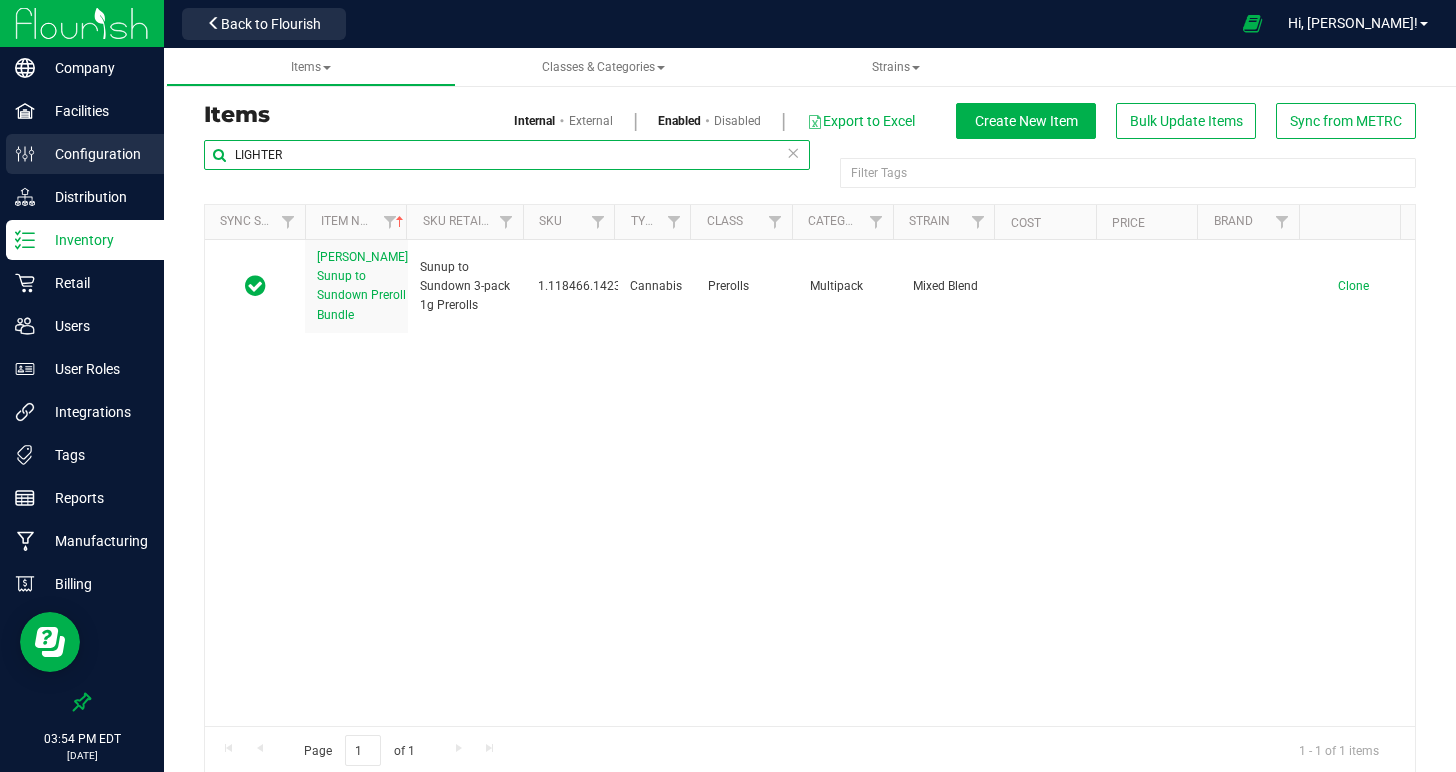 type on "LIGHTER" 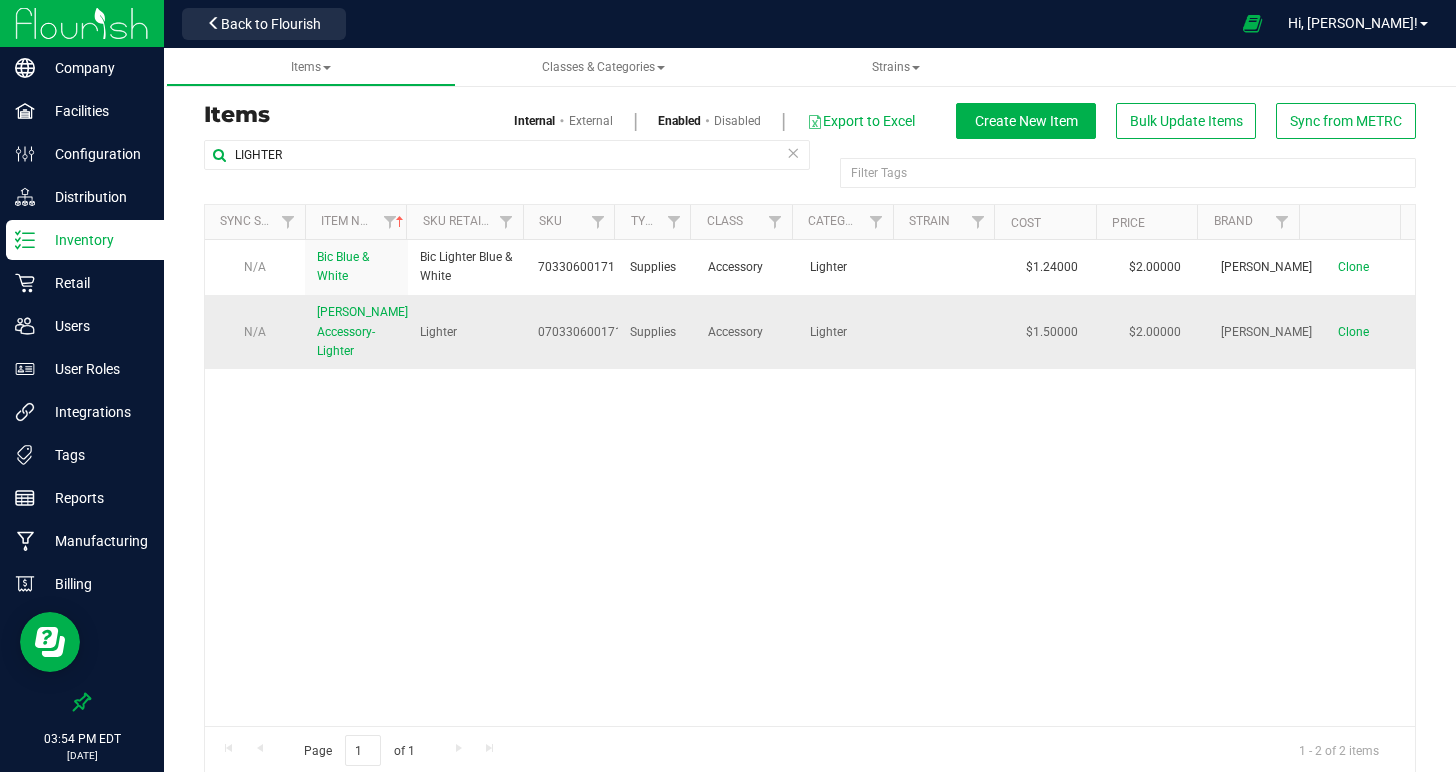 click on "[PERSON_NAME]-Accessory-Lighter" at bounding box center (364, 331) 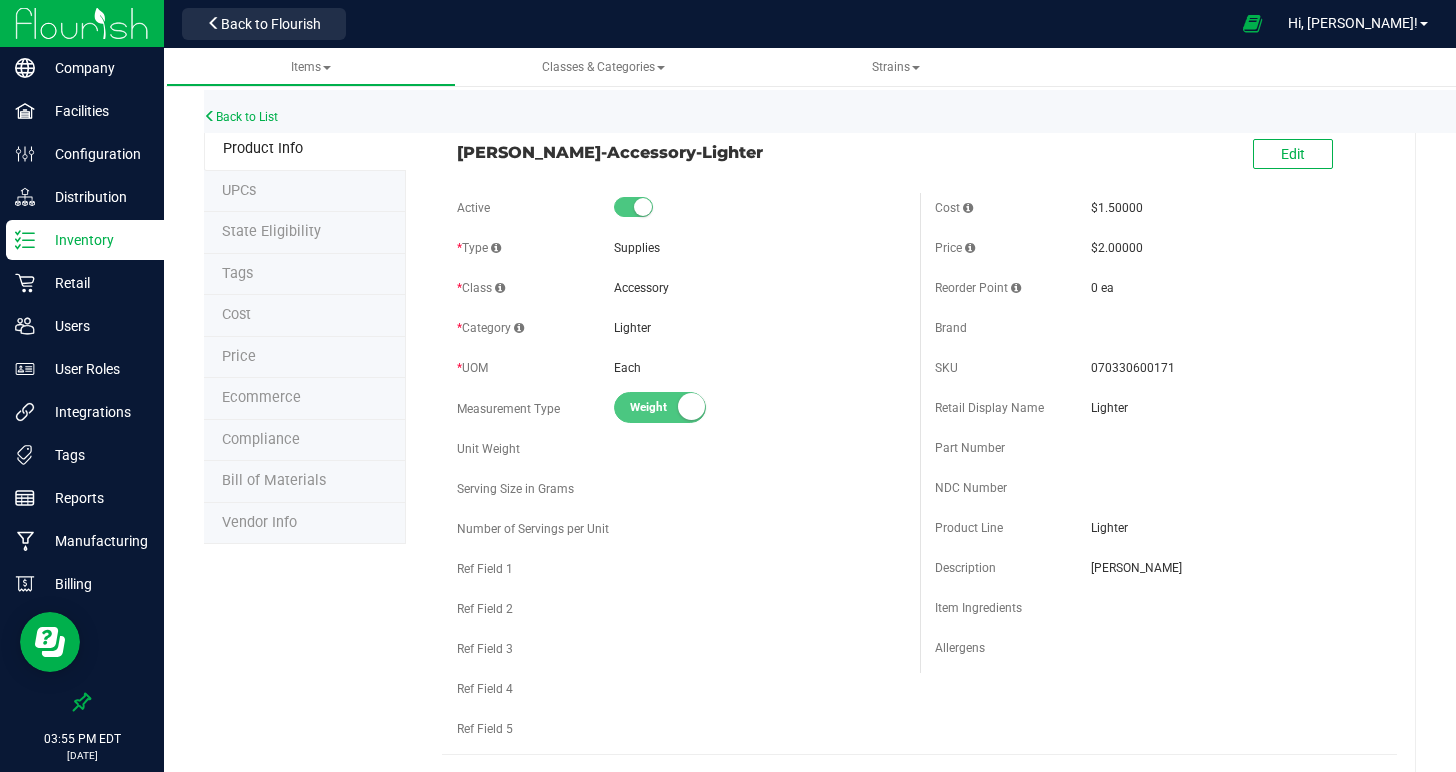 click on "UPCs" at bounding box center (239, 190) 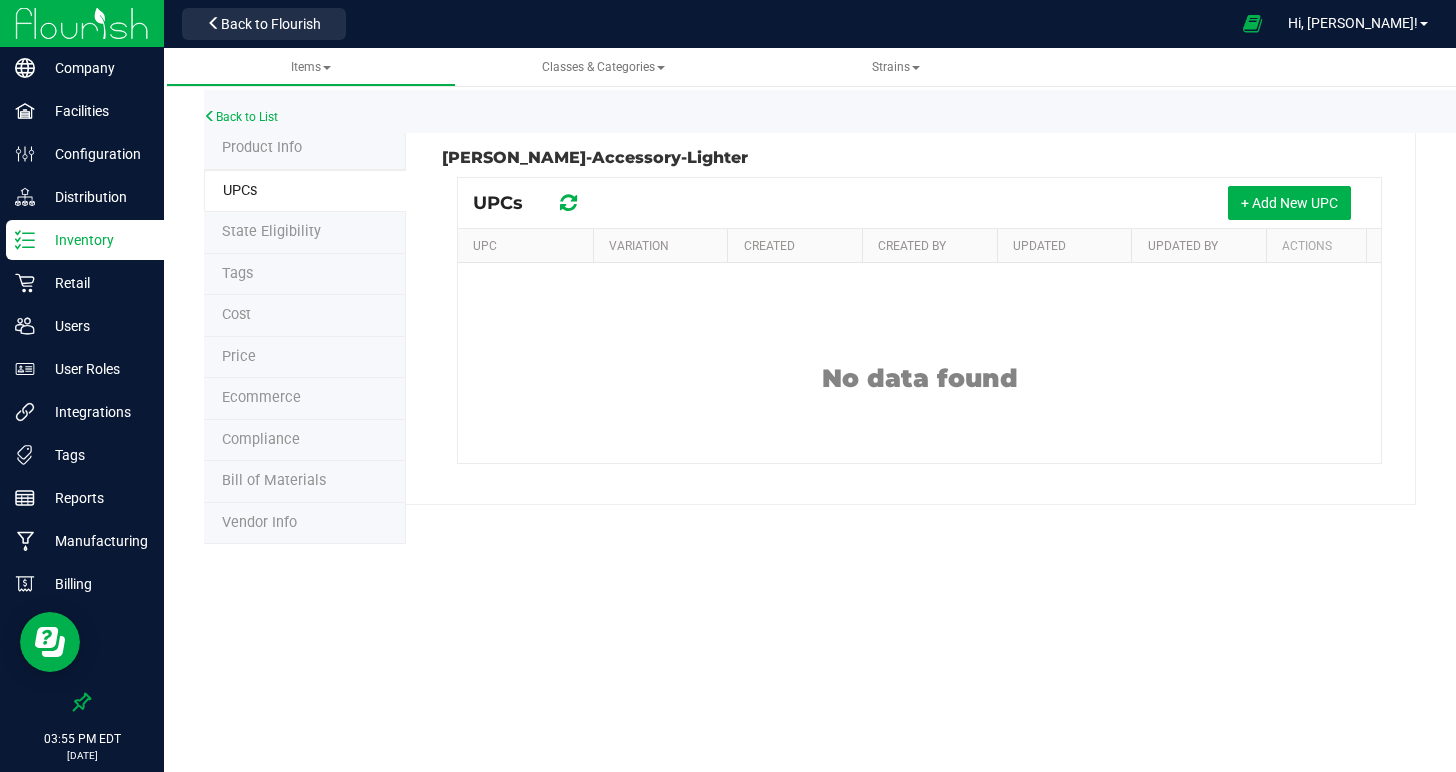 click on "State Eligibility" at bounding box center [305, 233] 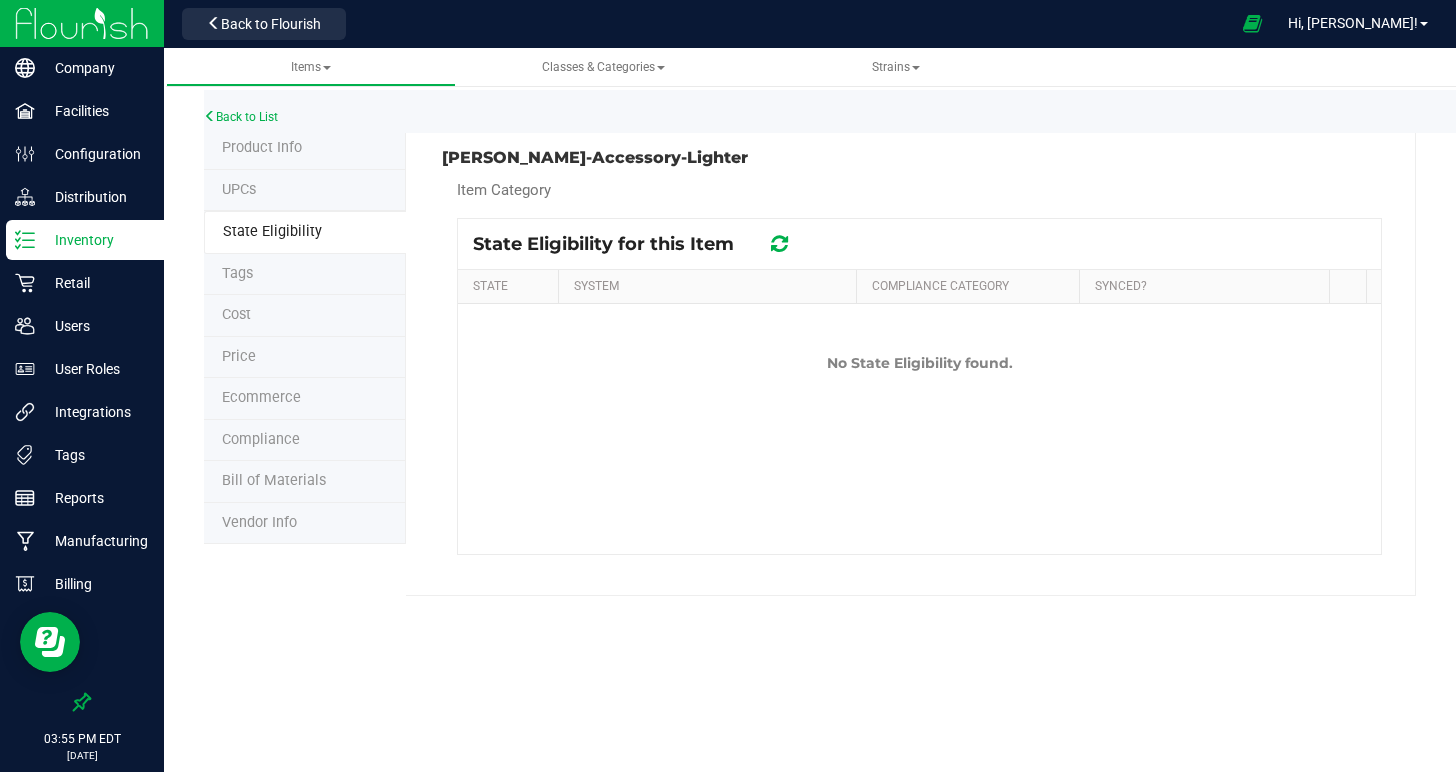 click on "Tags" at bounding box center [237, 273] 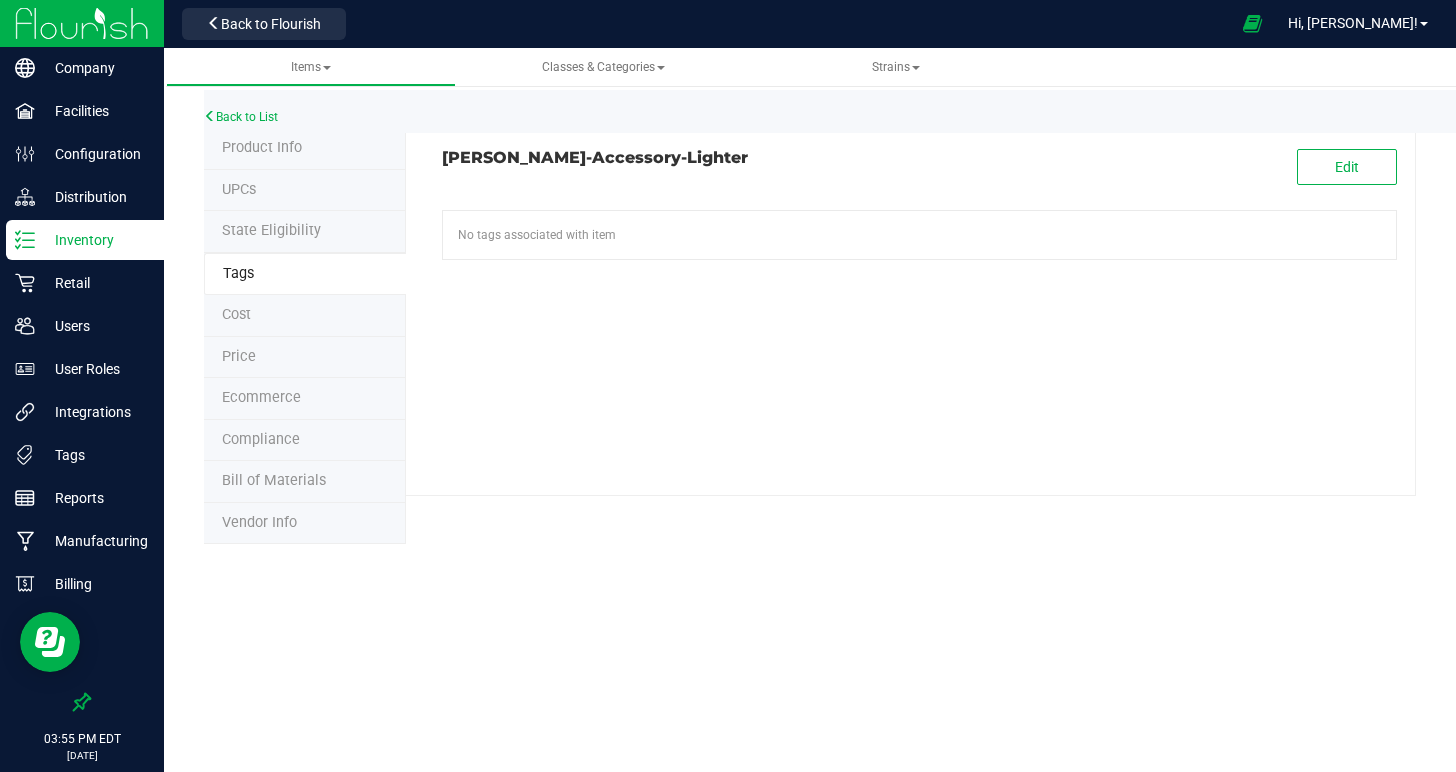 click on "Cost" at bounding box center (236, 314) 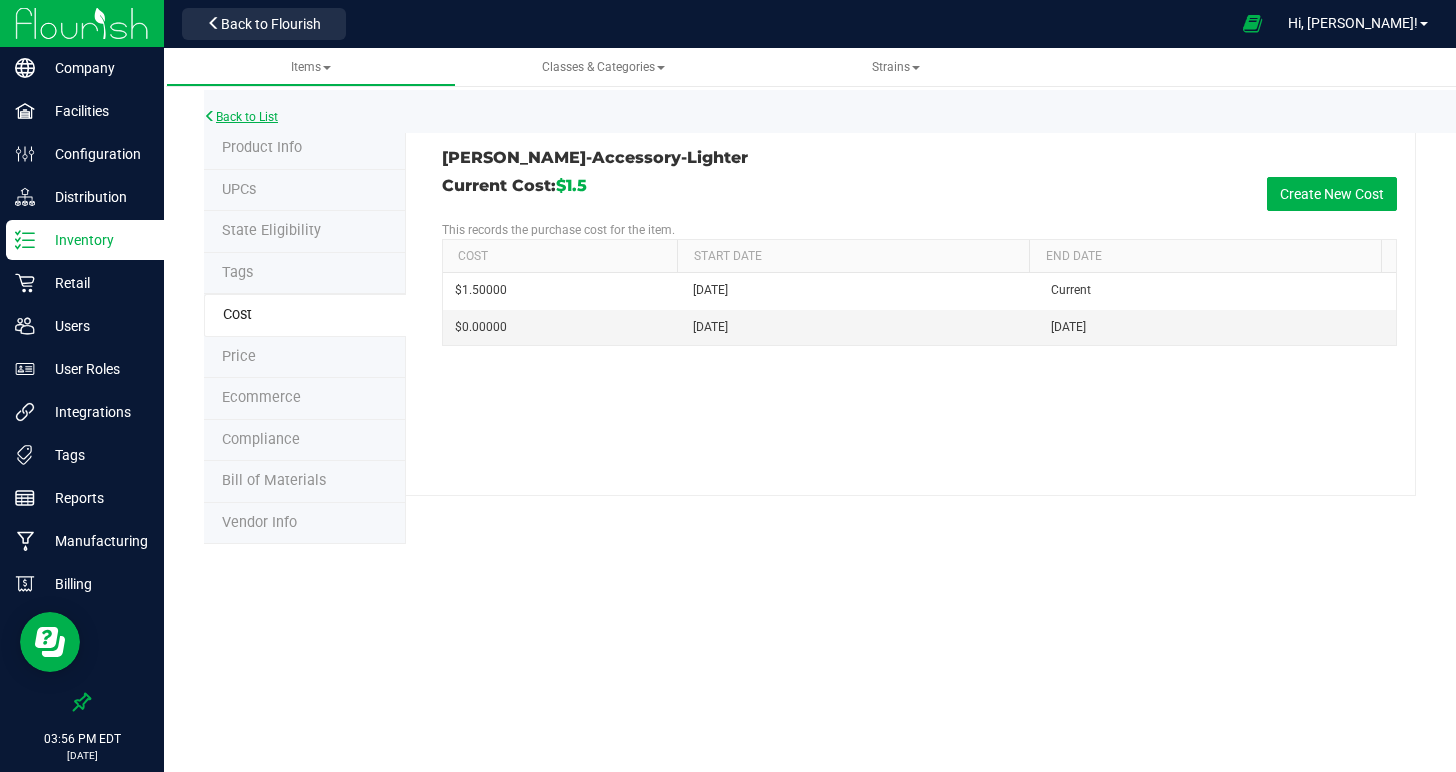 click on "Back to List" at bounding box center [241, 117] 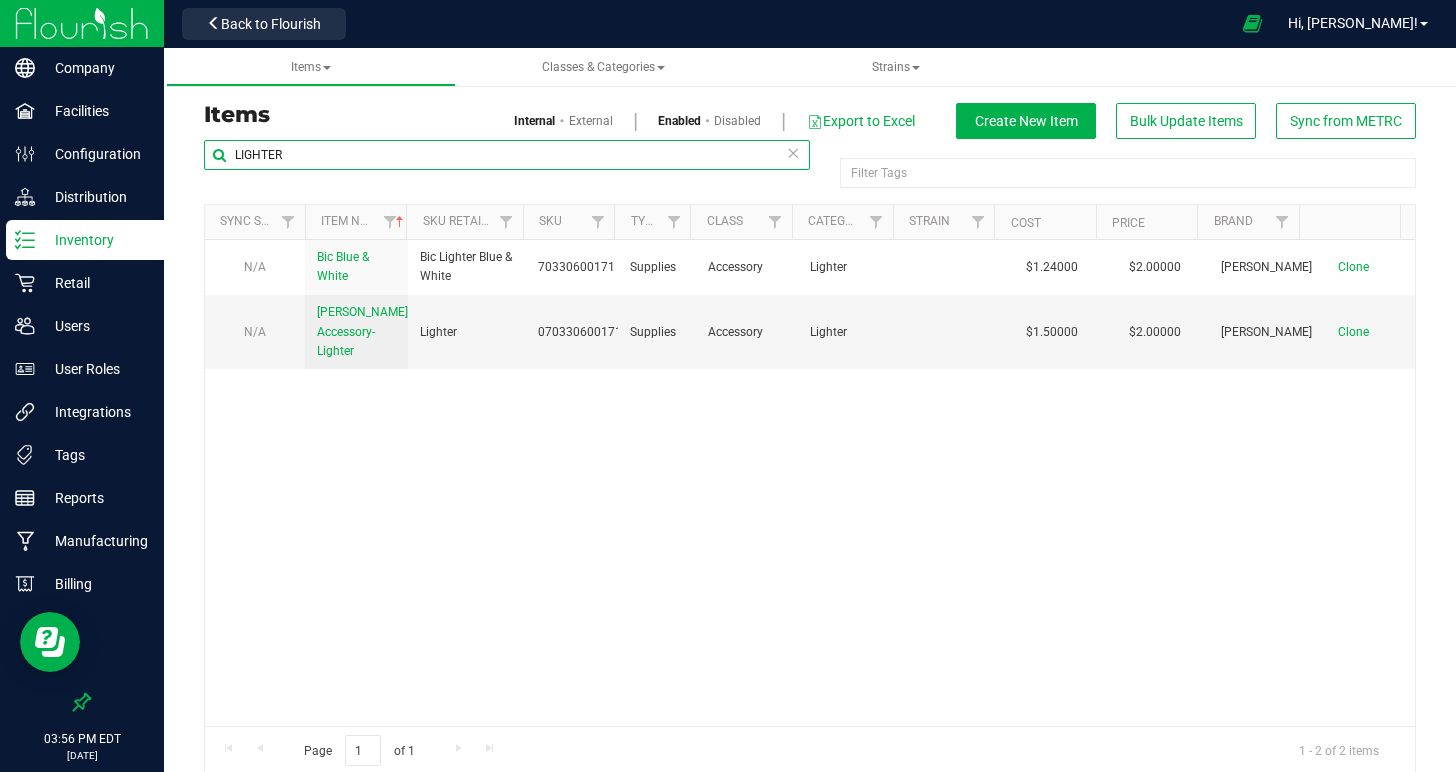 drag, startPoint x: 289, startPoint y: 158, endPoint x: 178, endPoint y: 155, distance: 111.040535 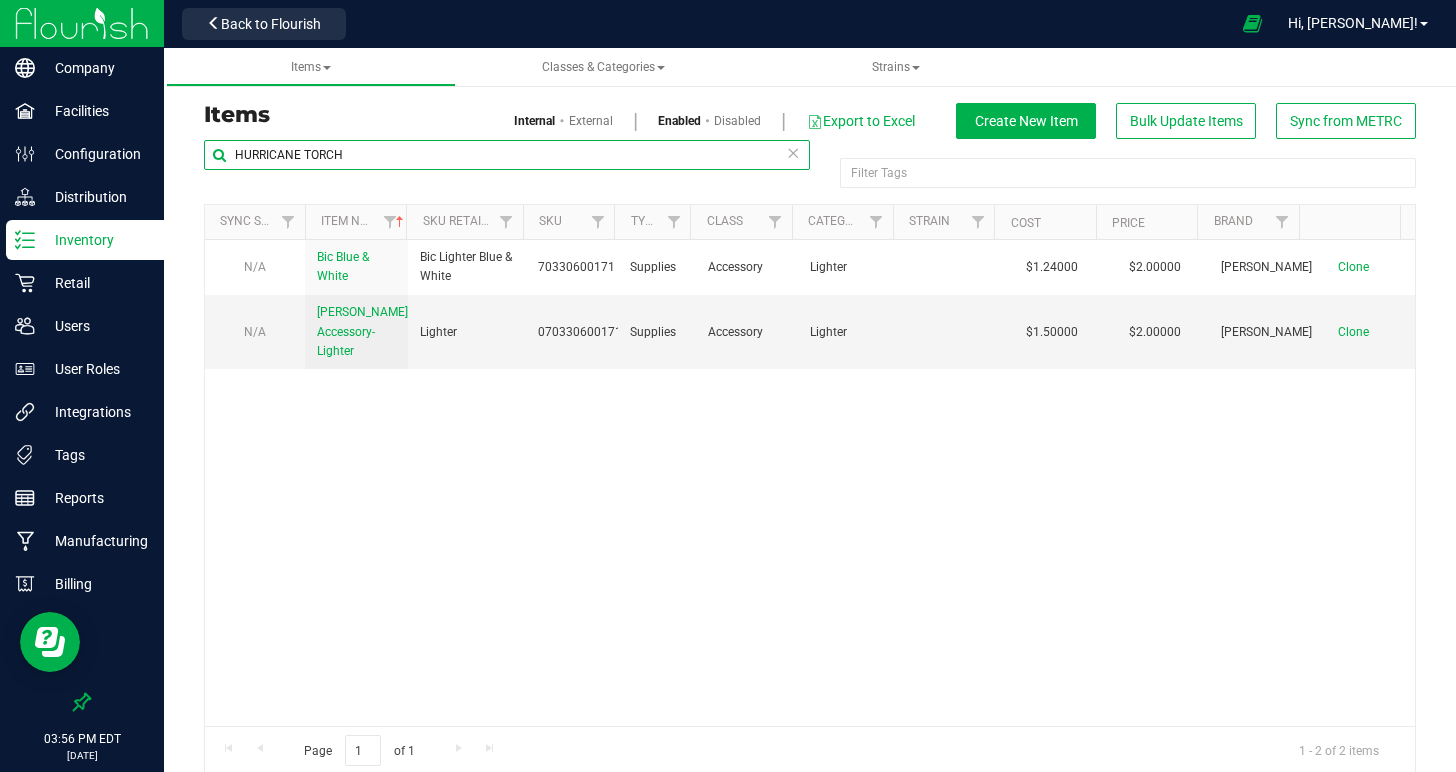 type on "HURRICANE TORCH" 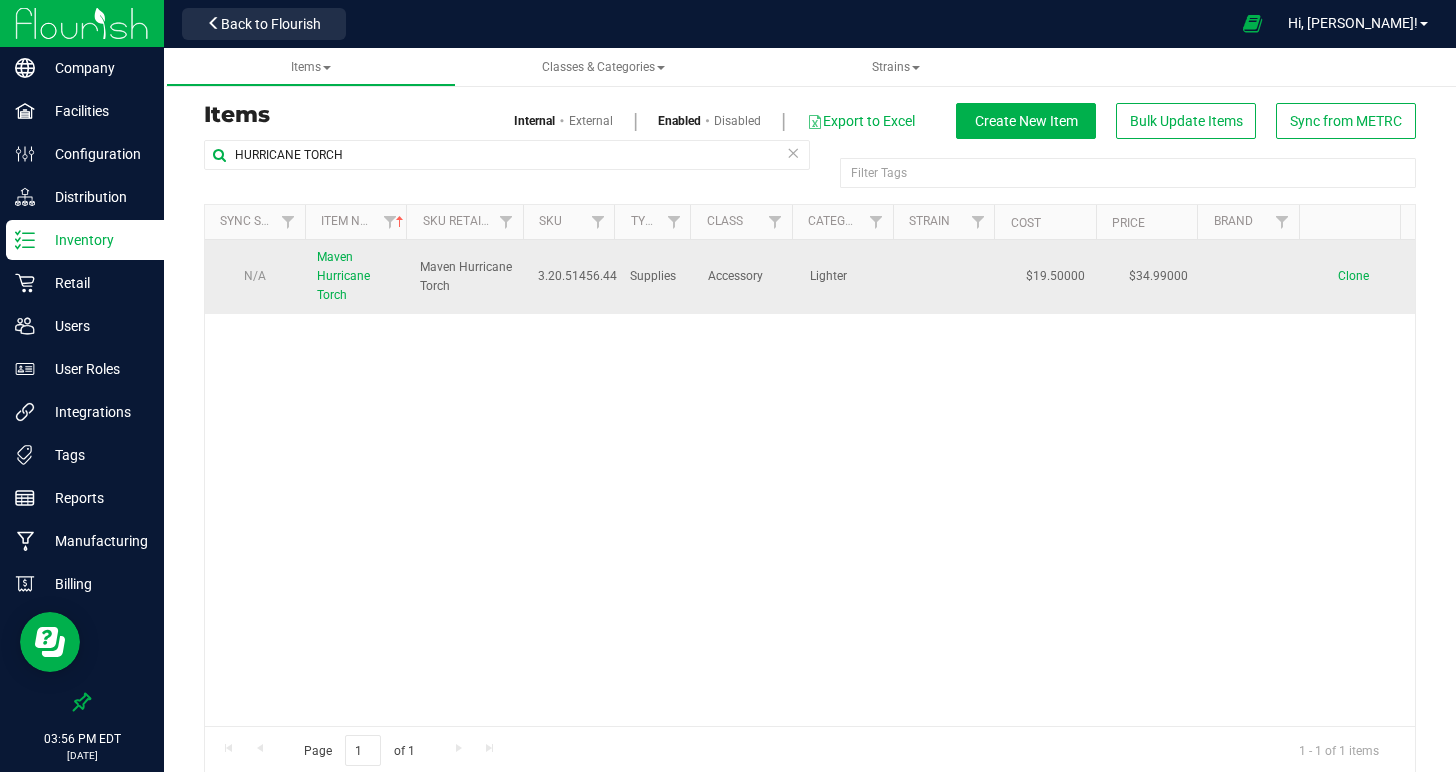 click on "Maven Hurricane Torch" at bounding box center (356, 277) 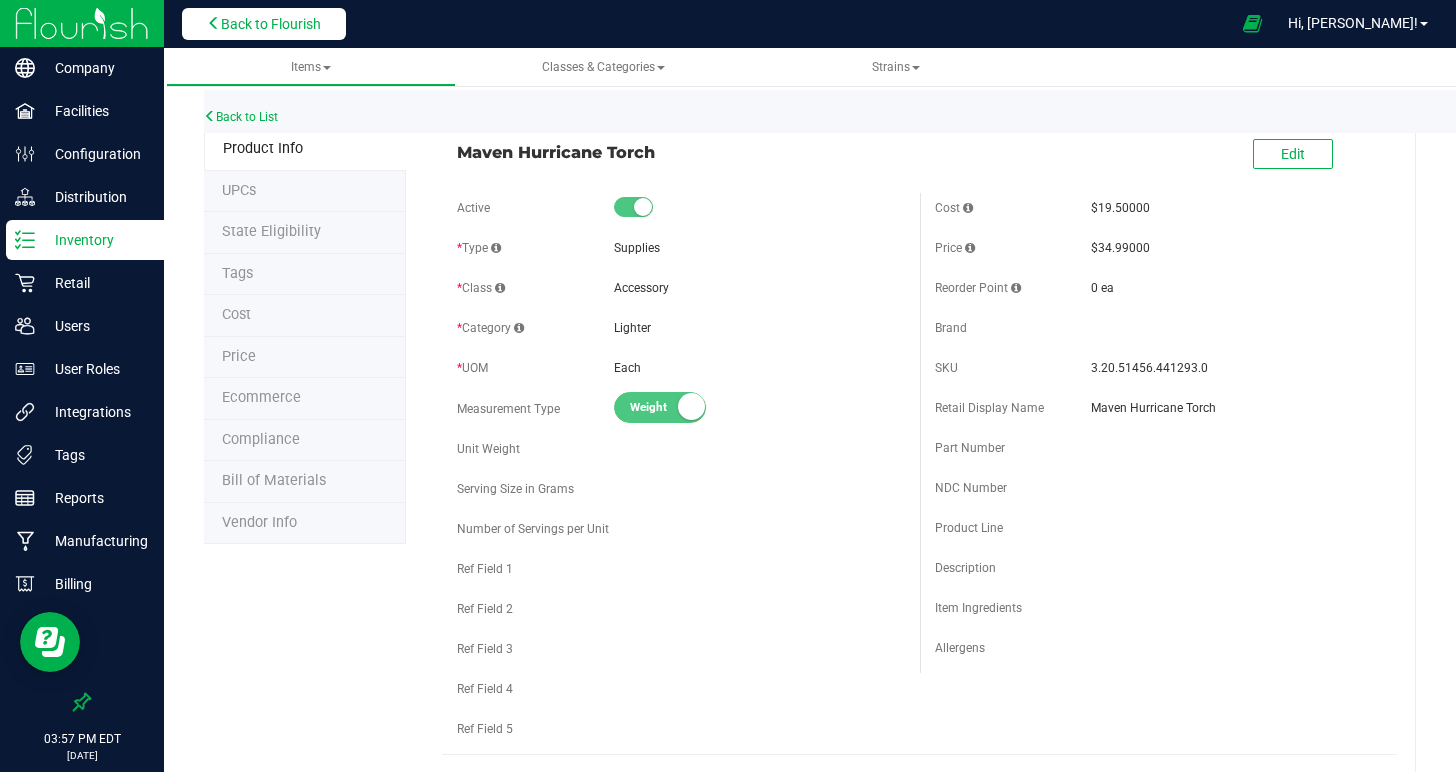 click on "Back to Flourish" at bounding box center (271, 24) 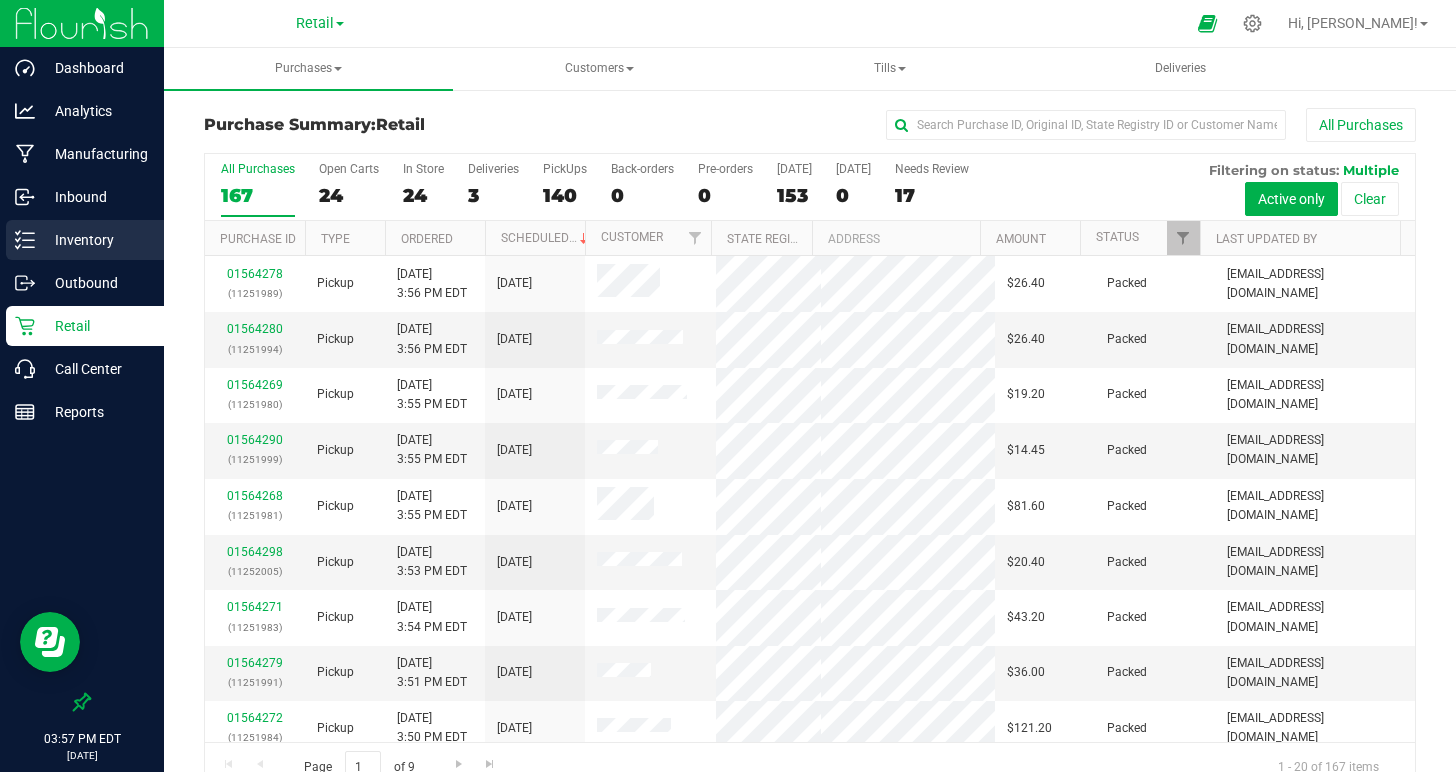 click on "Inventory" at bounding box center [95, 240] 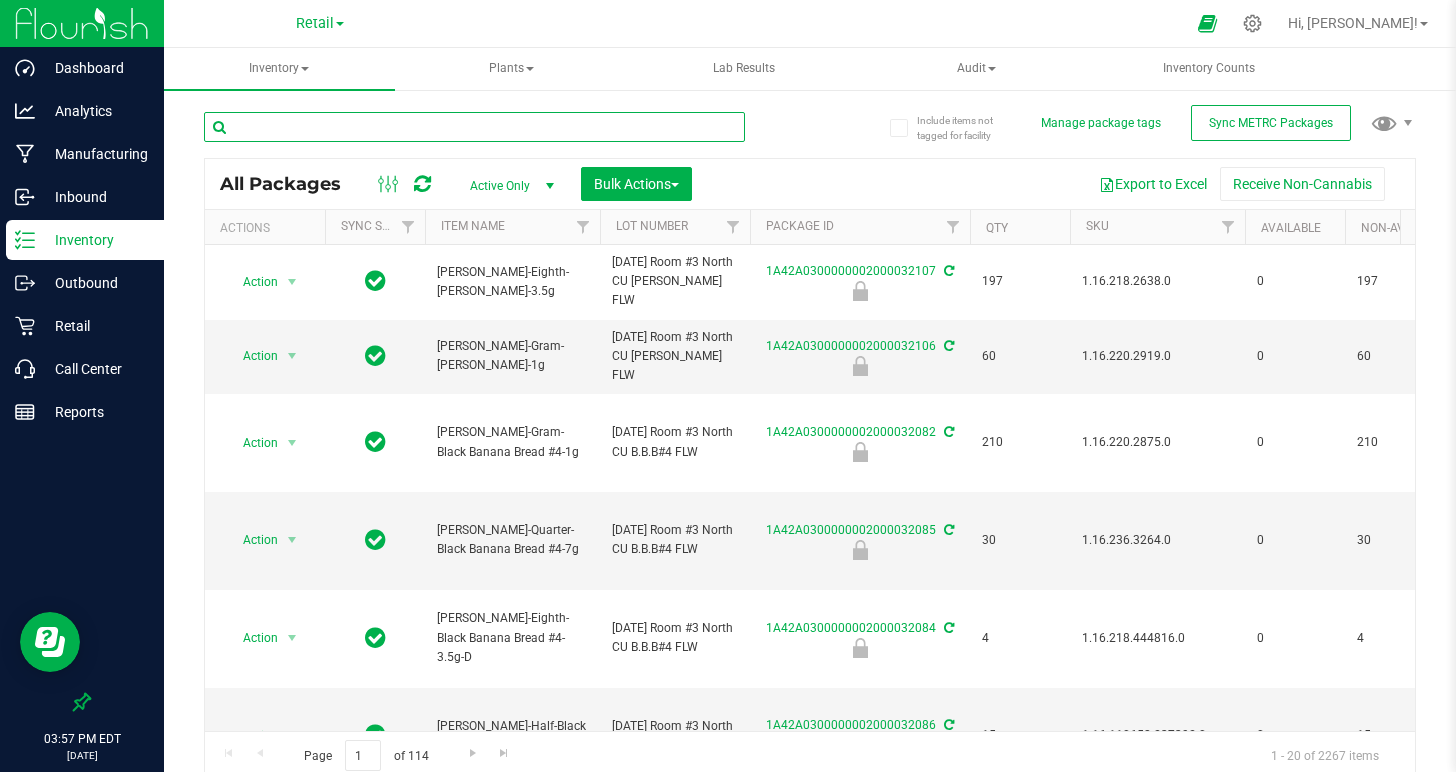 click at bounding box center (474, 127) 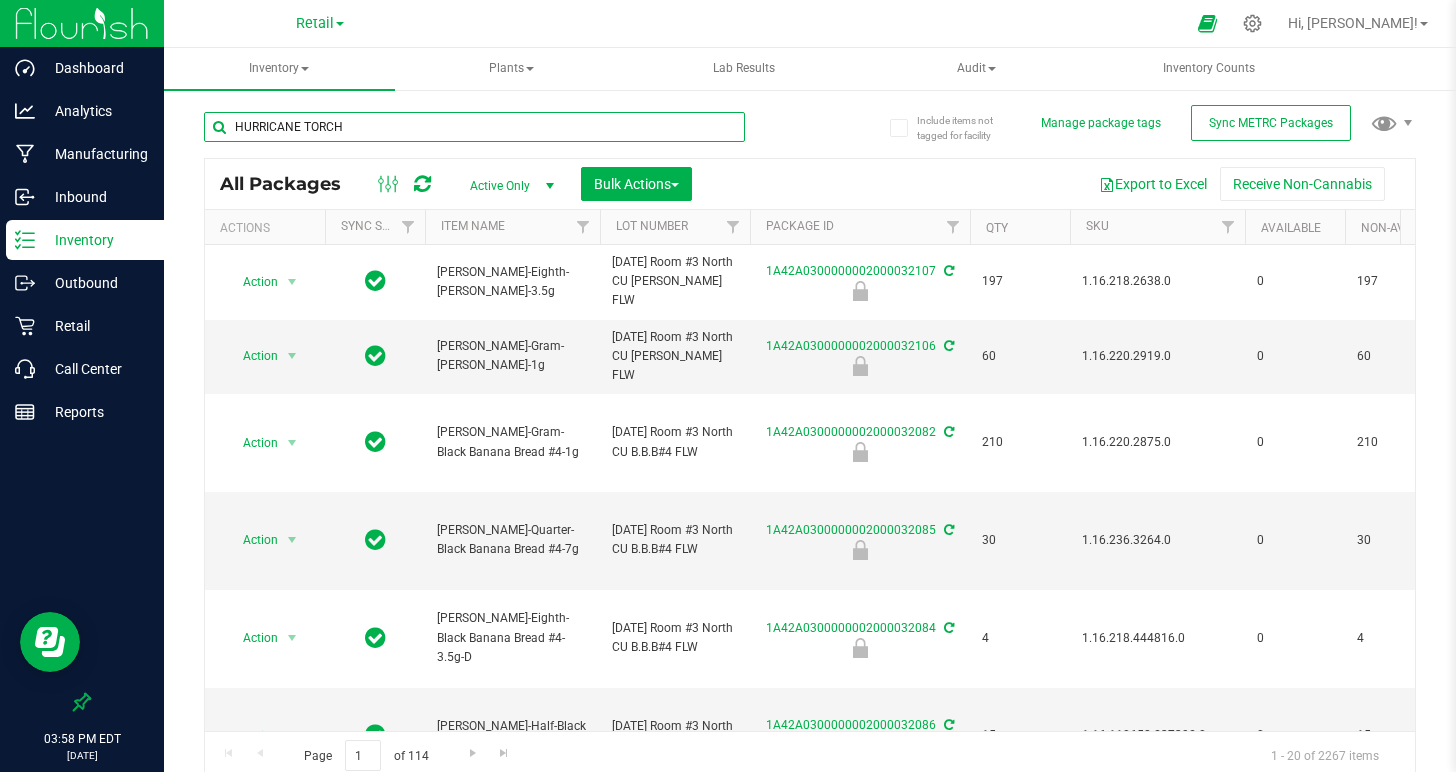 type on "HURRICANE TORCH" 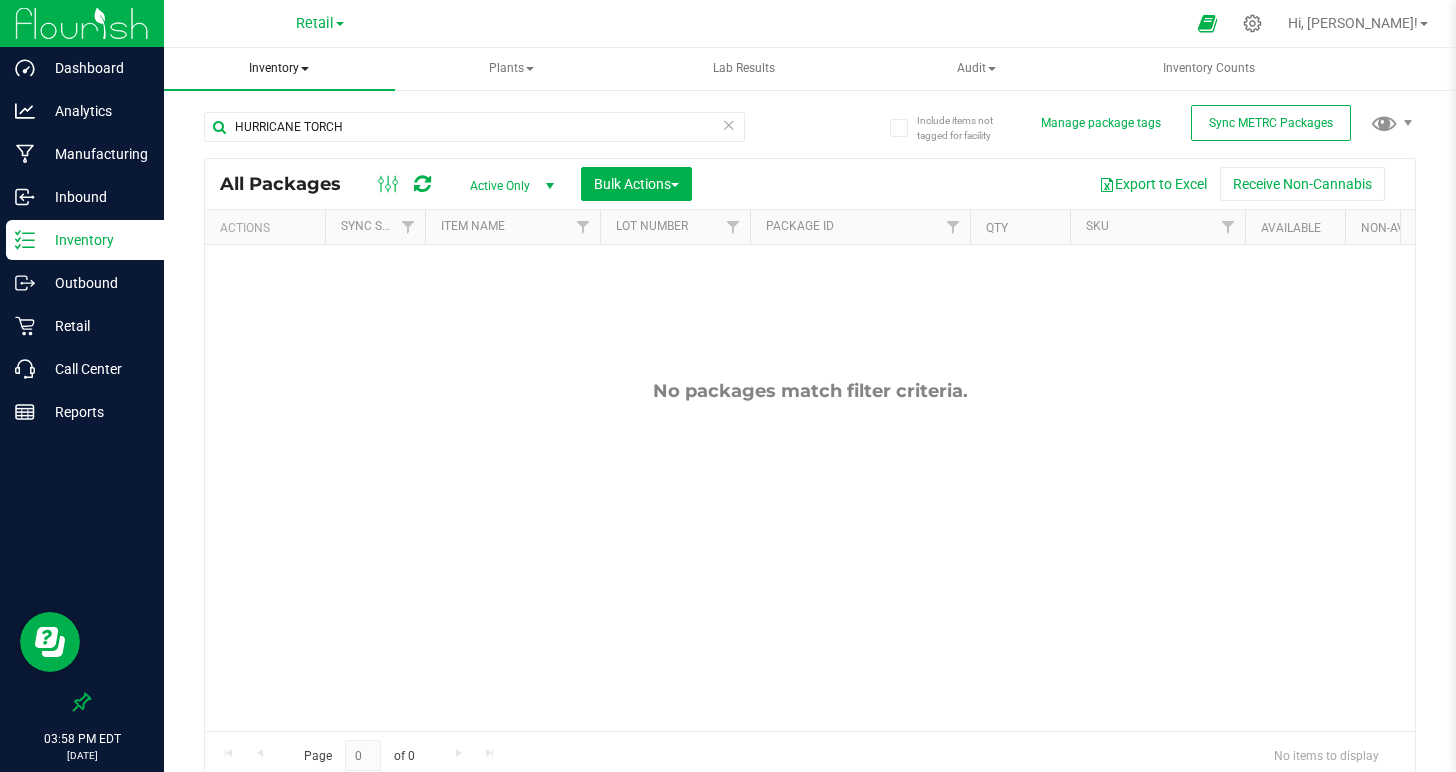 click on "Inventory" at bounding box center (279, 69) 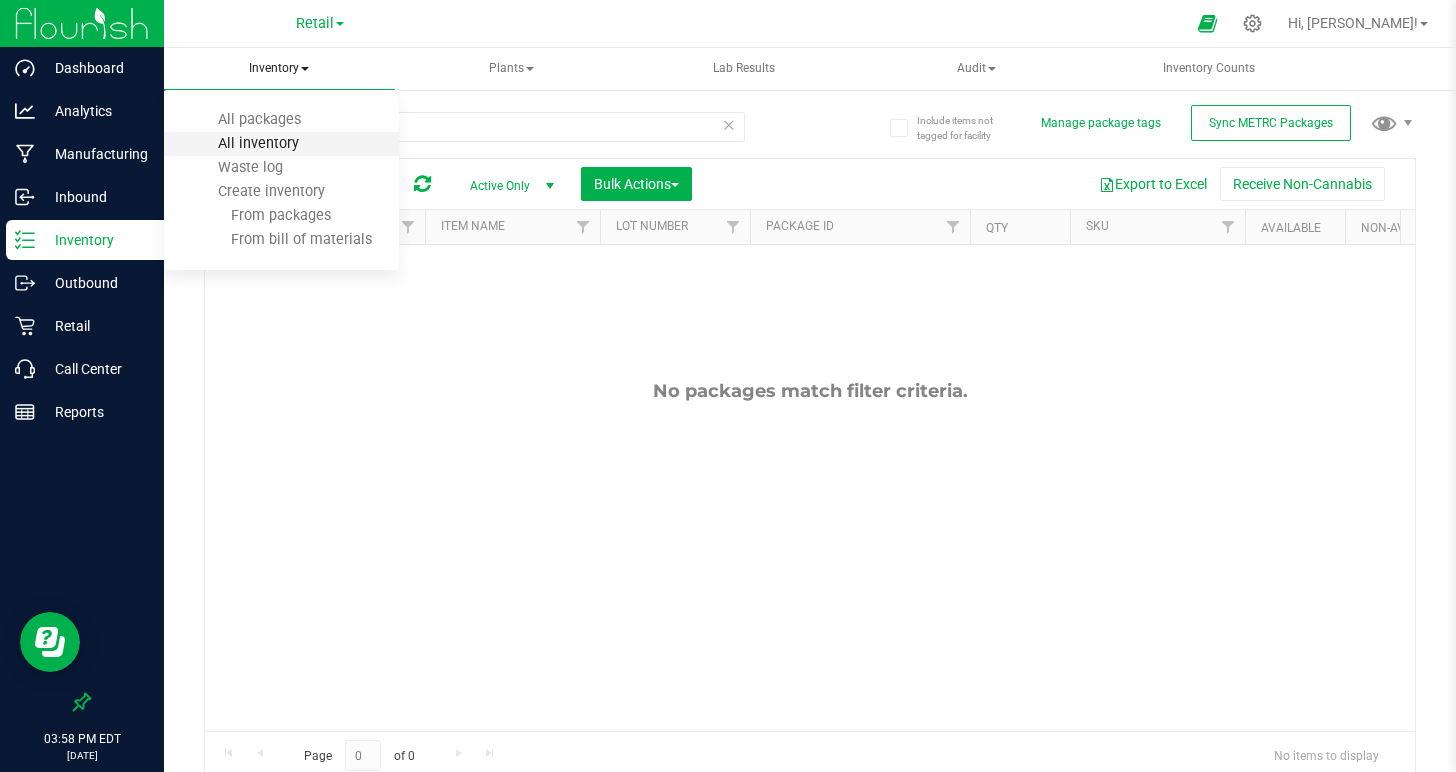 click on "All inventory" at bounding box center [258, 143] 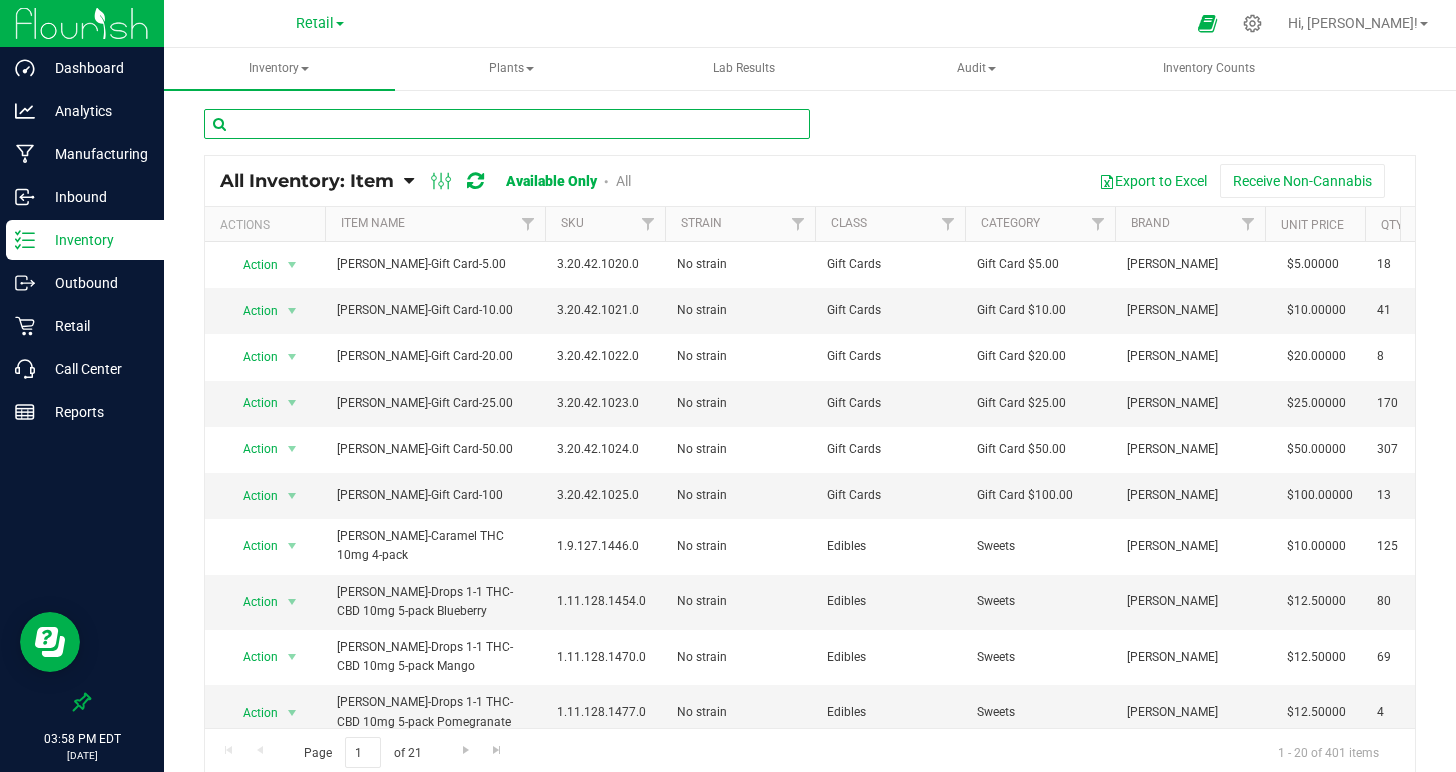 click at bounding box center [507, 124] 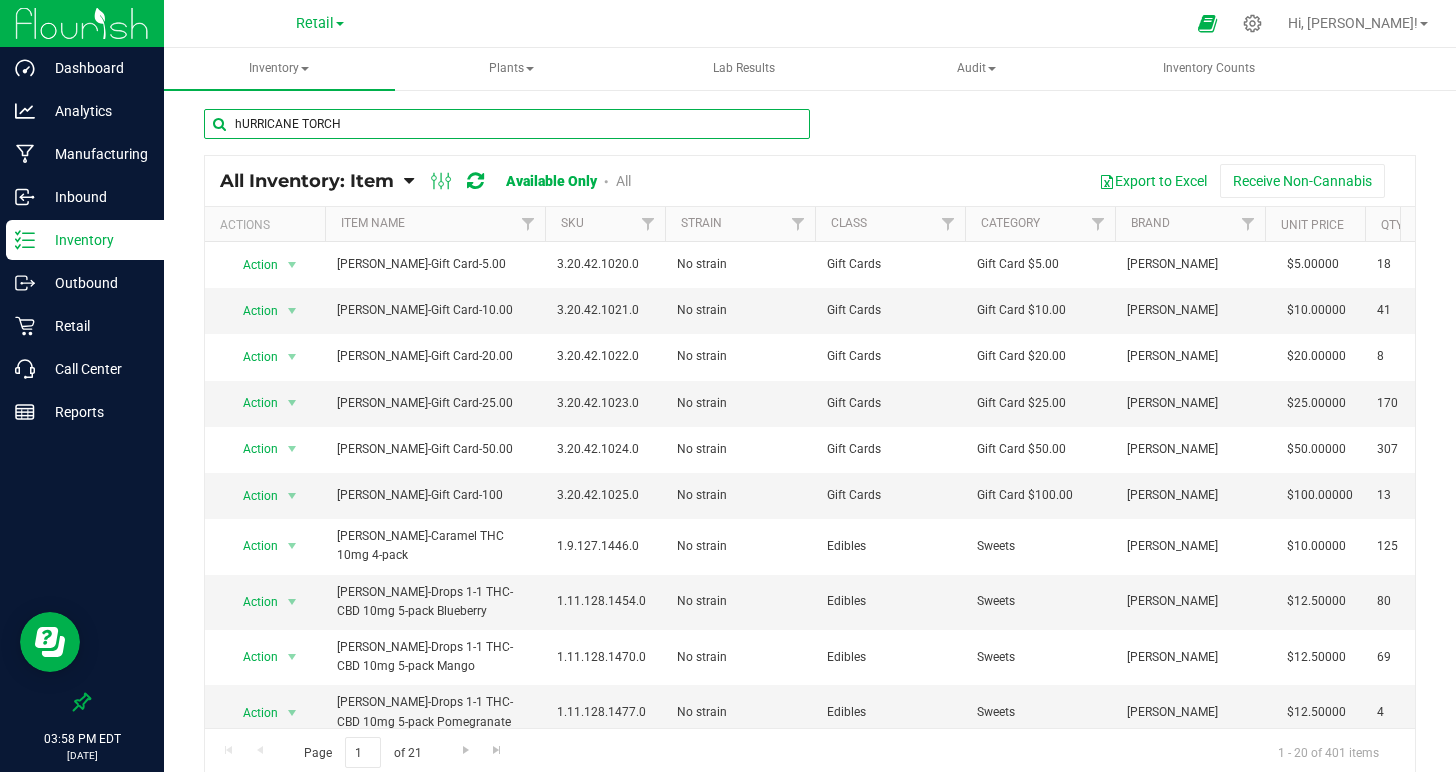 type on "hURRICANE TORCH" 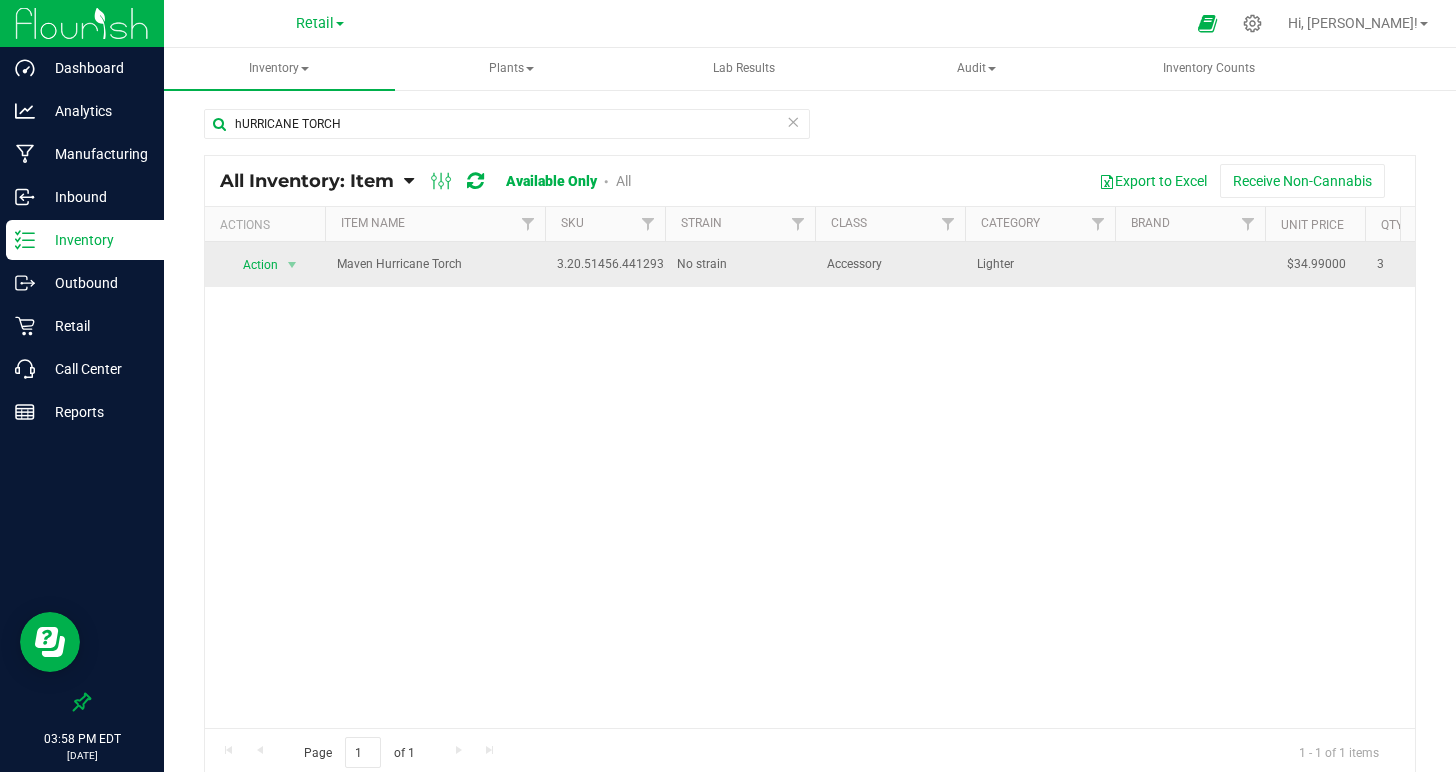 click on "Maven Hurricane Torch" at bounding box center (435, 264) 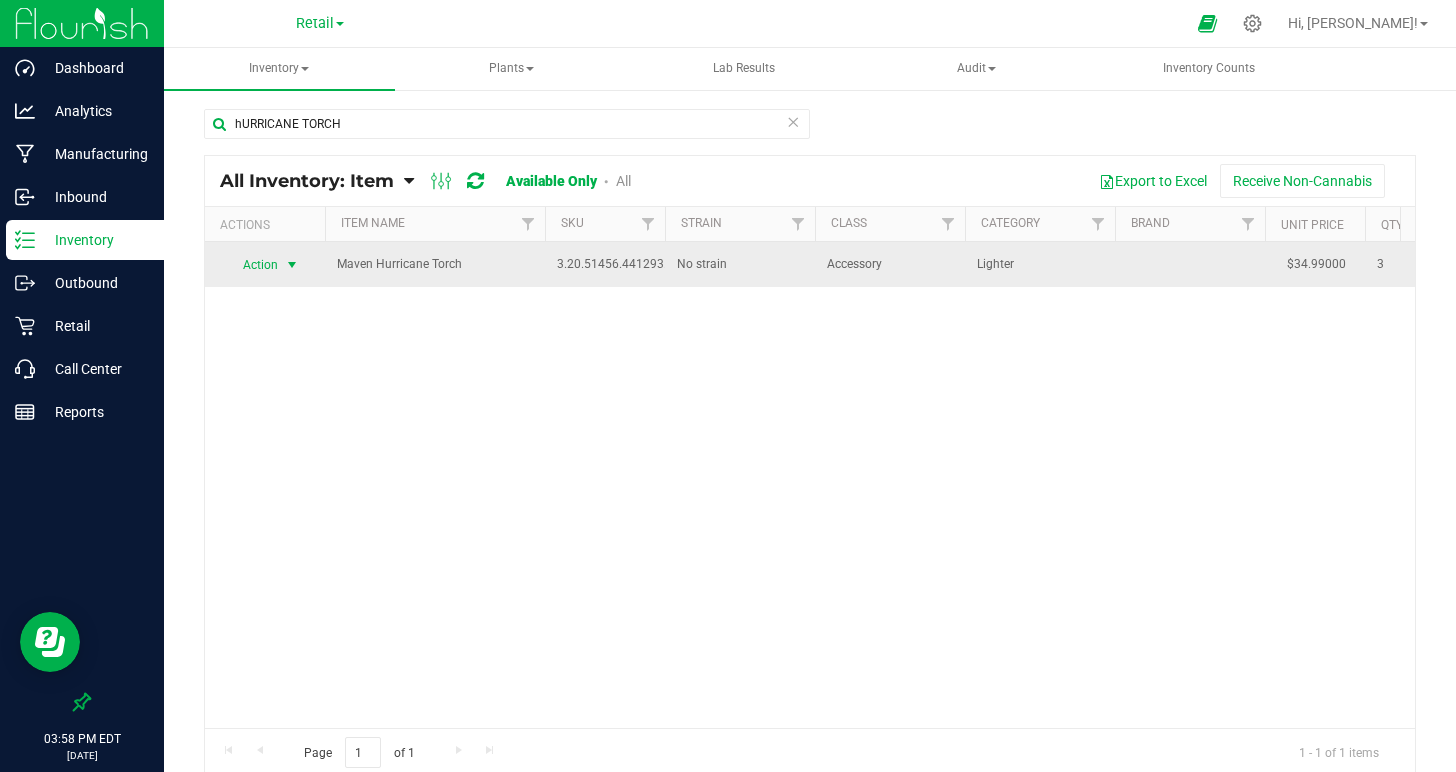 click on "Action" at bounding box center (252, 265) 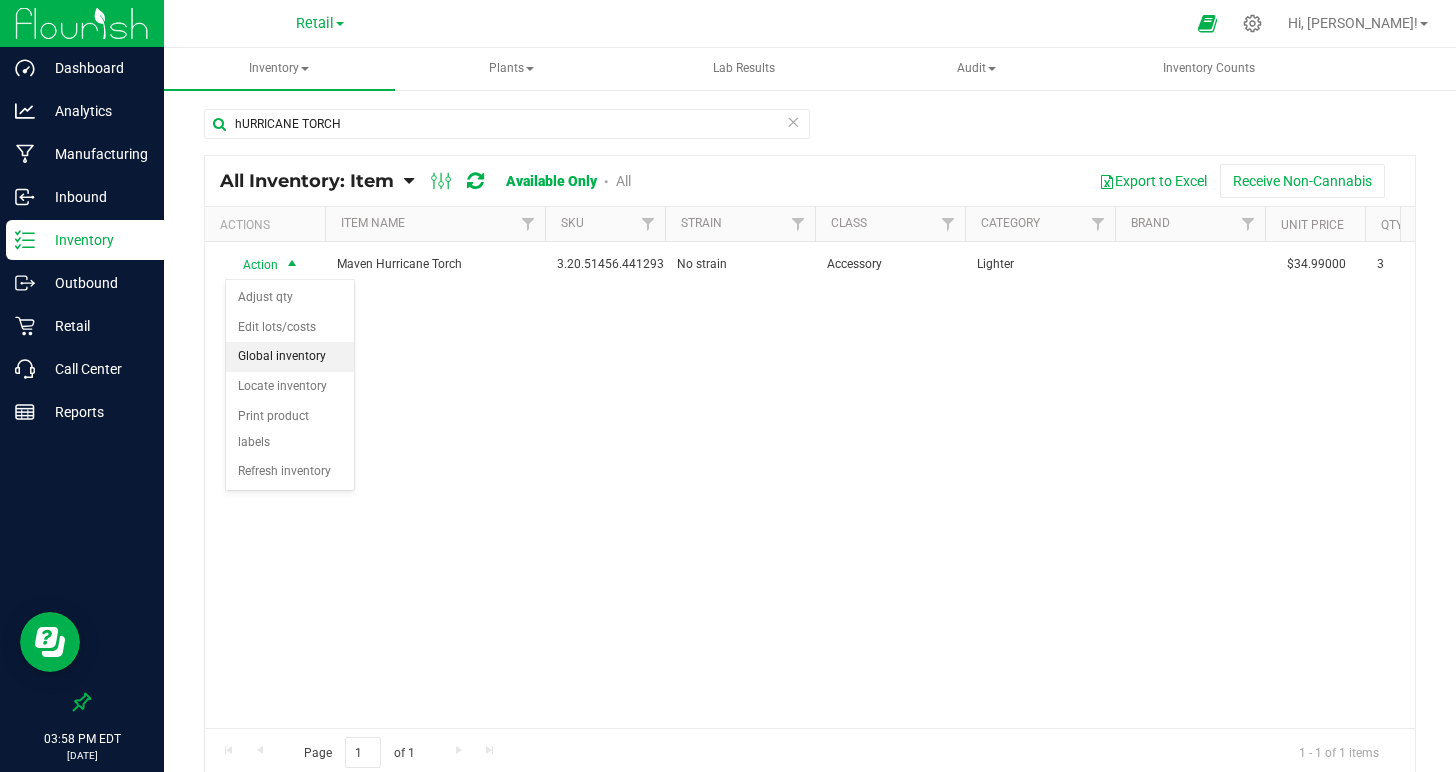 click on "Global inventory" at bounding box center [290, 357] 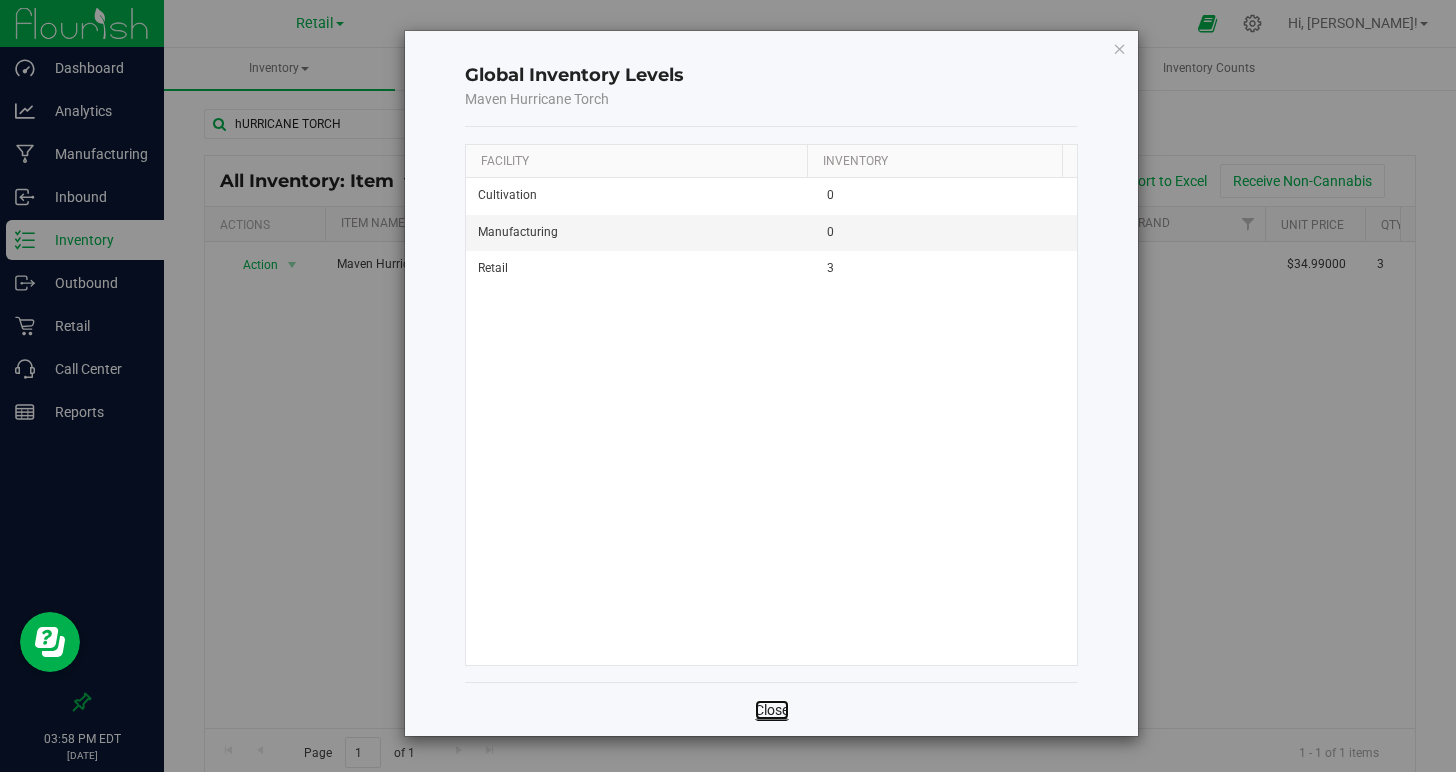 click on "Close" at bounding box center [772, 710] 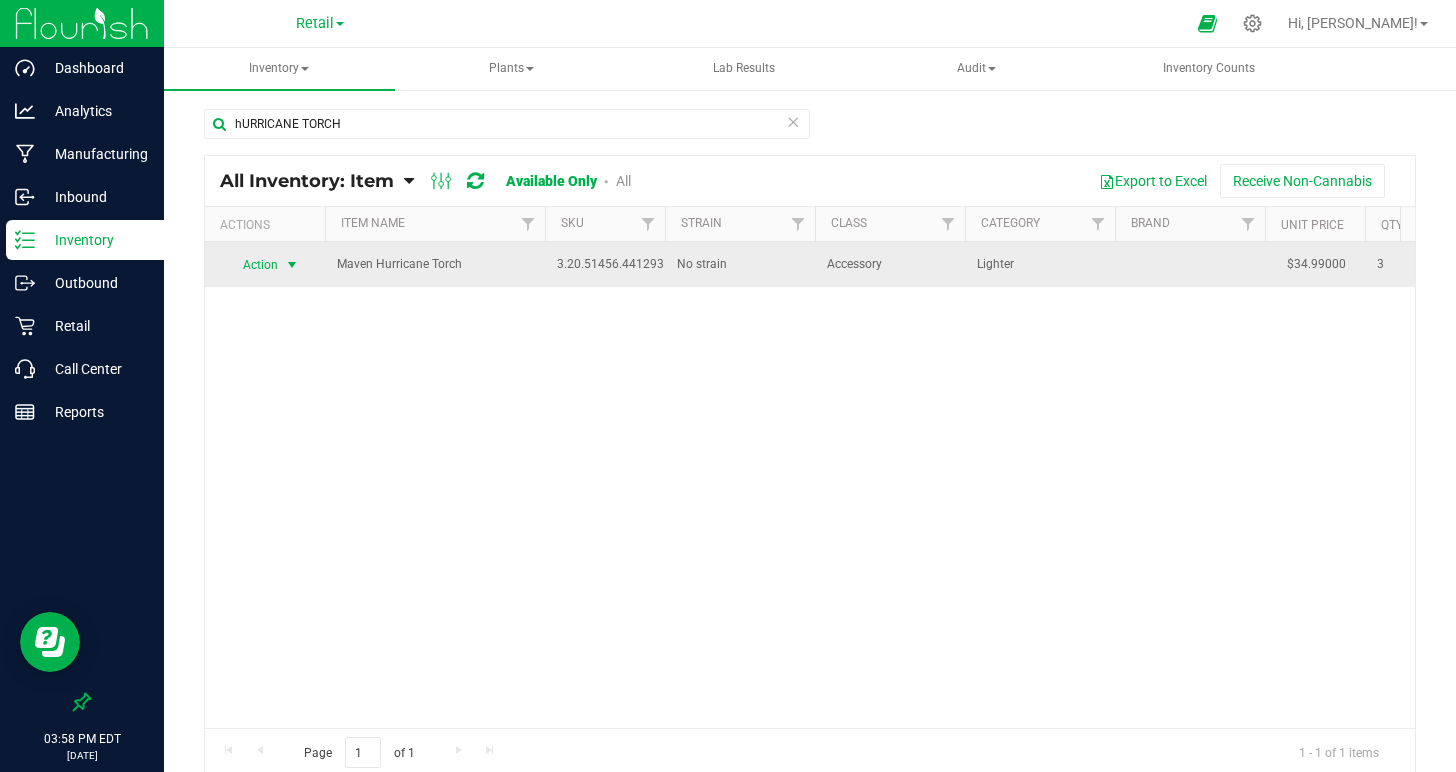 click on "Action" at bounding box center [252, 265] 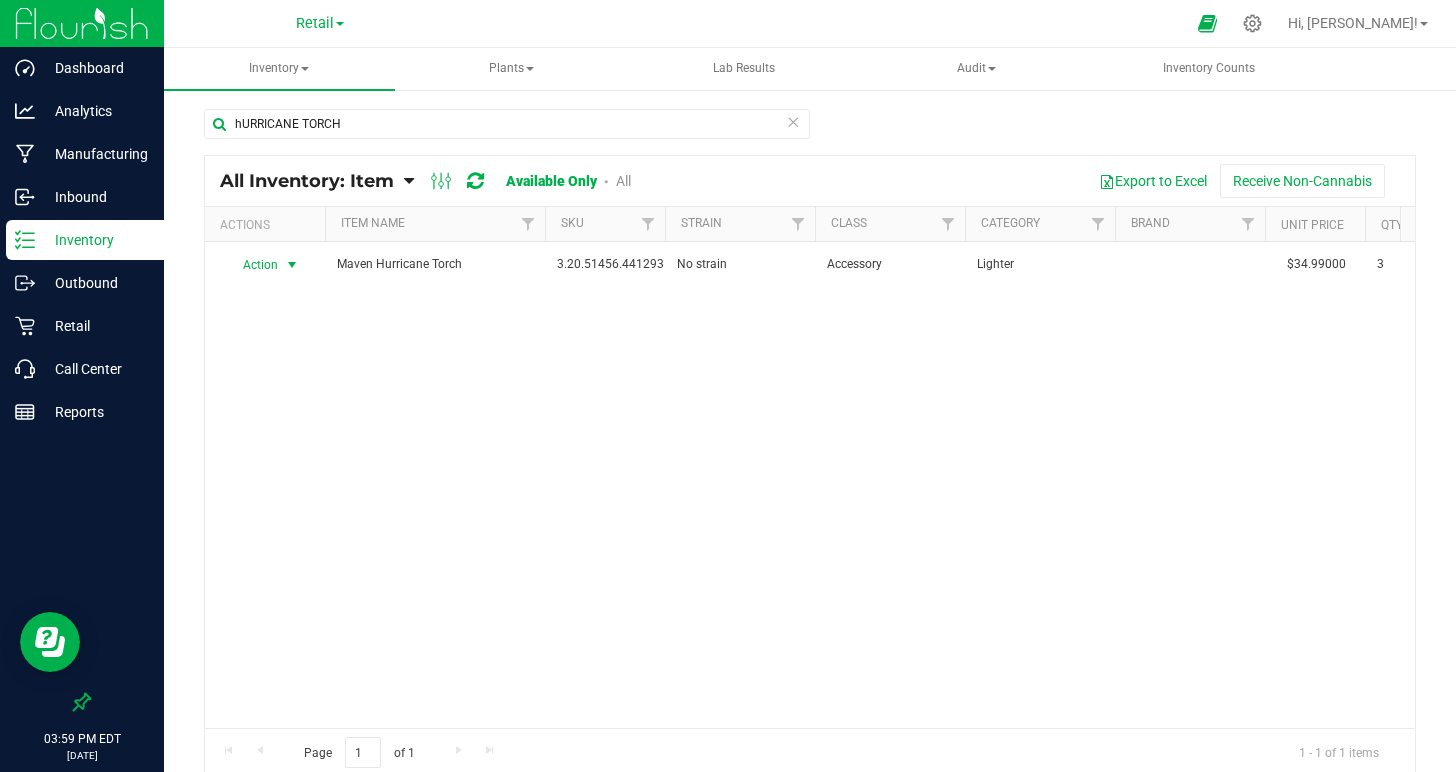 scroll, scrollTop: 0, scrollLeft: 990, axis: horizontal 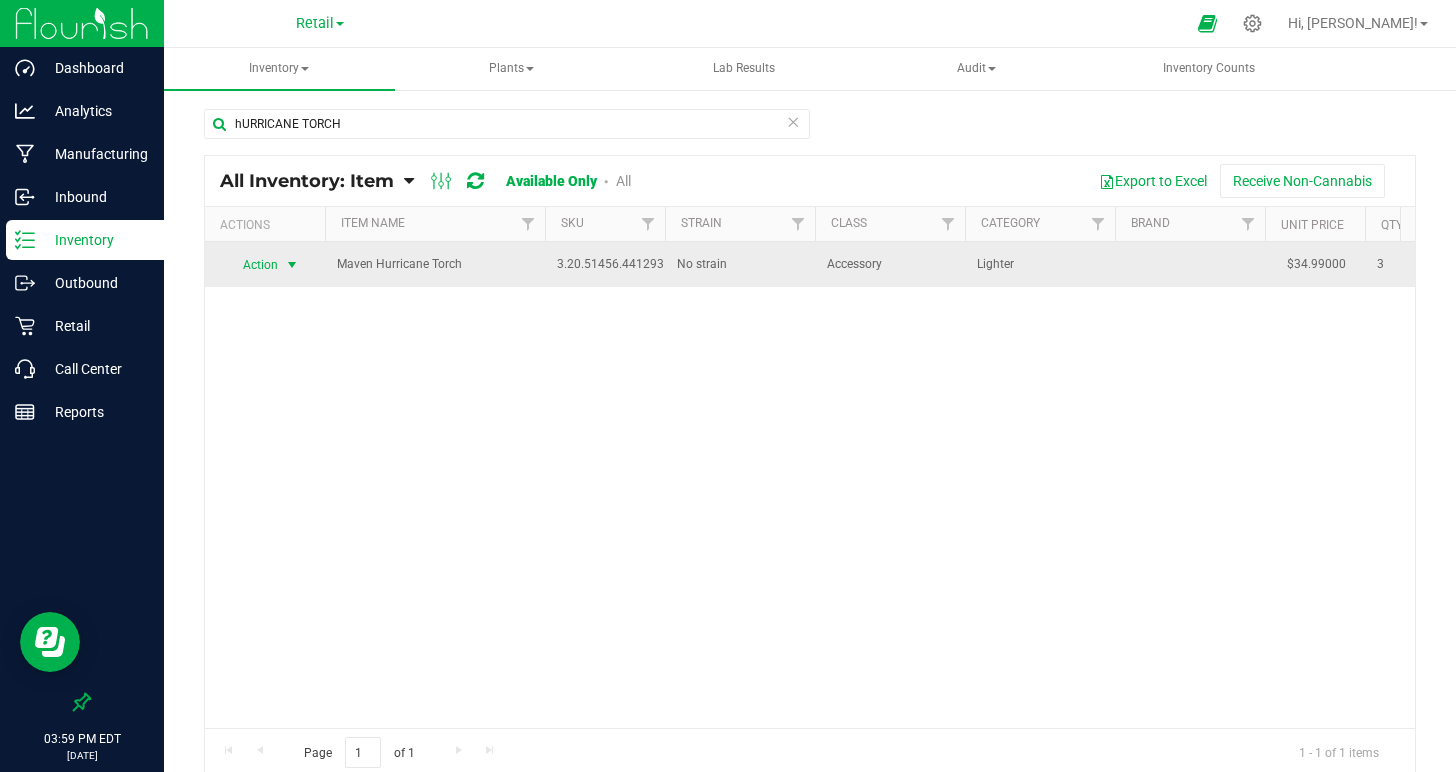 click on "Action" at bounding box center (252, 265) 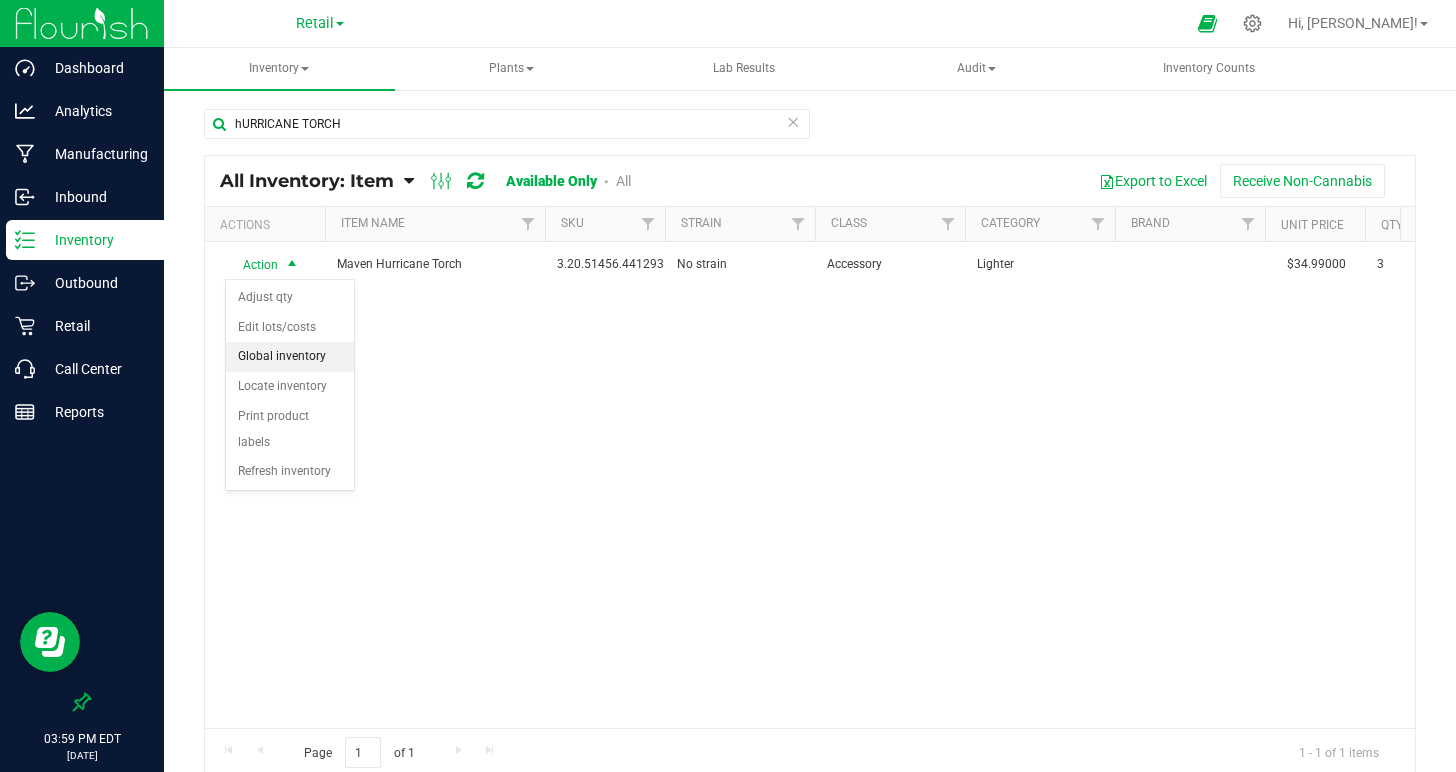 click on "Global inventory" at bounding box center (290, 357) 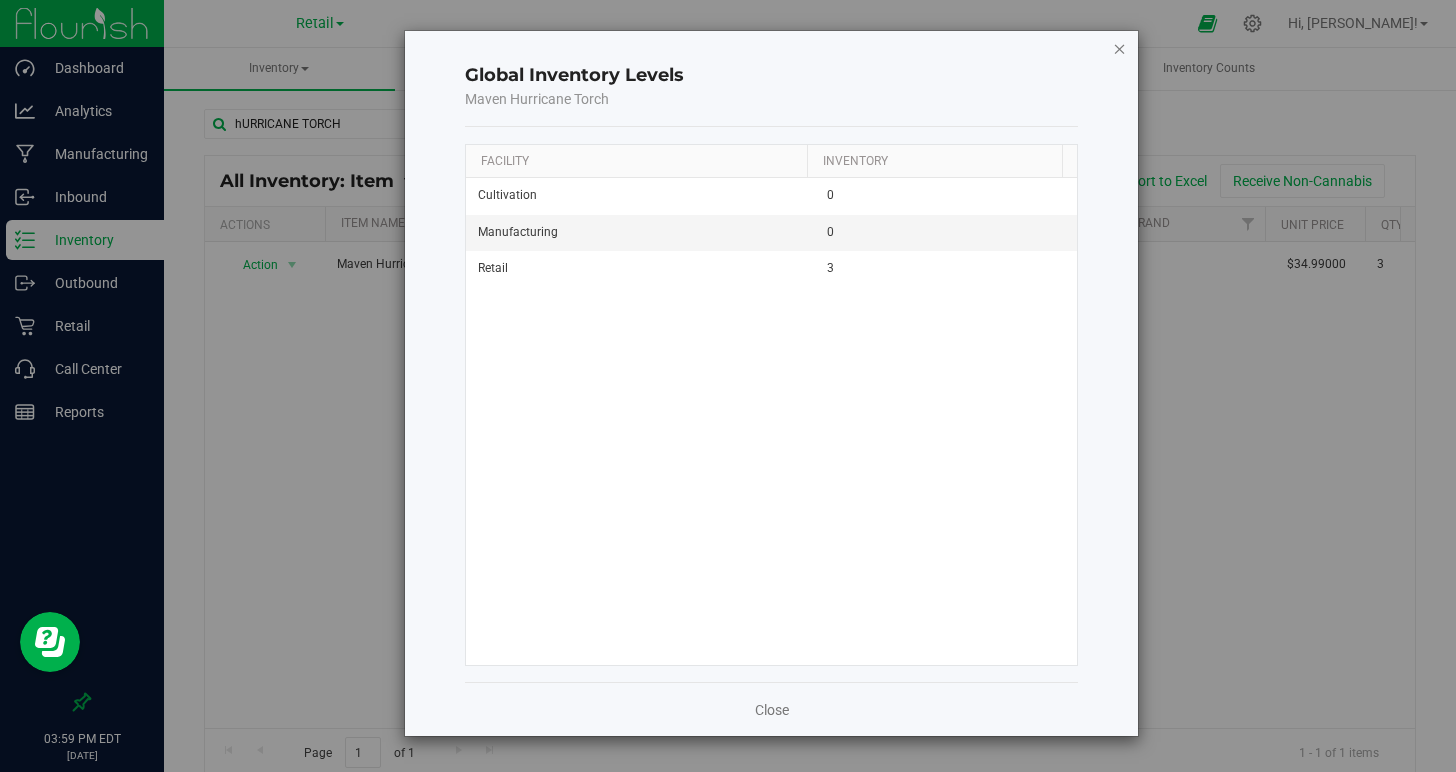 click at bounding box center (1120, 48) 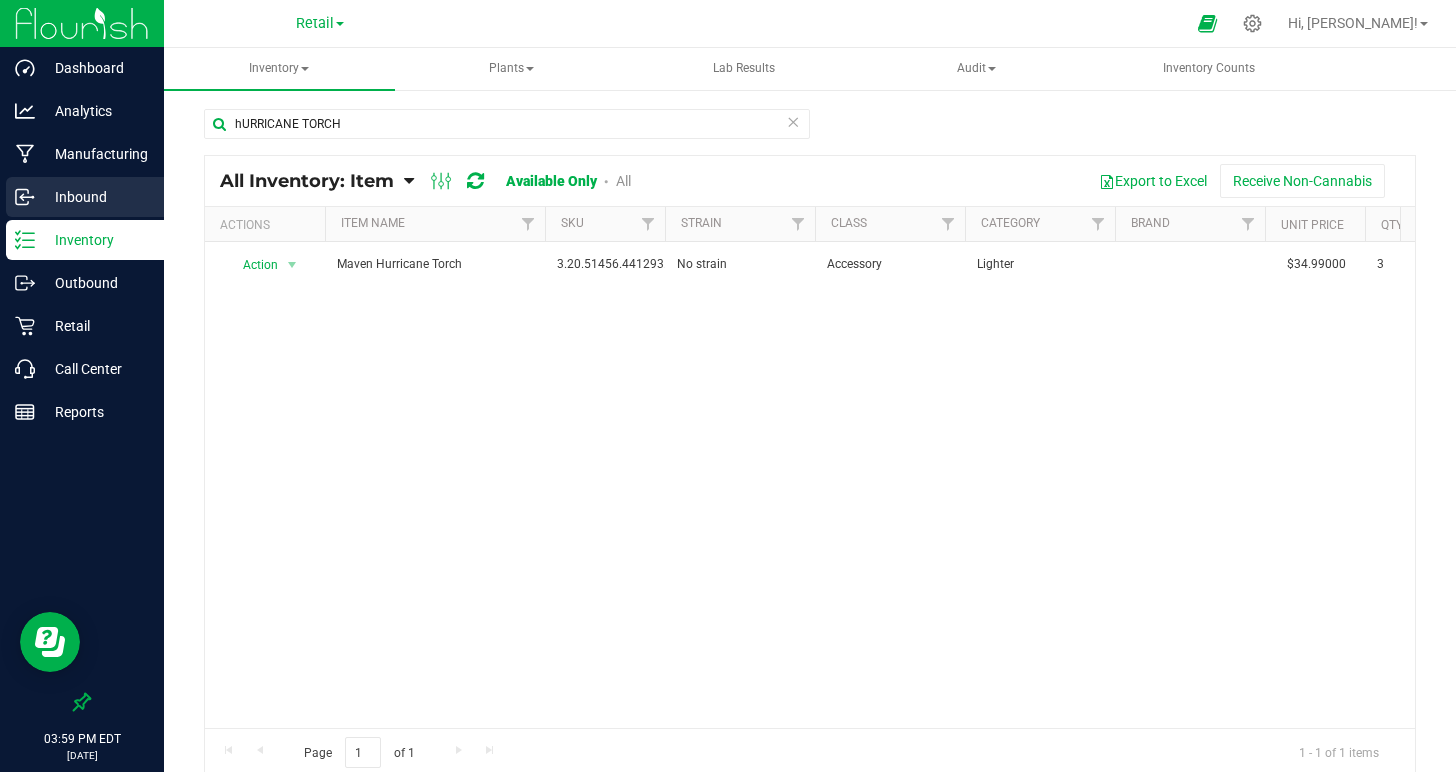 click on "Inbound" at bounding box center [95, 197] 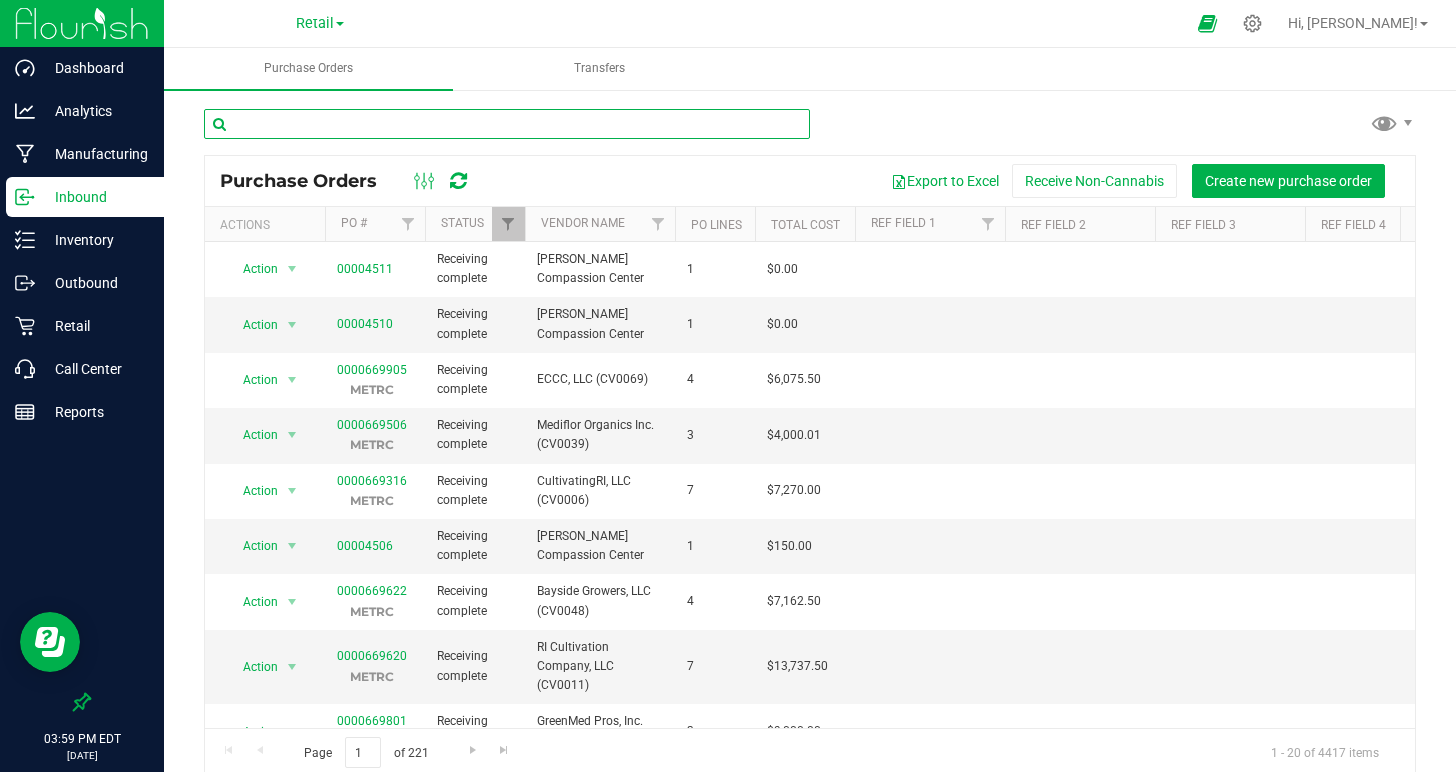 click at bounding box center [507, 124] 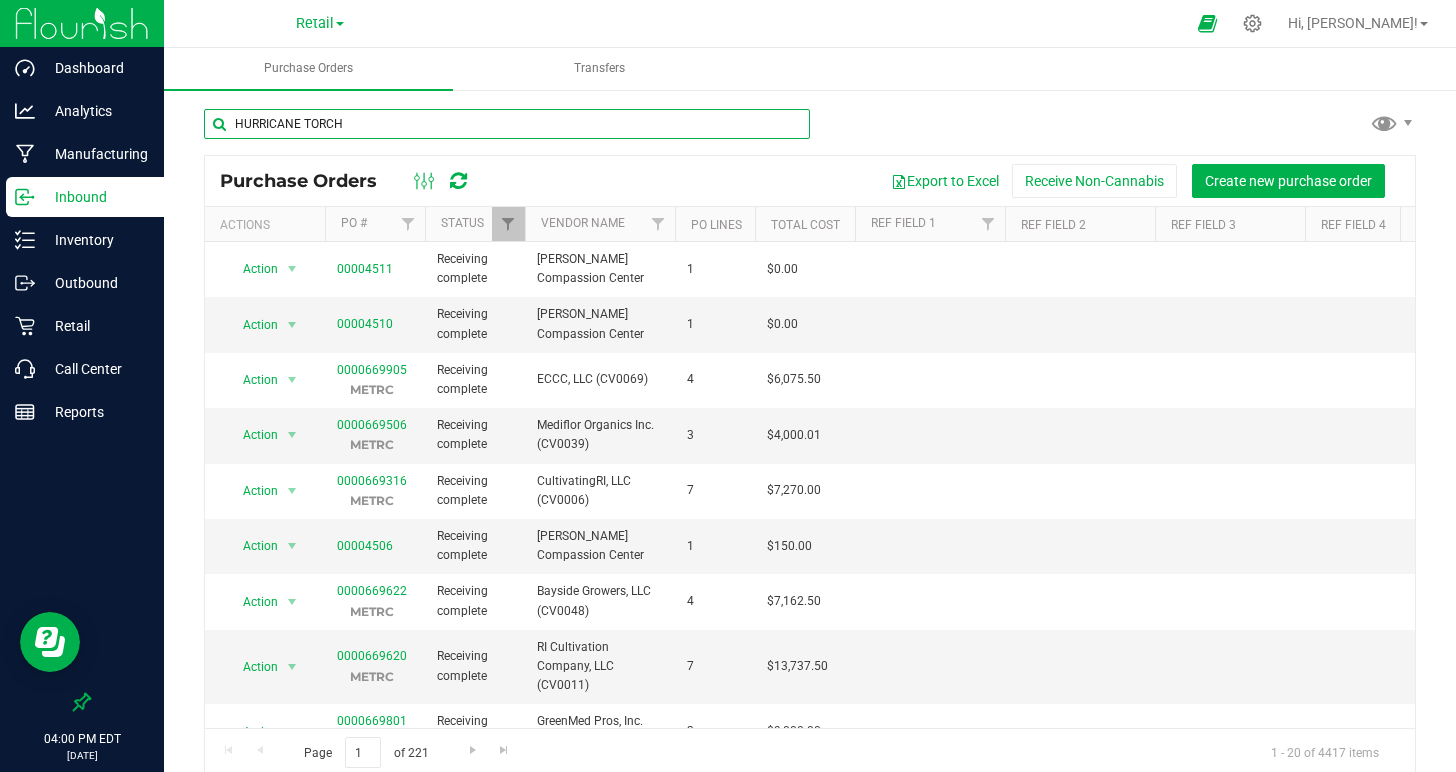 type on "HURRICANE TORCH" 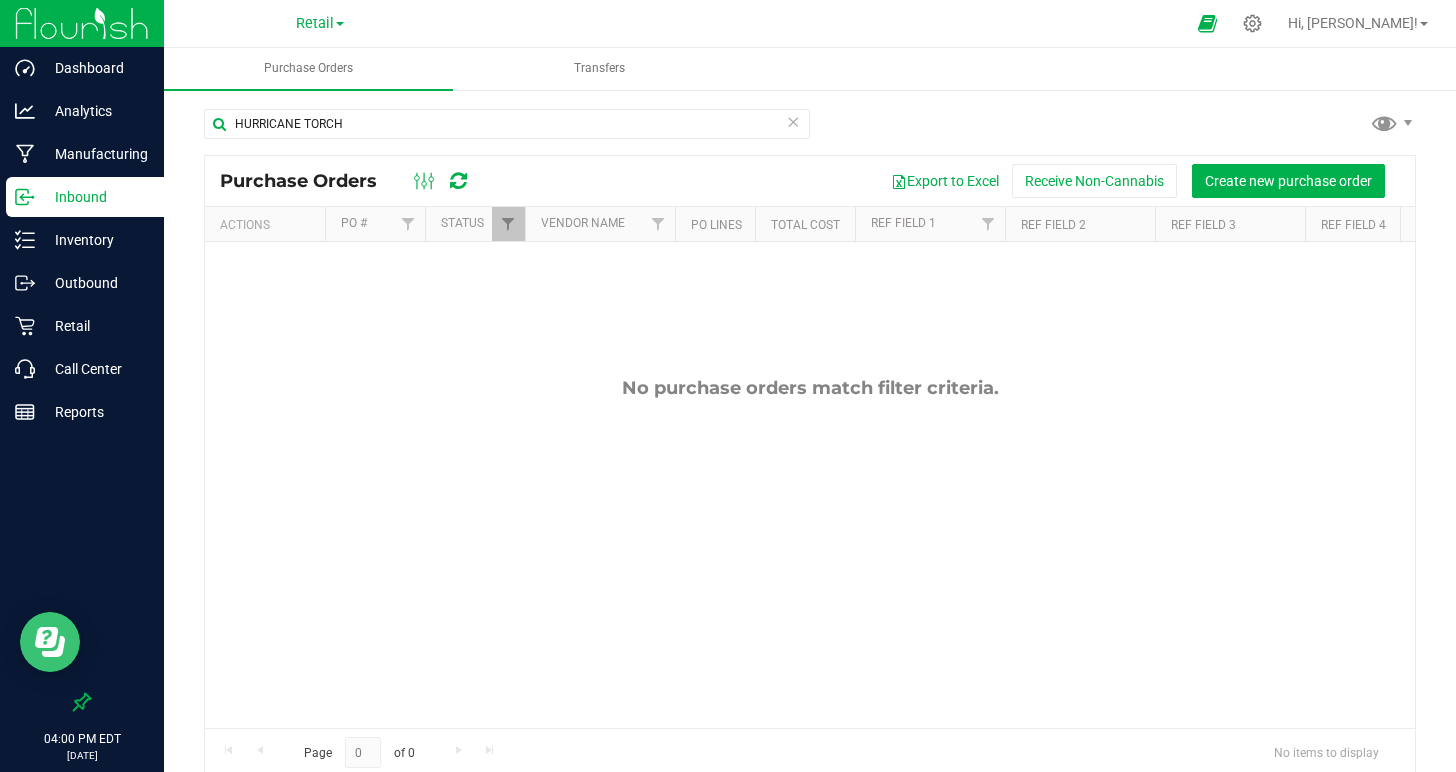 click 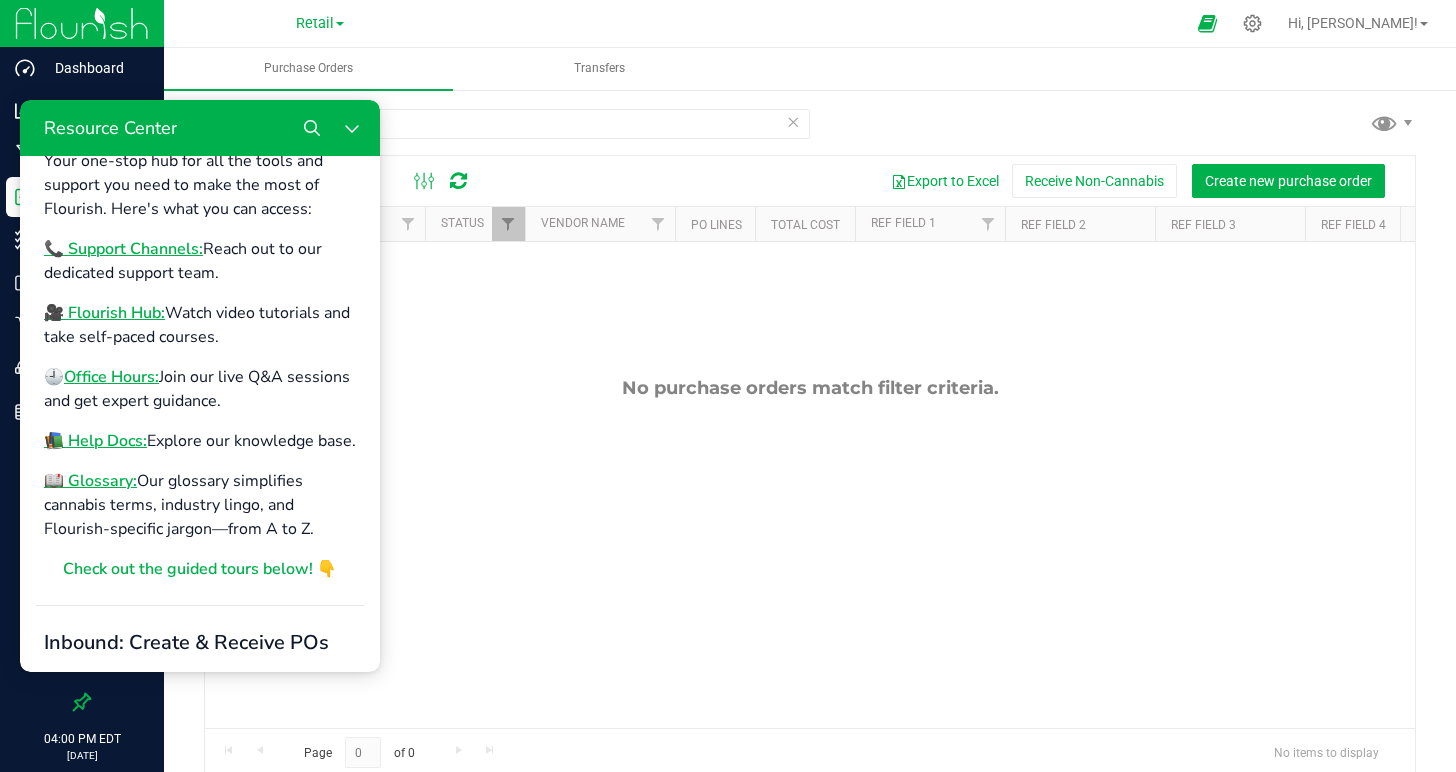 scroll, scrollTop: 0, scrollLeft: 0, axis: both 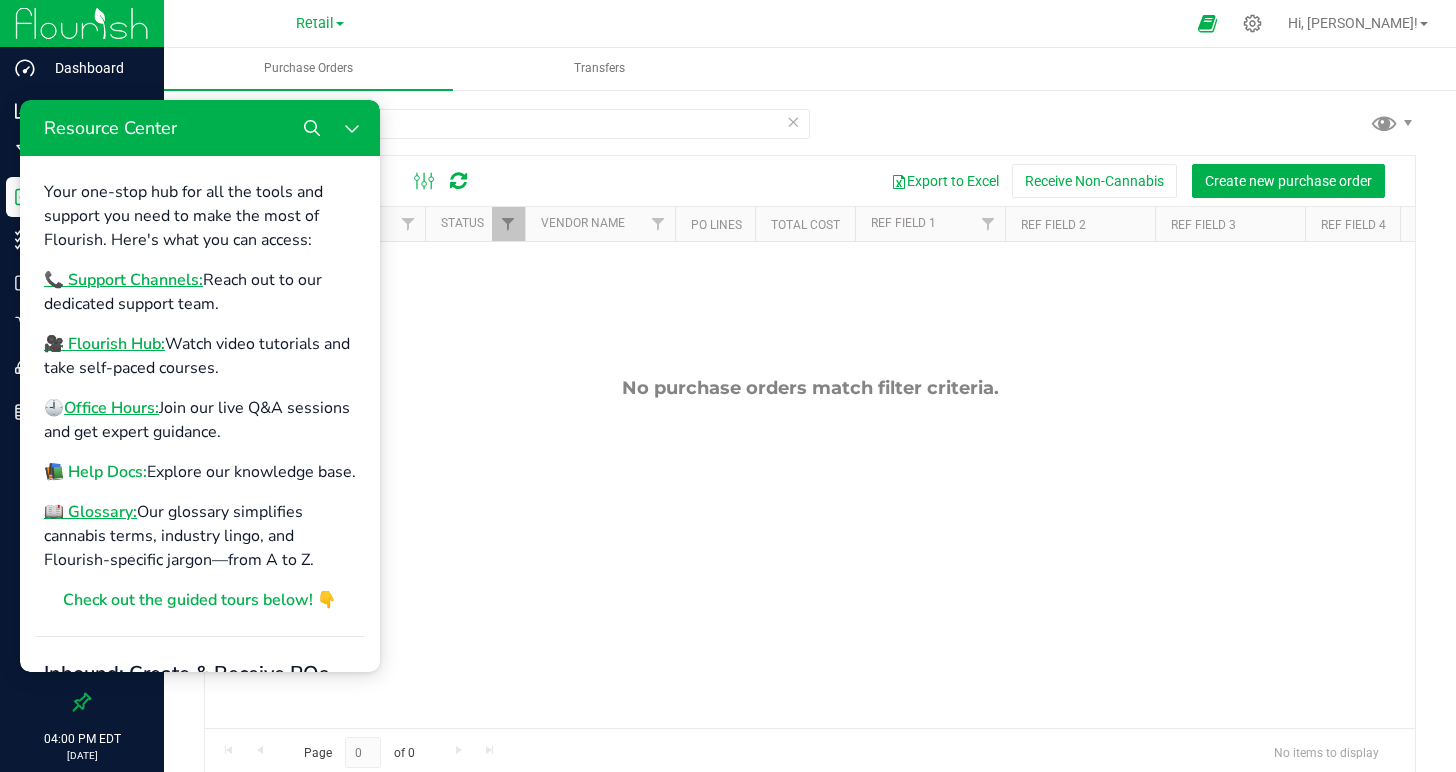 click on "📚 Help Docs:" at bounding box center (95, 472) 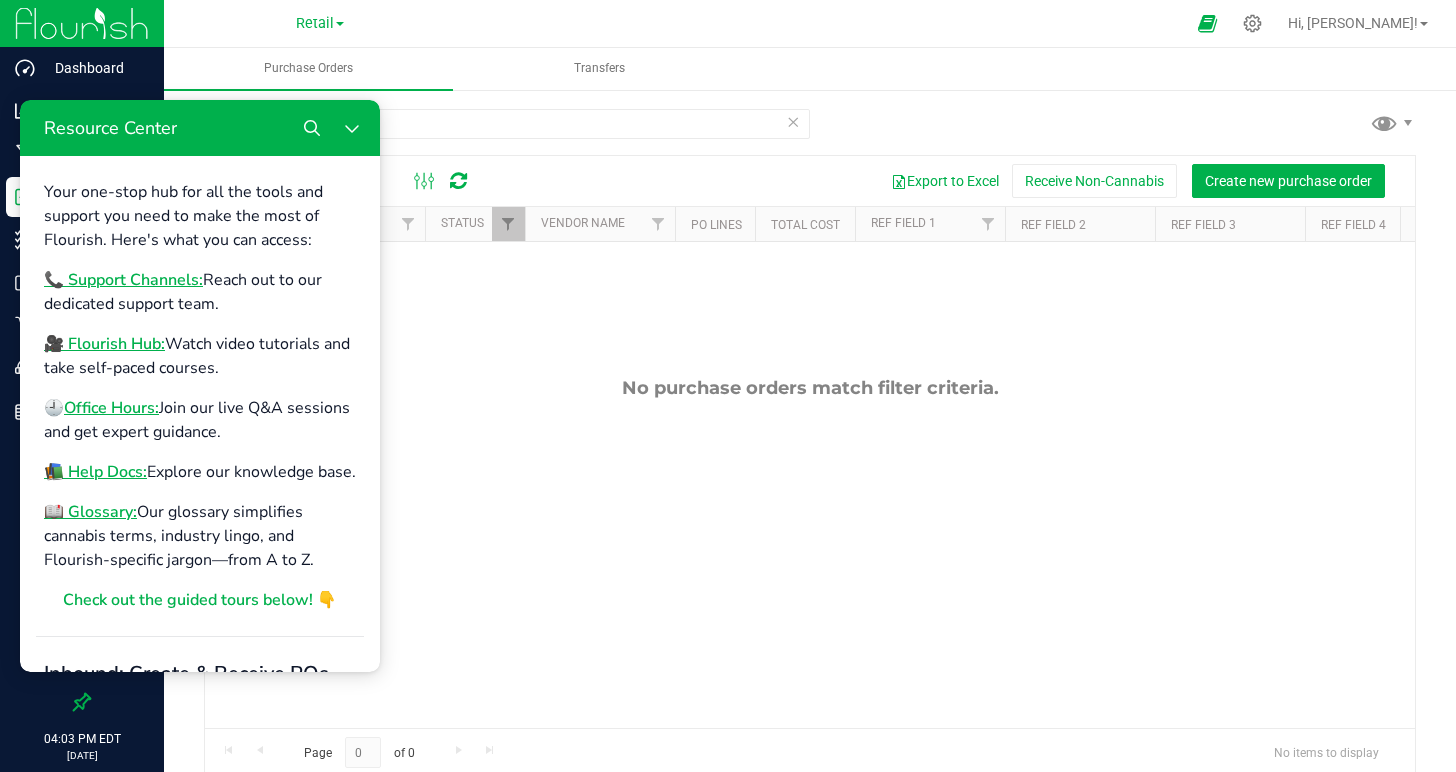 click on "No purchase orders match filter criteria." at bounding box center (810, 552) 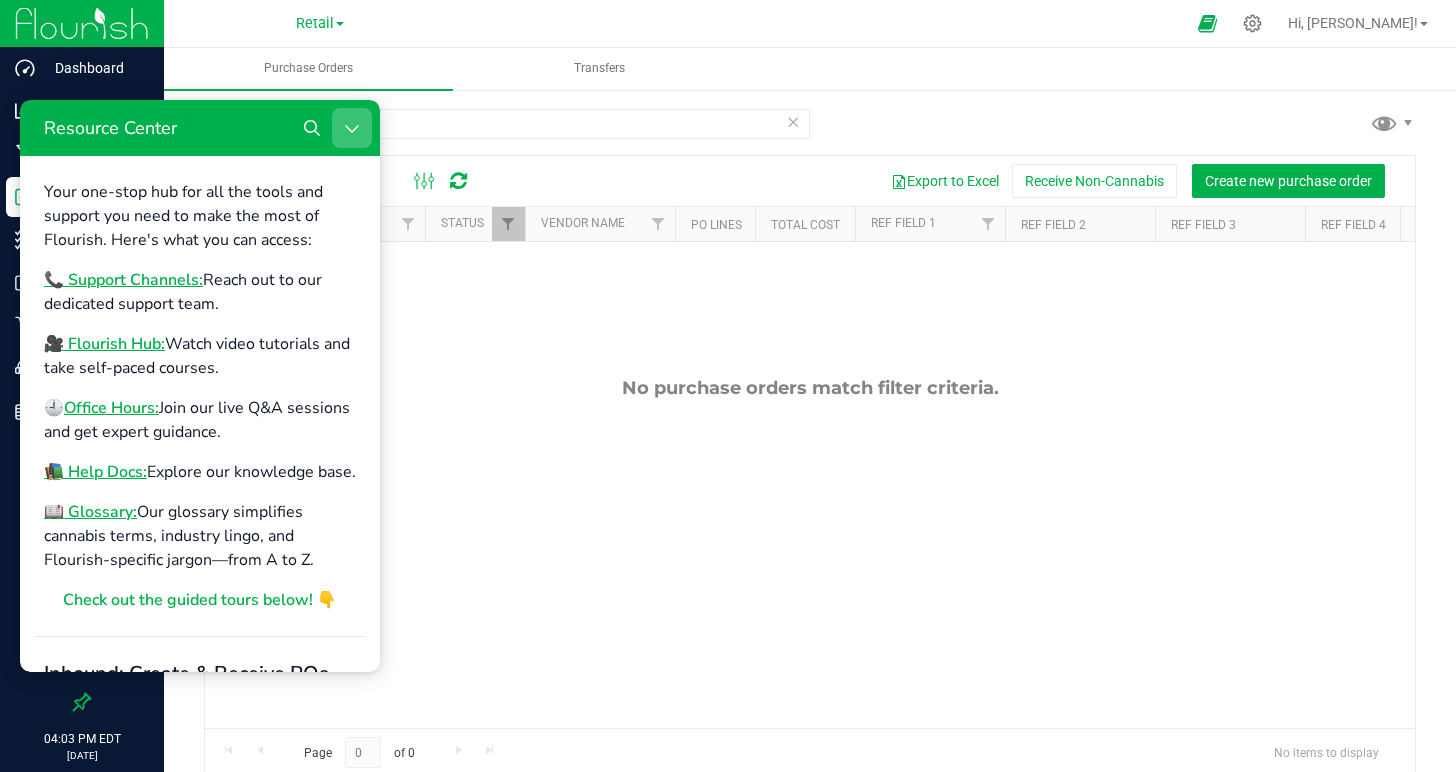 click 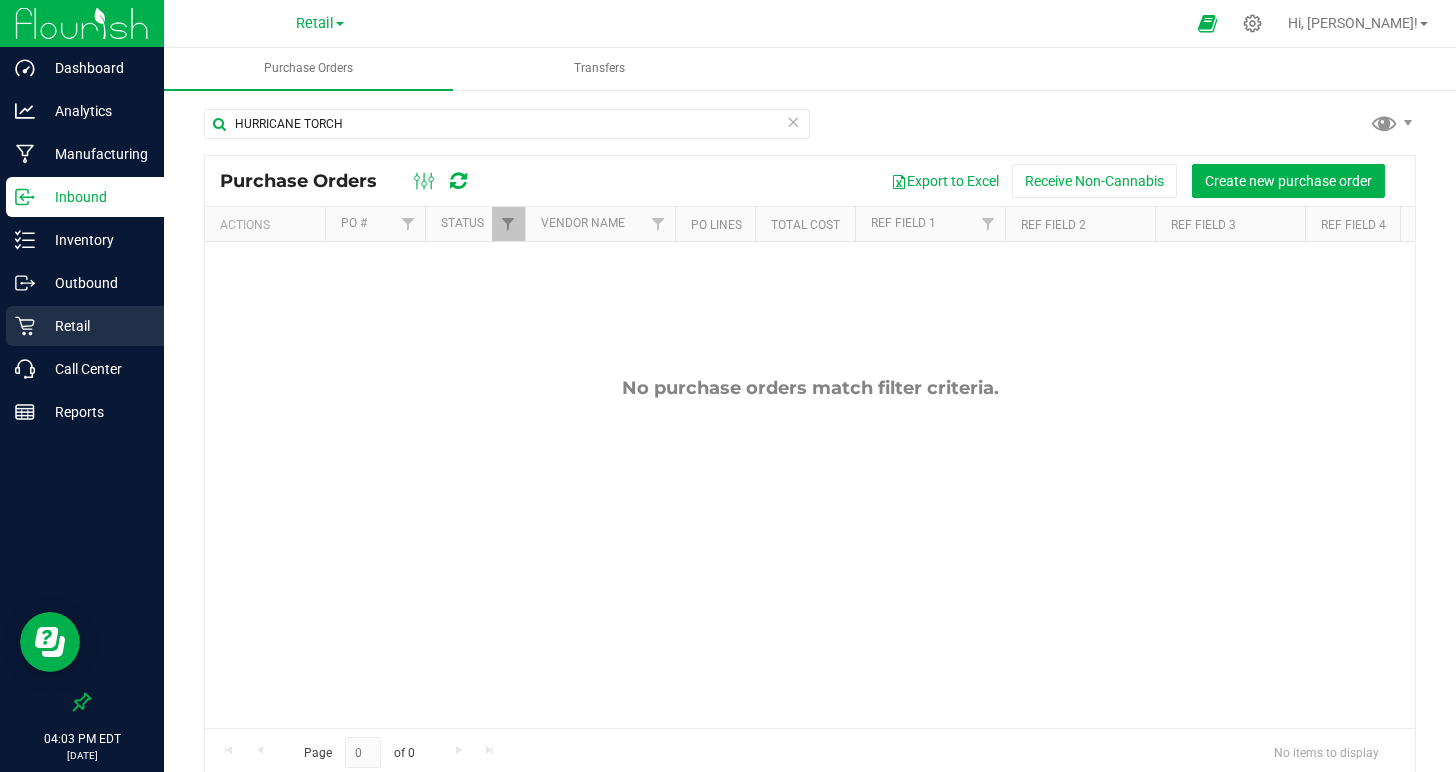 click on "Retail" at bounding box center [95, 326] 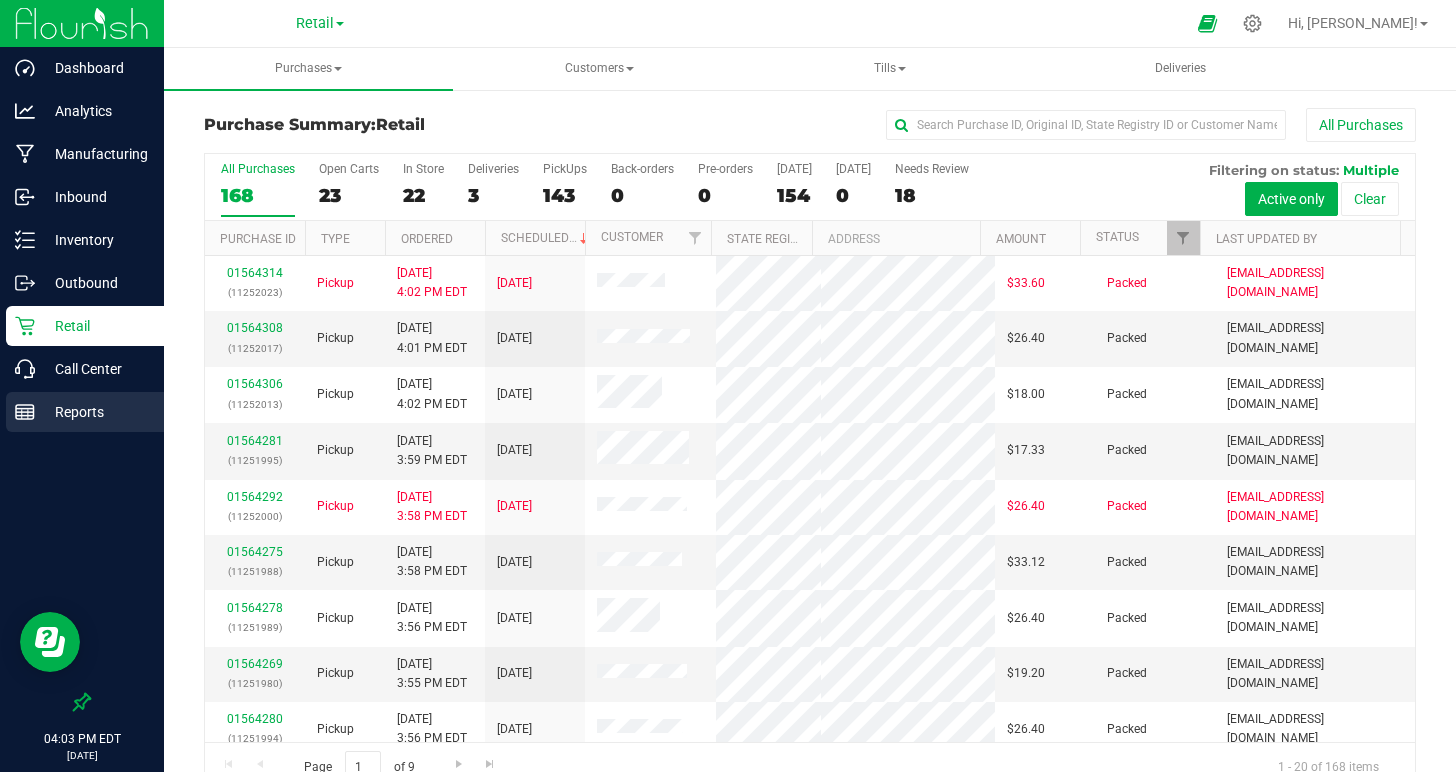 click on "Reports" at bounding box center (95, 412) 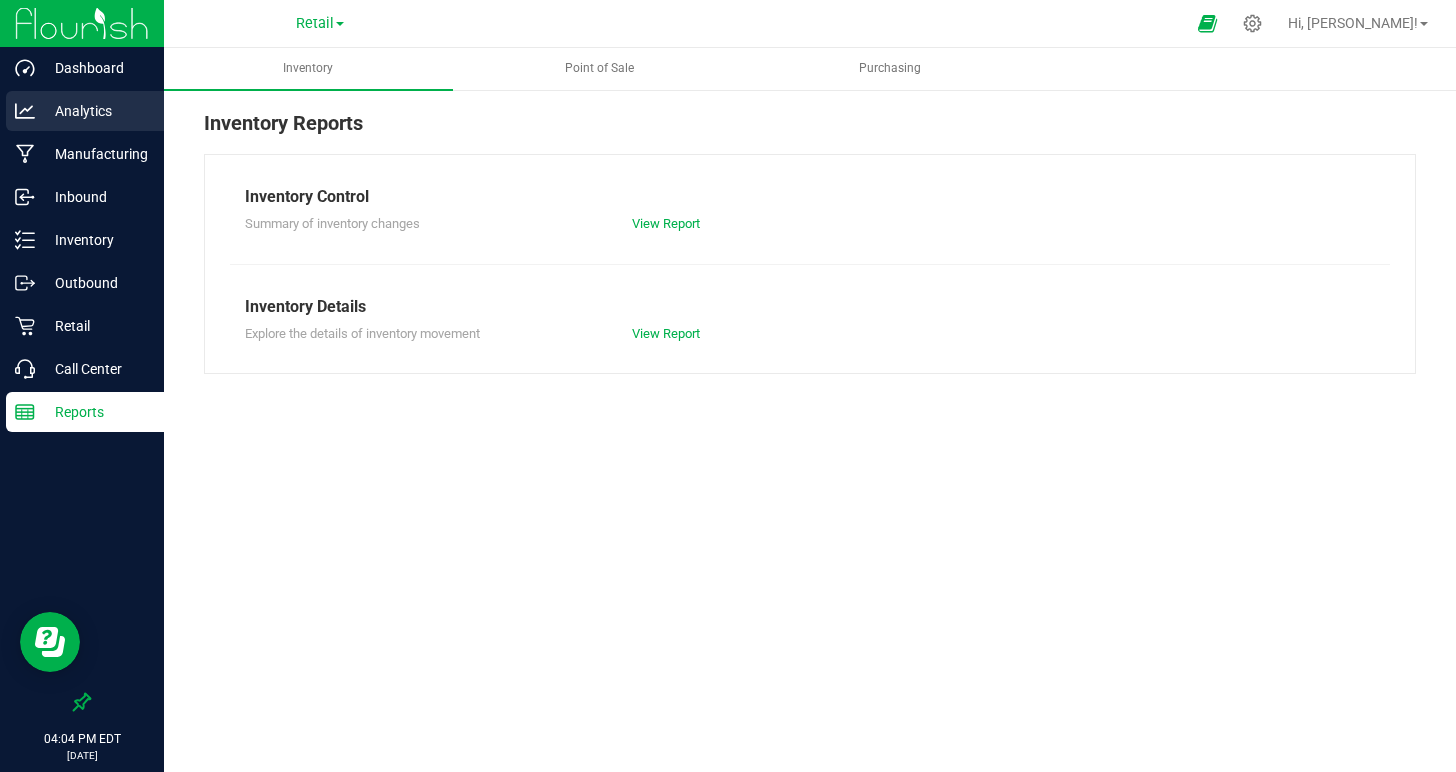 click on "Analytics" at bounding box center (95, 111) 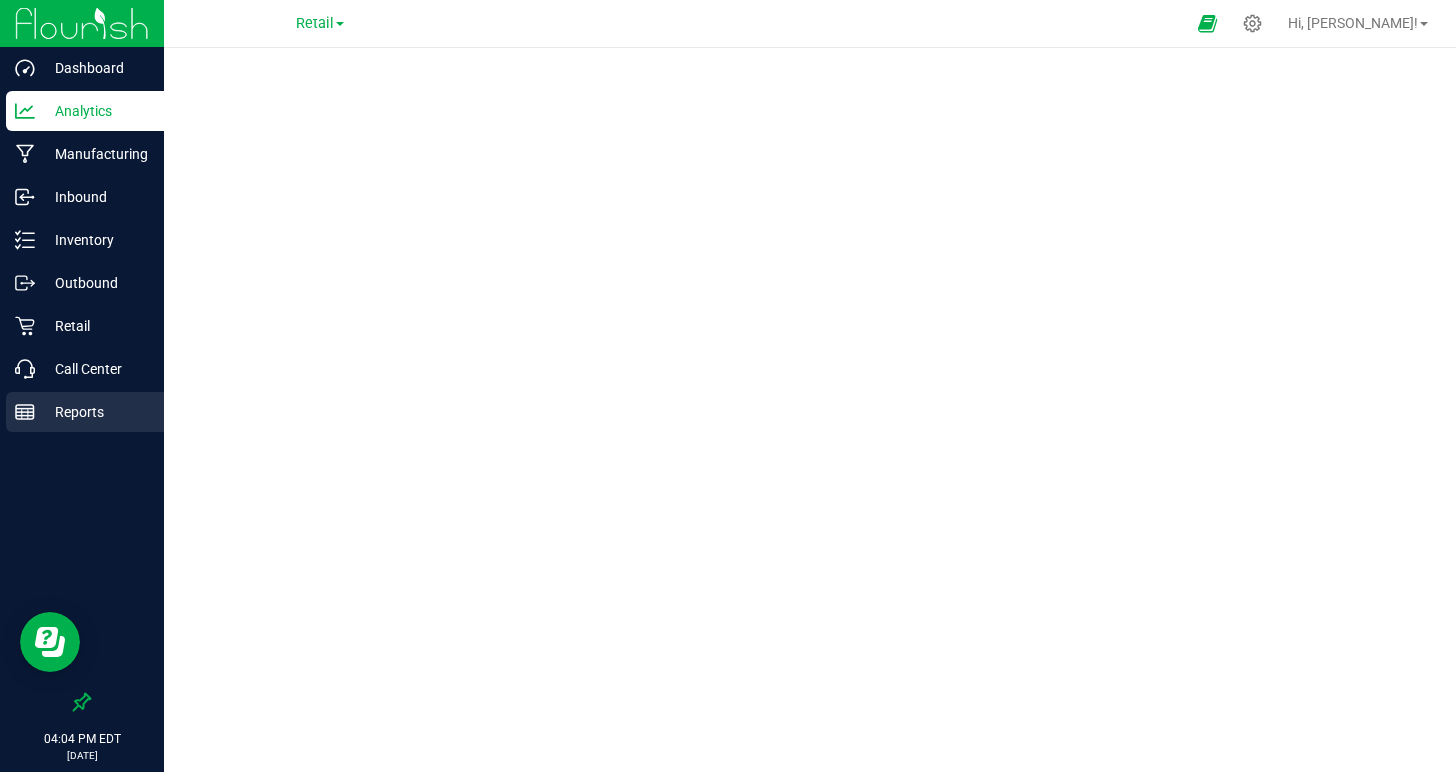 click on "Reports" at bounding box center [95, 412] 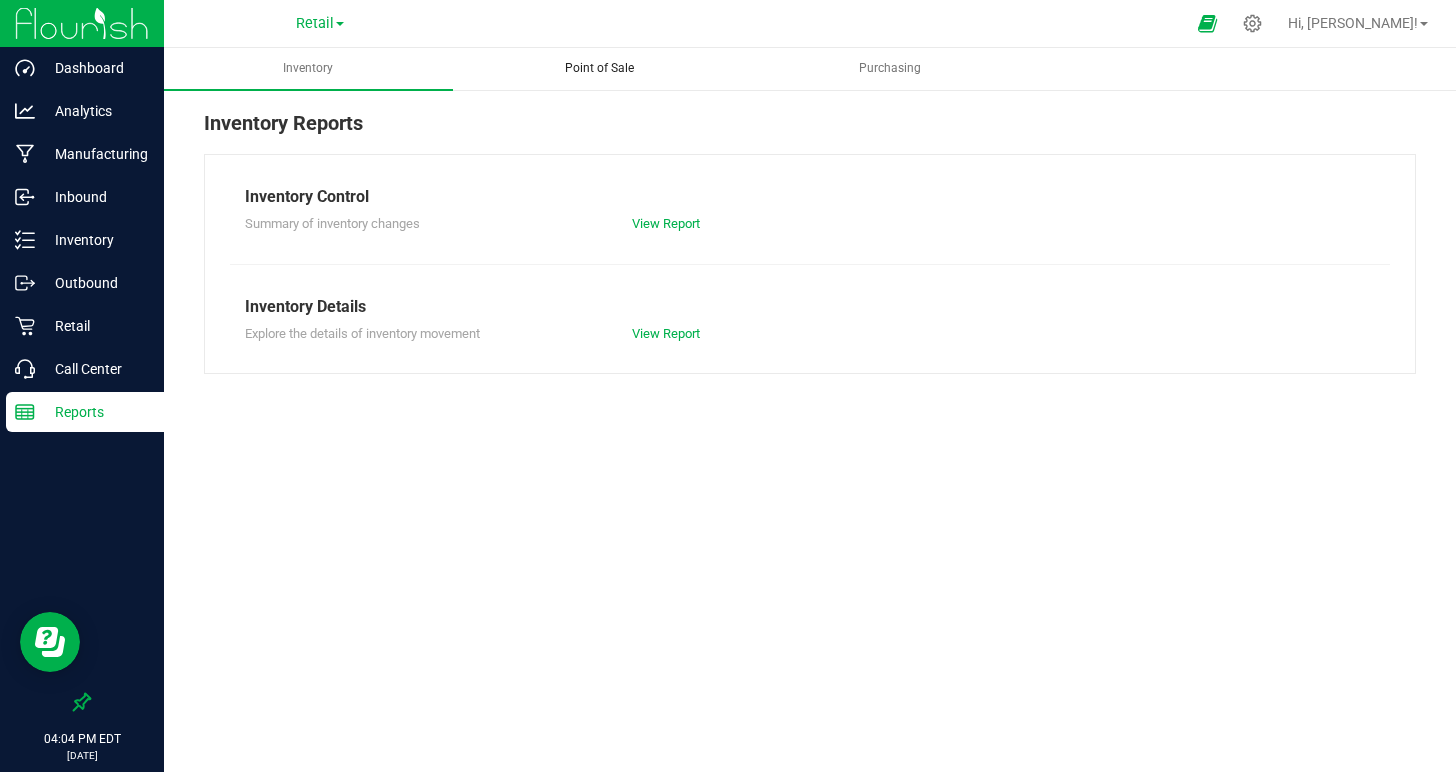 click on "Point of Sale" at bounding box center (599, 68) 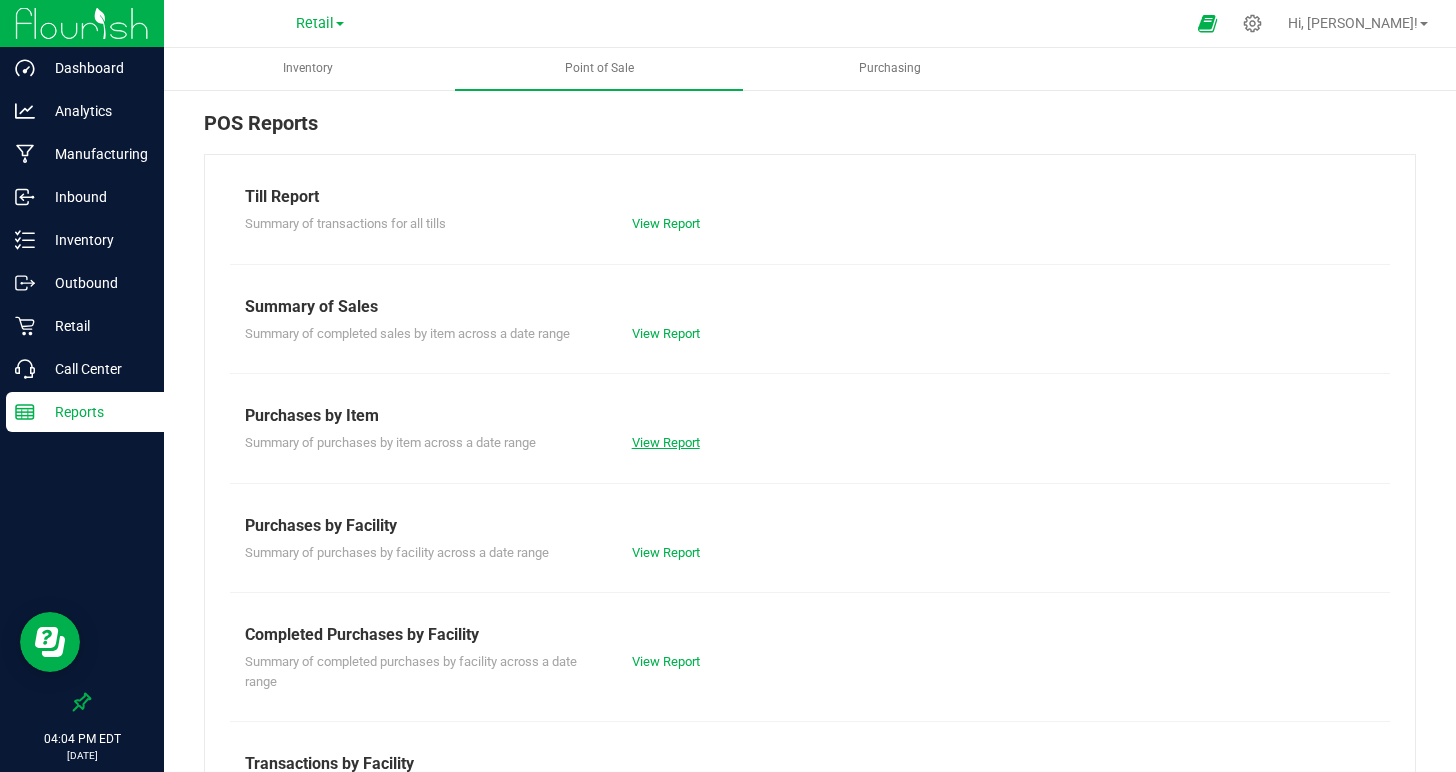 click on "View Report" at bounding box center [666, 442] 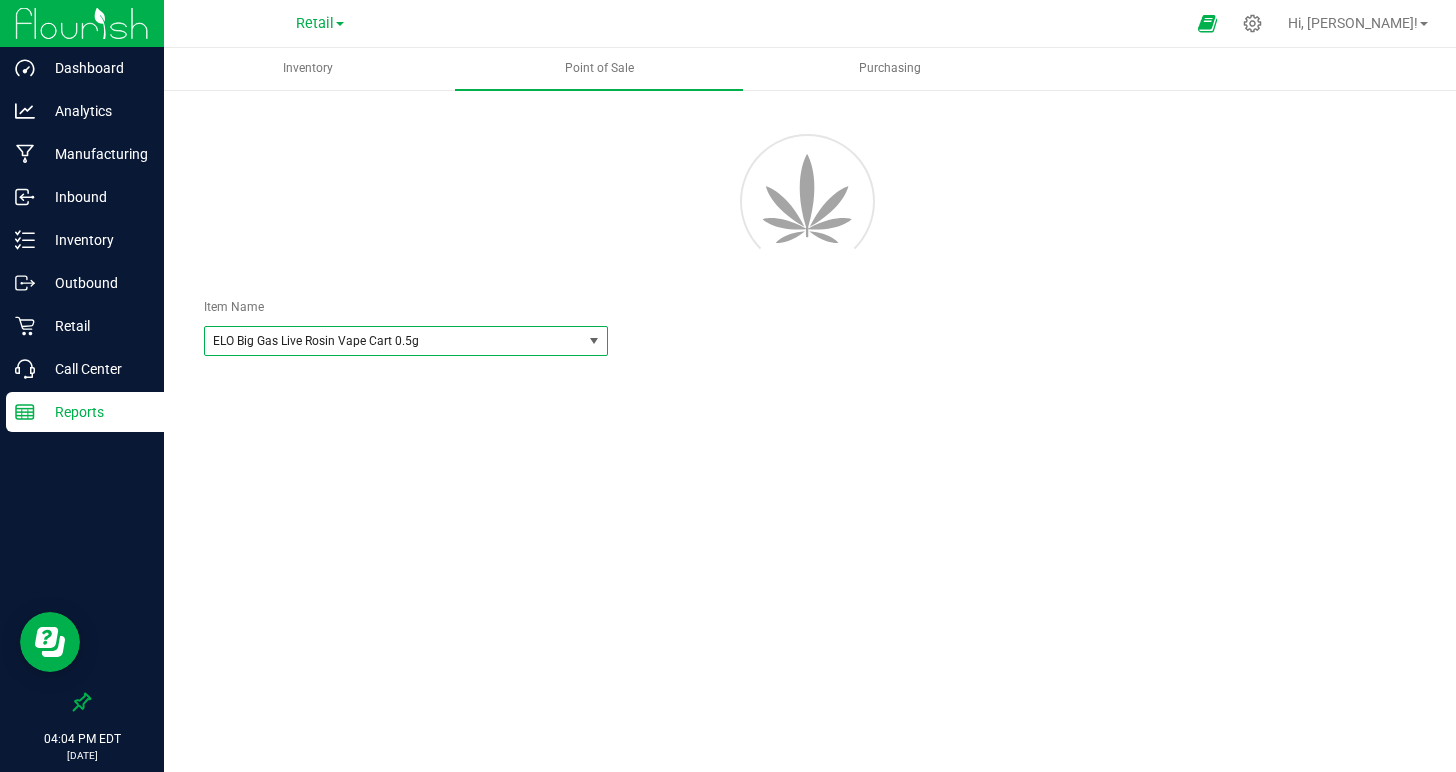 click on "ELO Big Gas Live Rosin Vape Cart 0.5g" at bounding box center [386, 341] 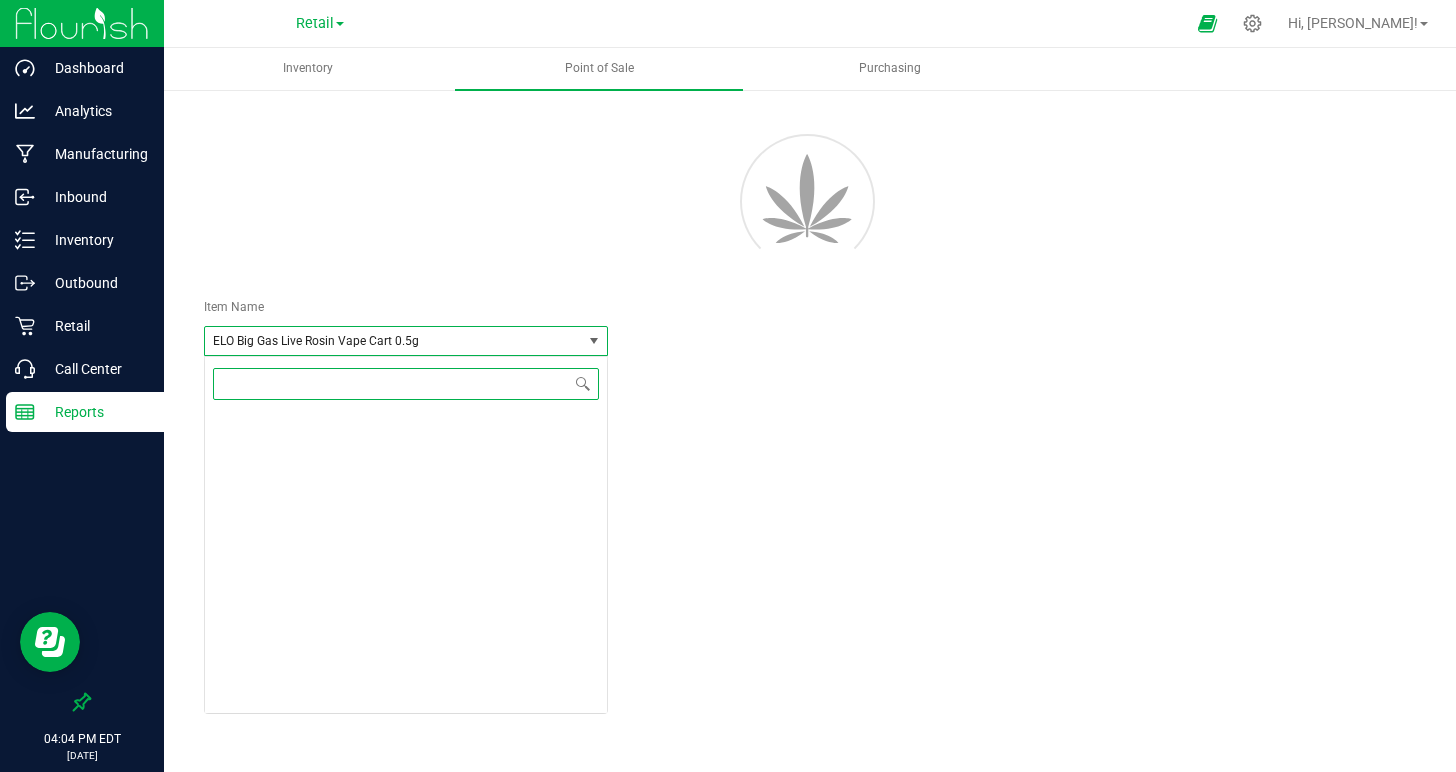 scroll, scrollTop: 93128, scrollLeft: 0, axis: vertical 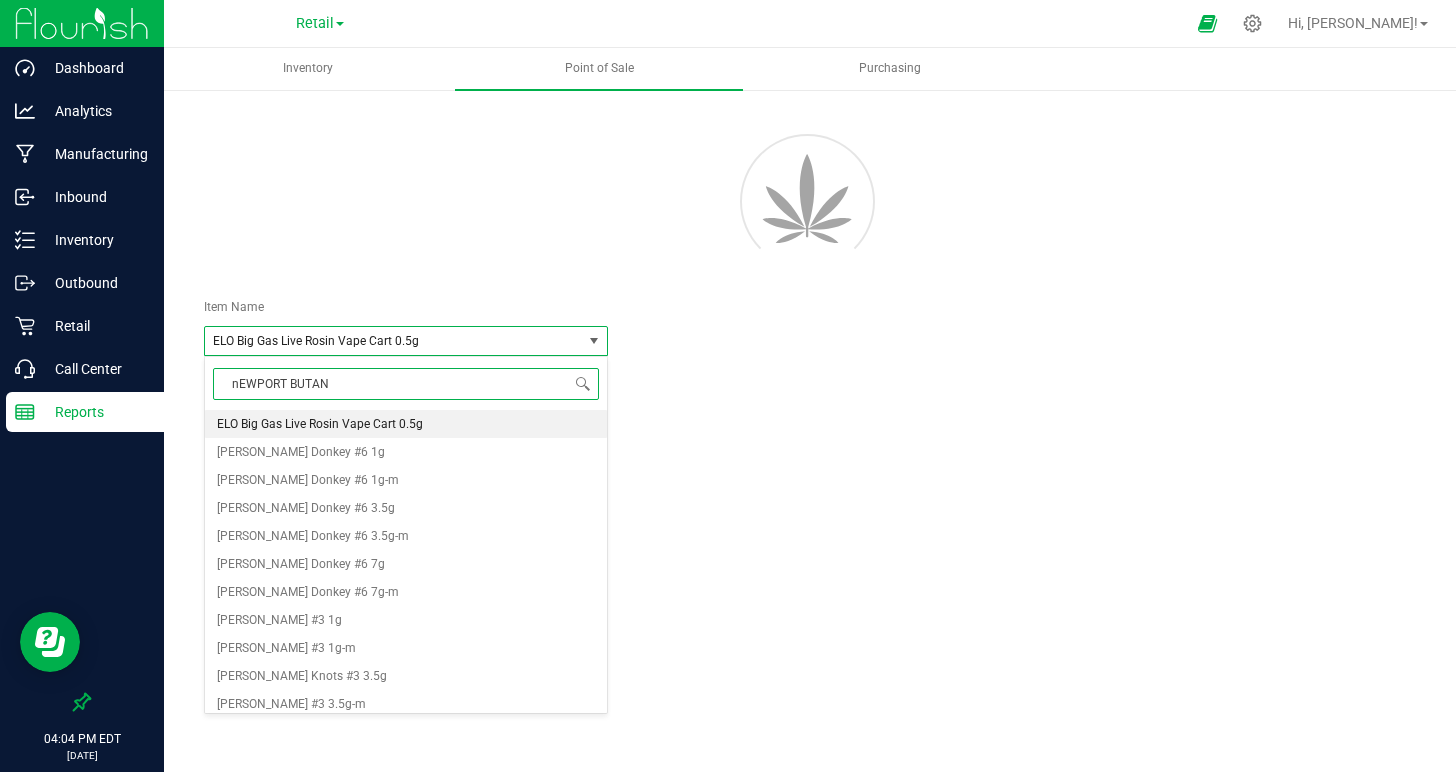 type on "nEWPORT BUTANE" 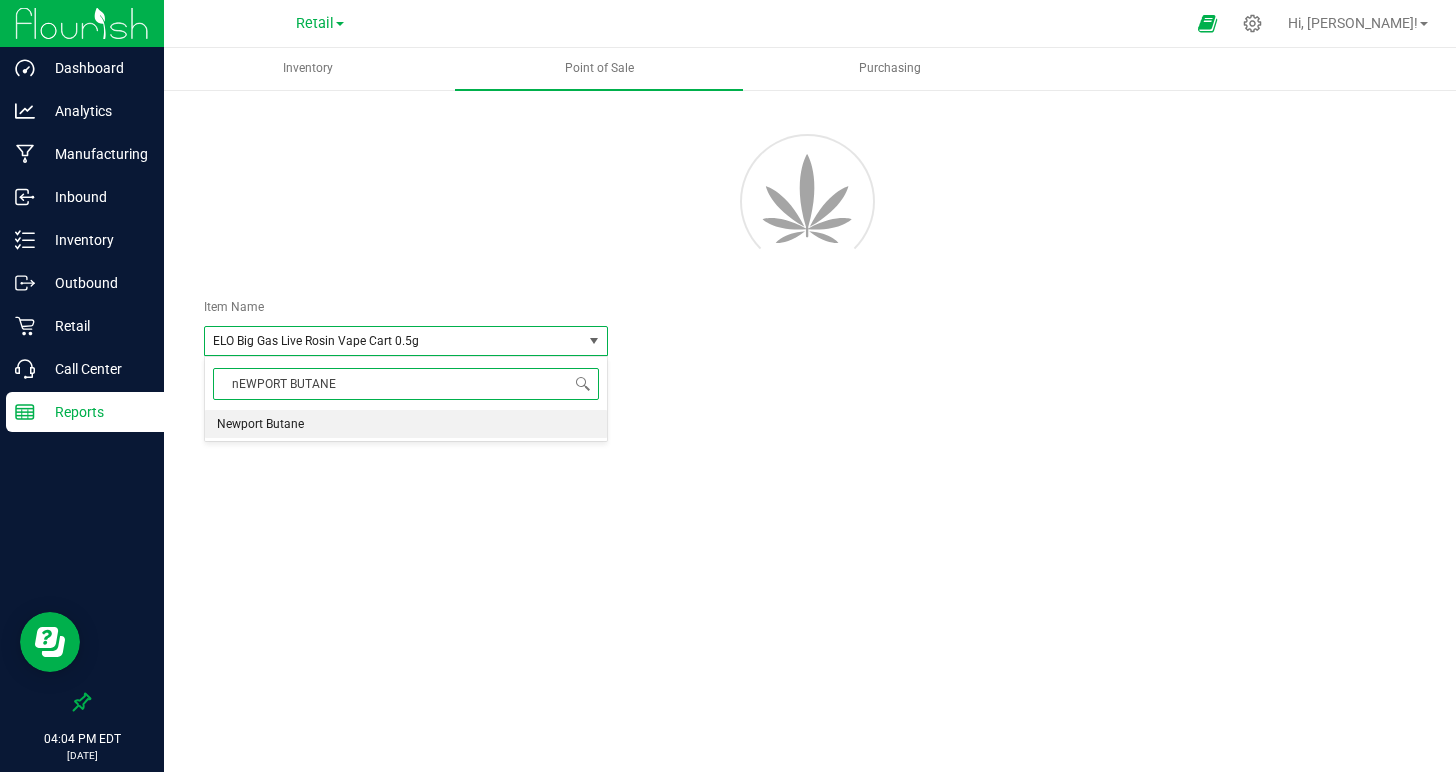 scroll, scrollTop: 0, scrollLeft: 0, axis: both 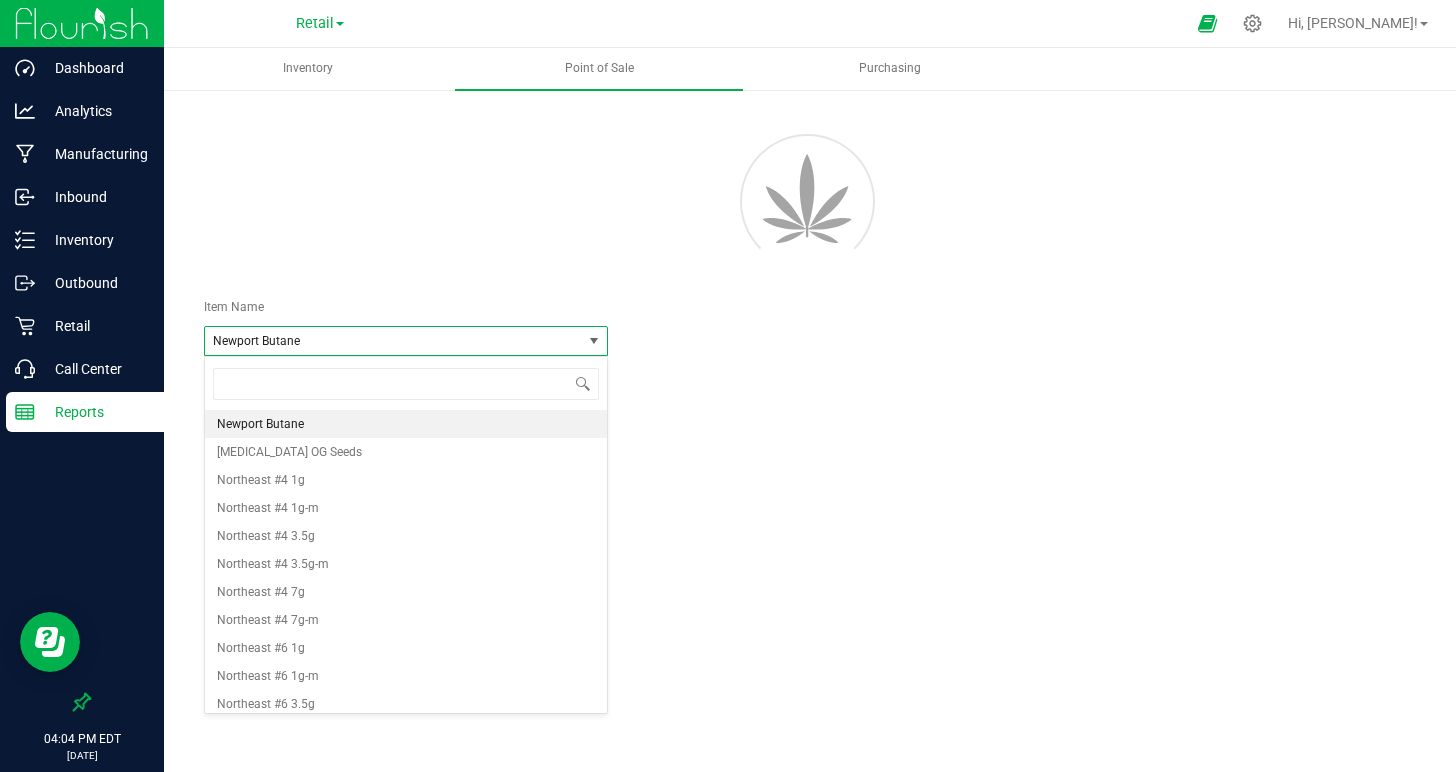 click on "Inventory
Point of Sale
Purchasing
Item Name
[GEOGRAPHIC_DATA]
Select Item [PERSON_NAME]-BULK BUDS-SUPER LEMON MAC-846002 [PERSON_NAME]-Bulk Preroll Material-Lord Licorice [PERSON_NAME]-Bulk Preroll Material-Mandarin Cookies [PERSON_NAME]-BULK TRIM-JUICEMAN-846104 [PERSON_NAME]-BULK TRIM-LORD LICORICE-846404 [PERSON_NAME]-BULK TRIM-MANDARIN COOKIES-846003 [PERSON_NAME]-BULK TRIM-PRE '98 [PERSON_NAME]-846402 [PERSON_NAME]-BULK TRIM-STINKY CHEM BROS-846403 [PERSON_NAME]-BULK TRIM-SUPER LEMON MAC-846203 Nessie Seeds" at bounding box center (810, 410) 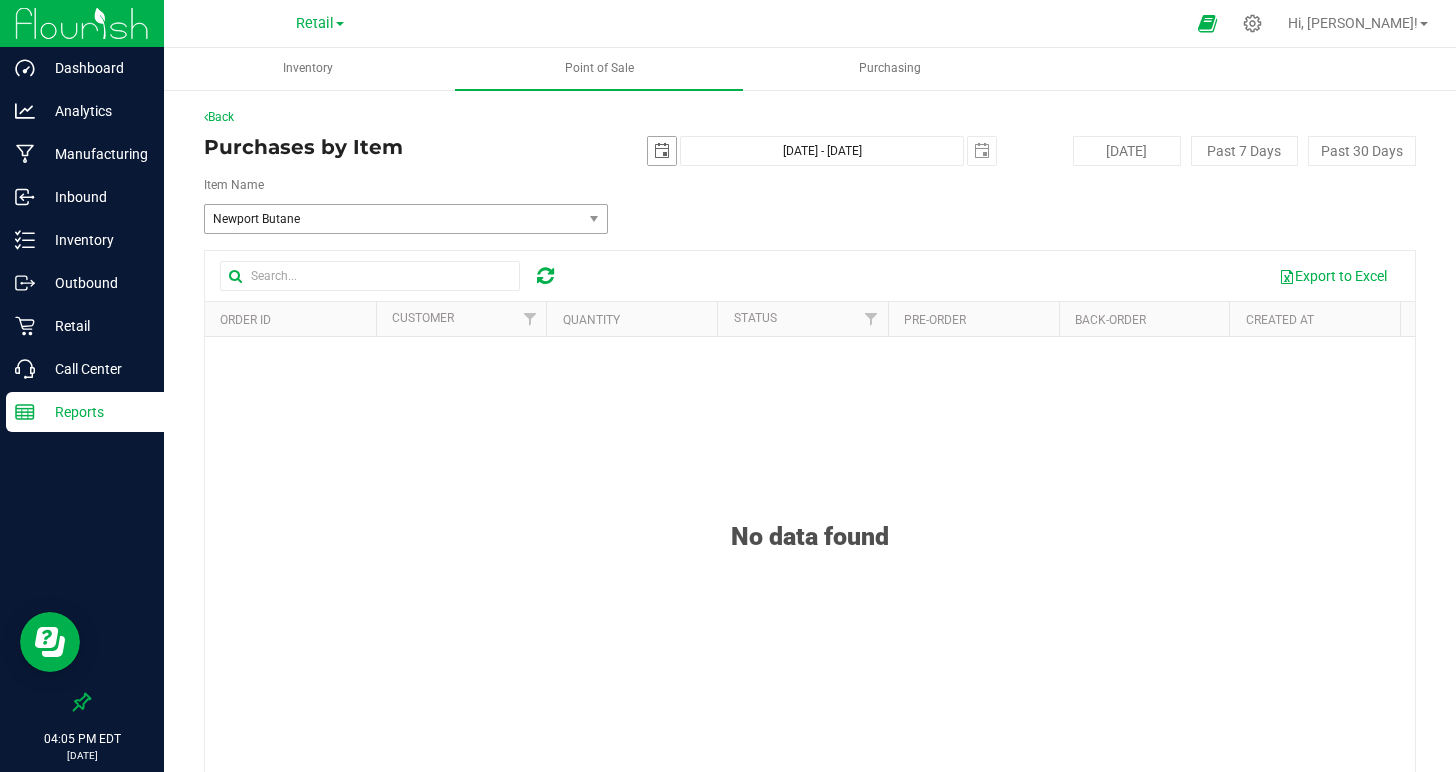click at bounding box center [662, 151] 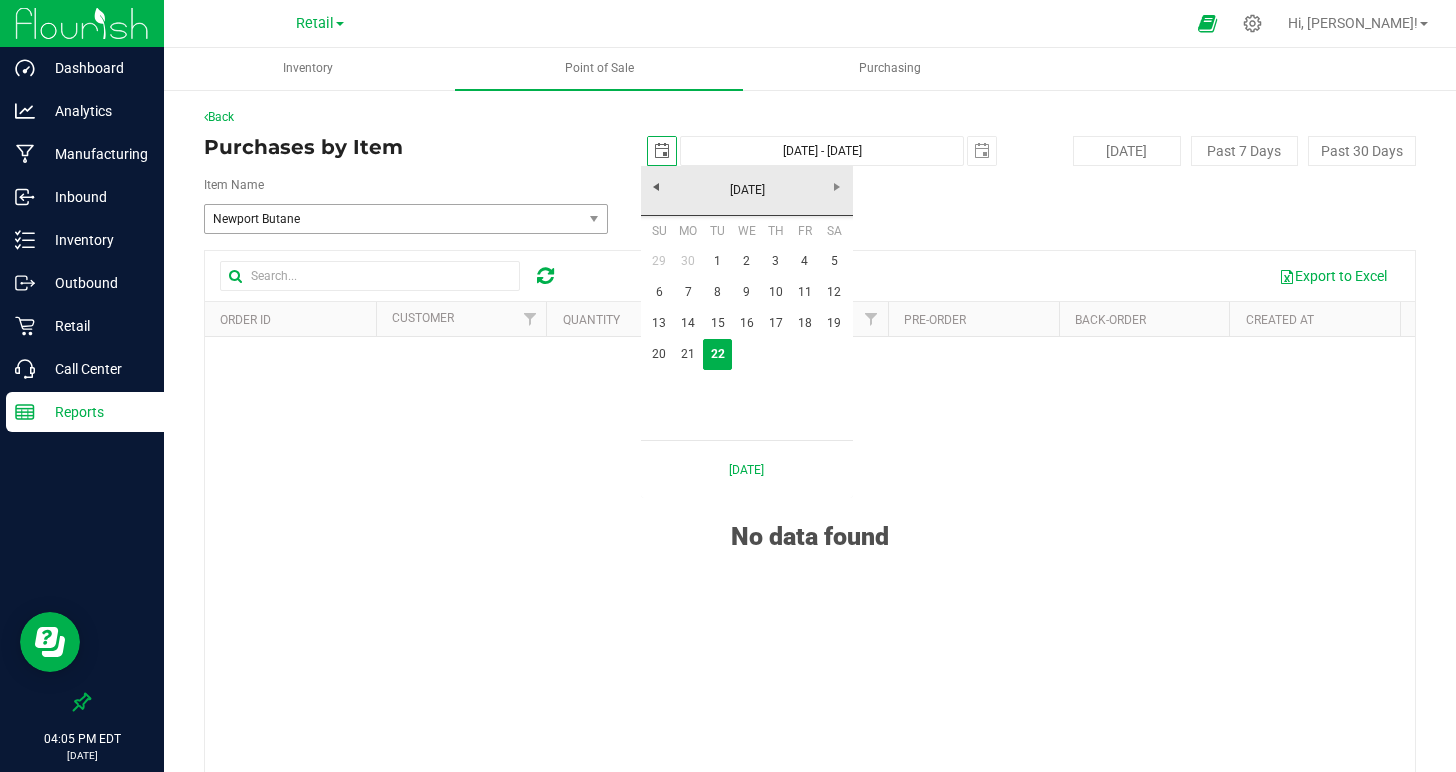 scroll, scrollTop: 0, scrollLeft: 50, axis: horizontal 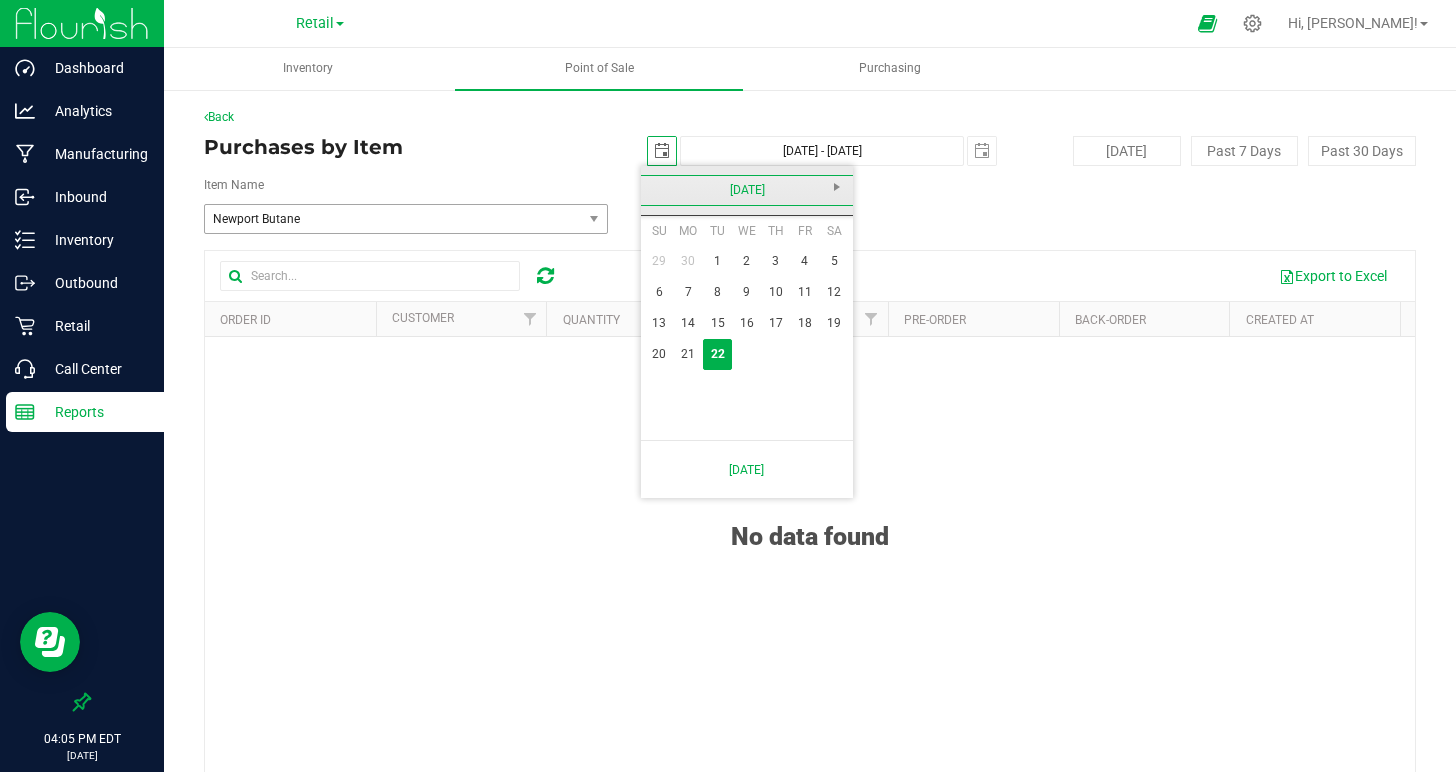 click on "[DATE]" at bounding box center (747, 190) 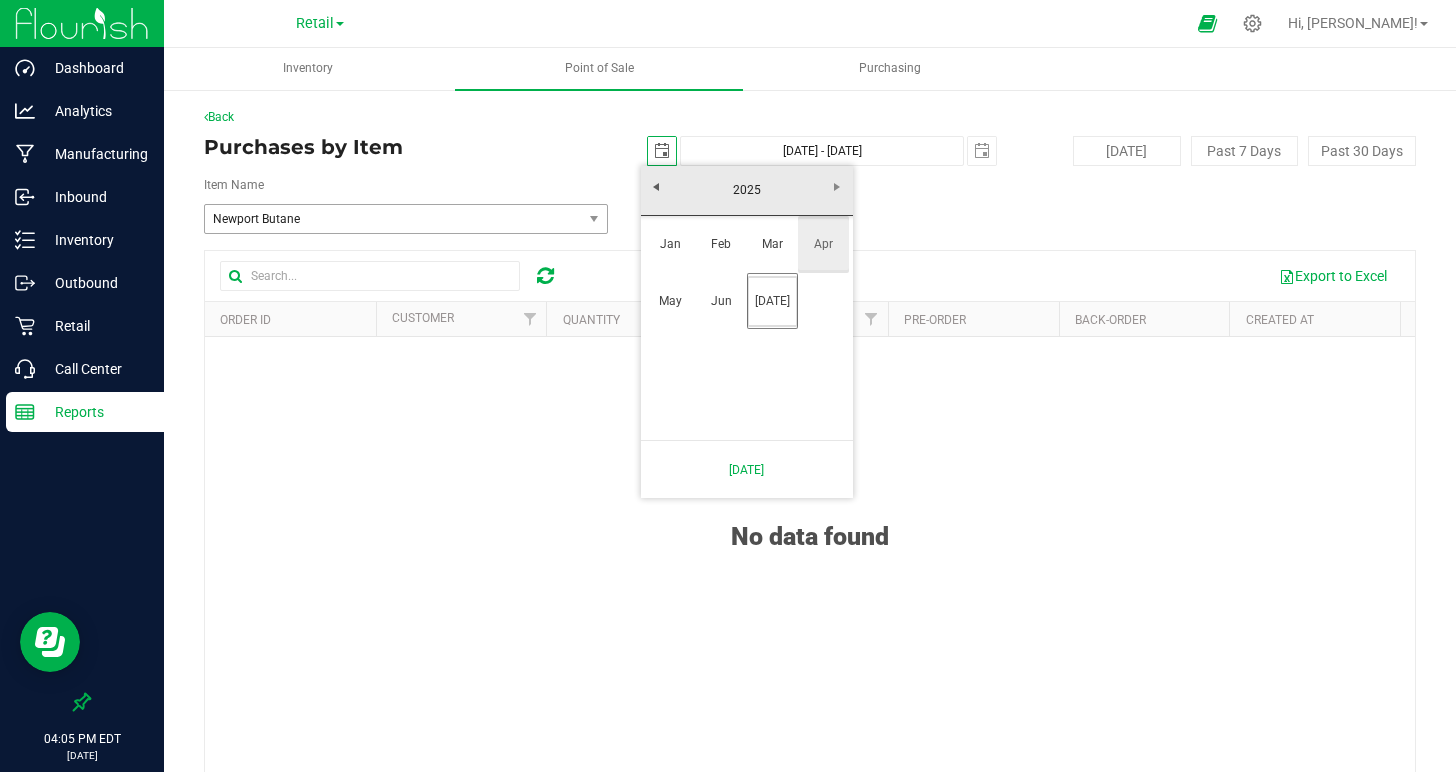click on "Apr" at bounding box center [823, 244] 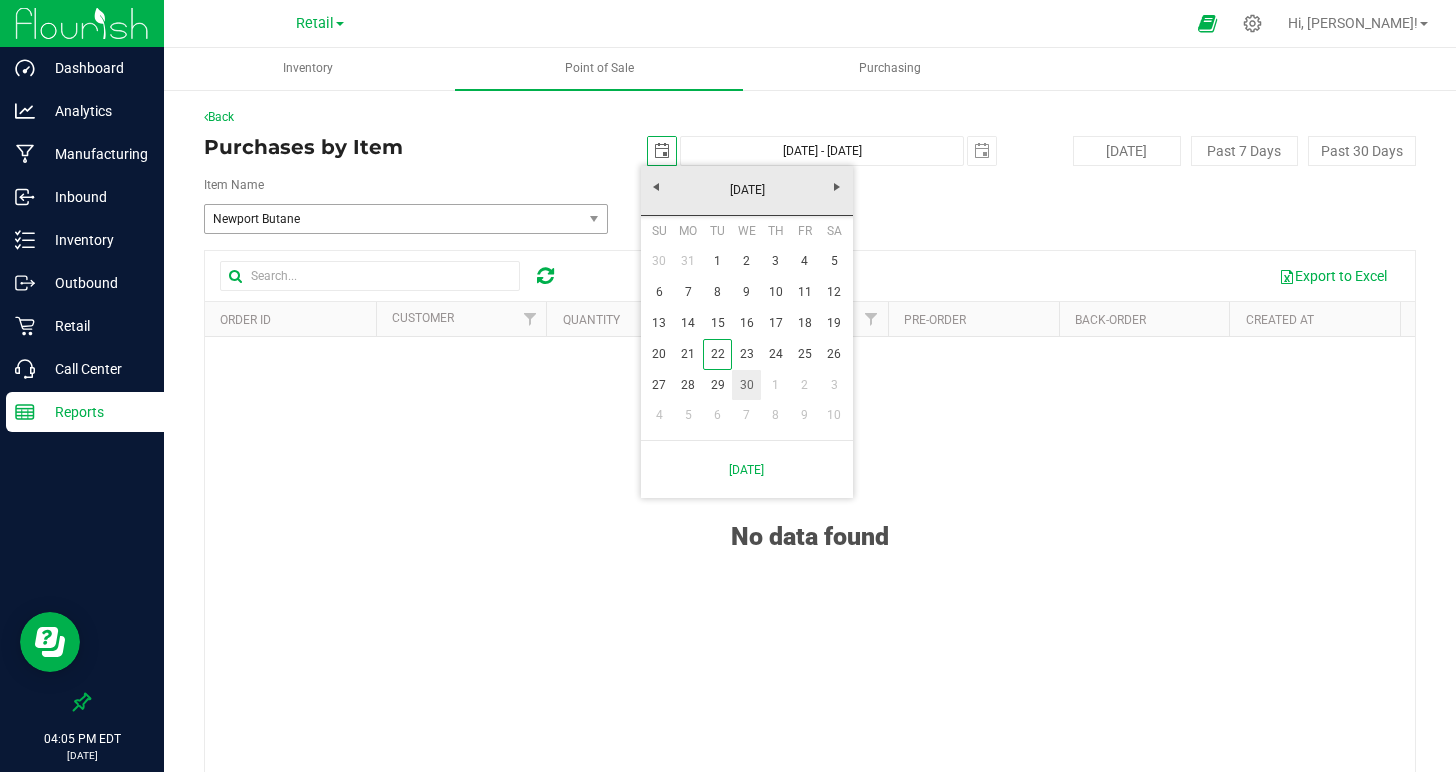 click on "30" at bounding box center [746, 385] 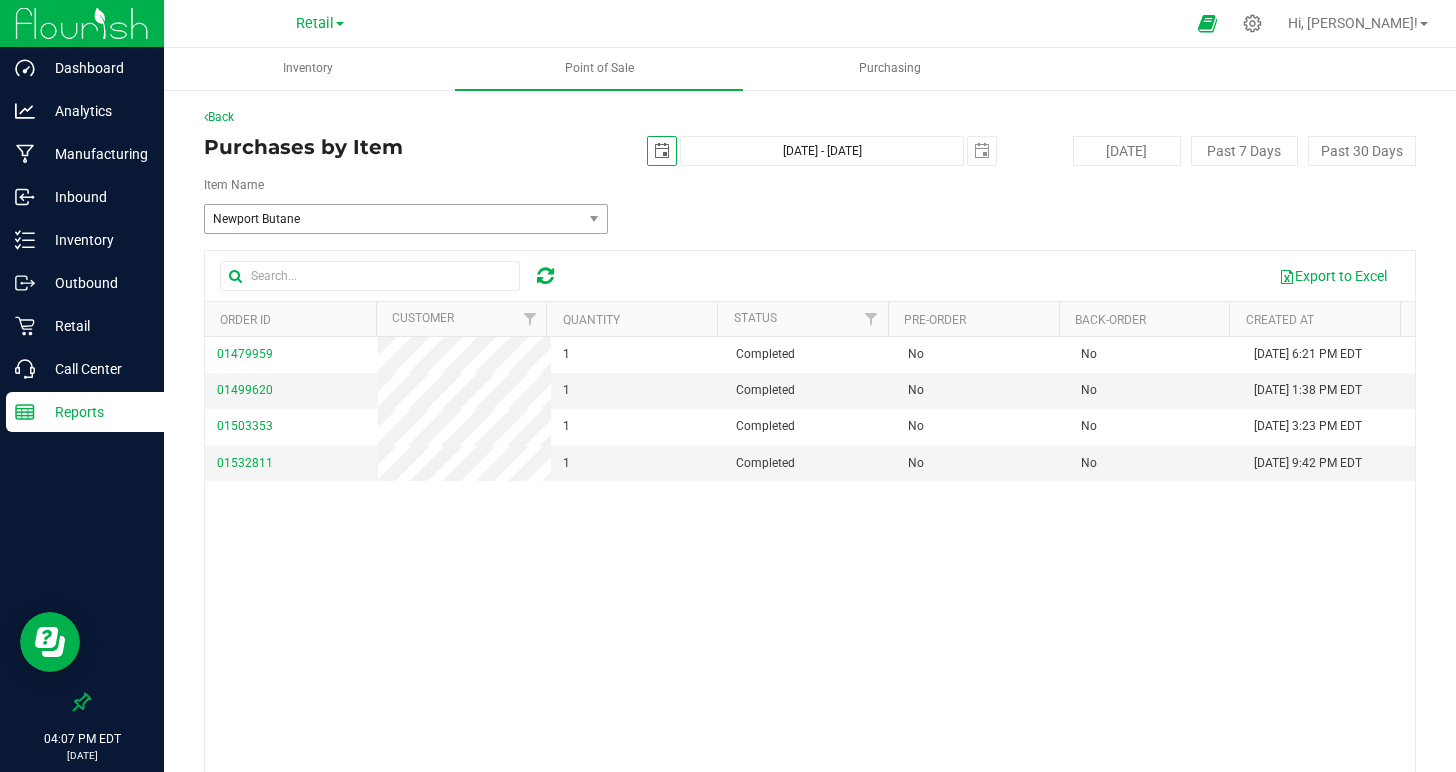 scroll, scrollTop: 0, scrollLeft: 0, axis: both 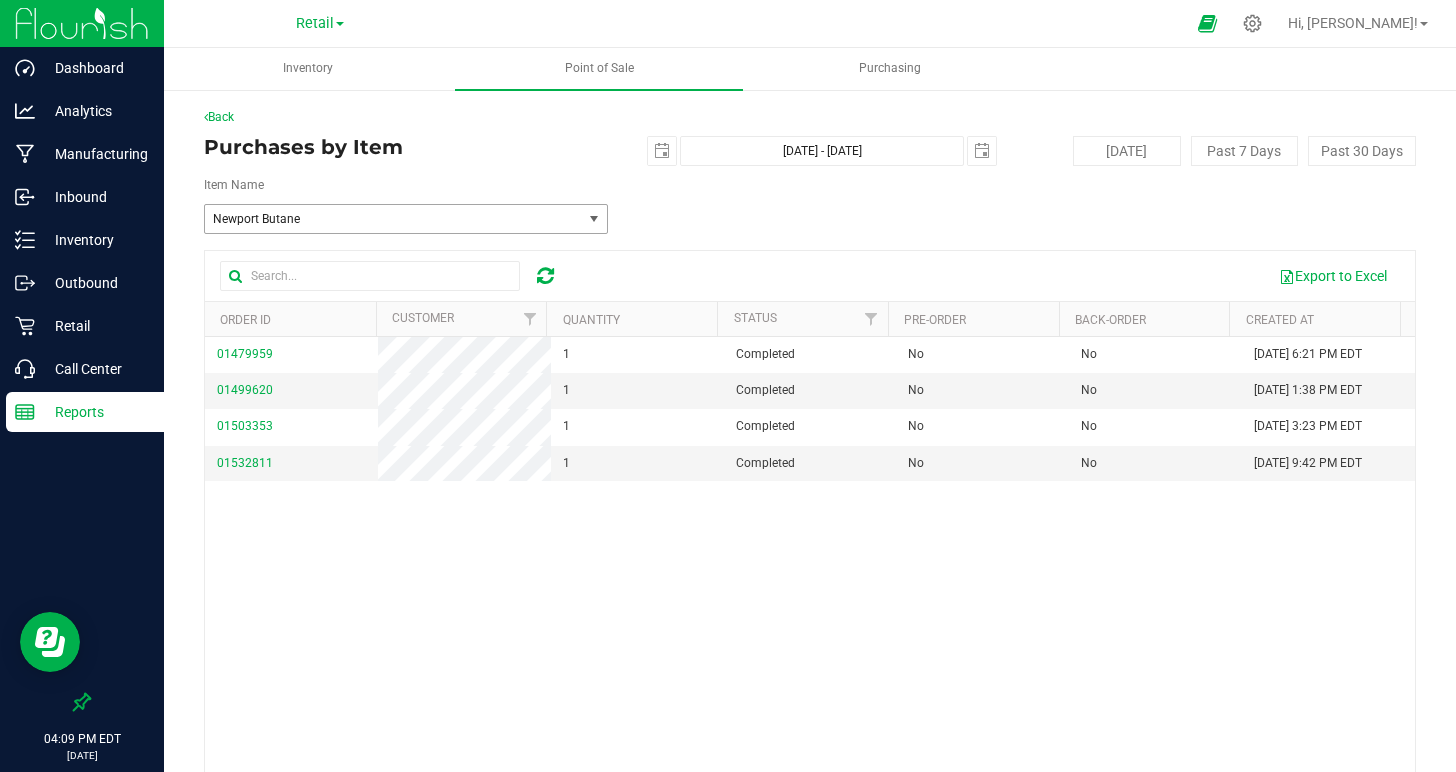 click on "Newport Butane" at bounding box center [386, 219] 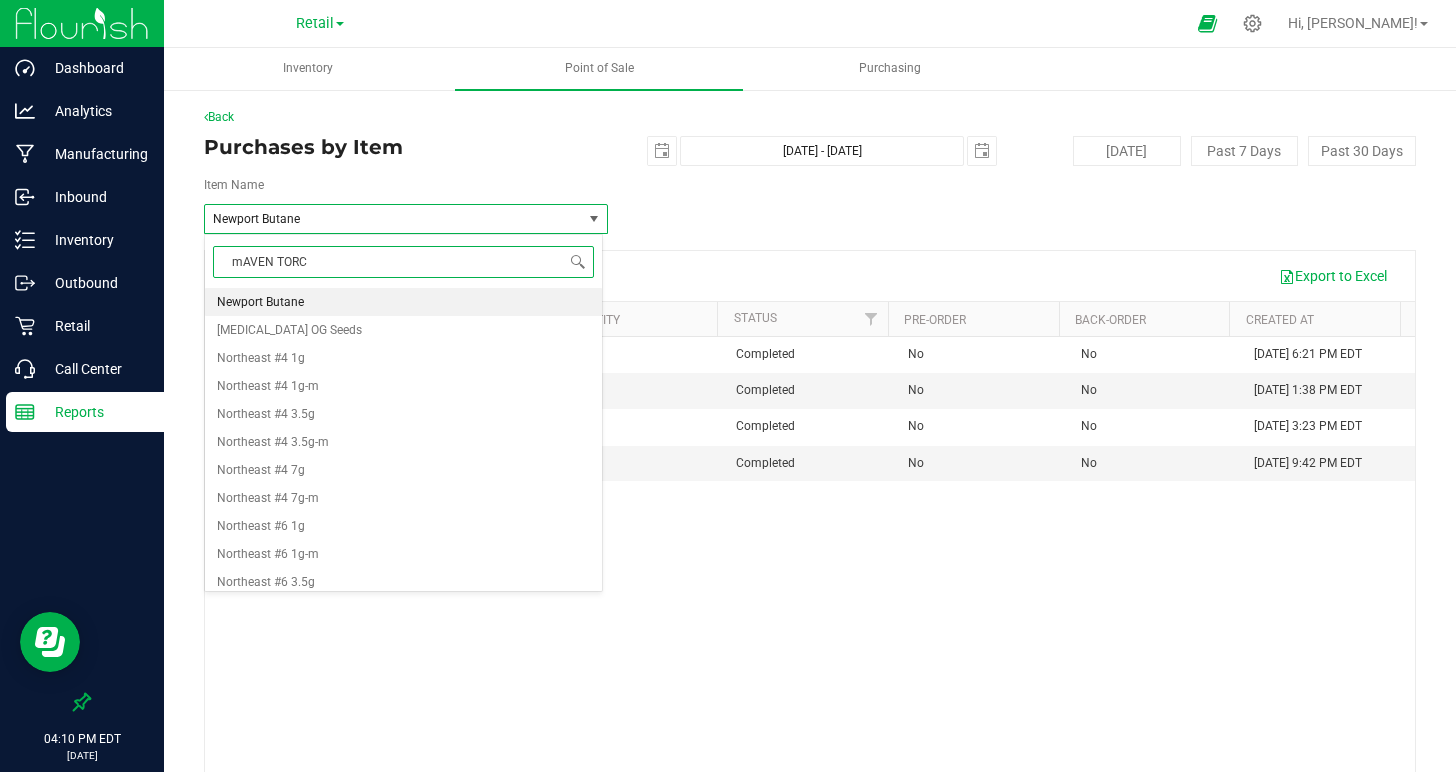 type on "mAVEN TORCH" 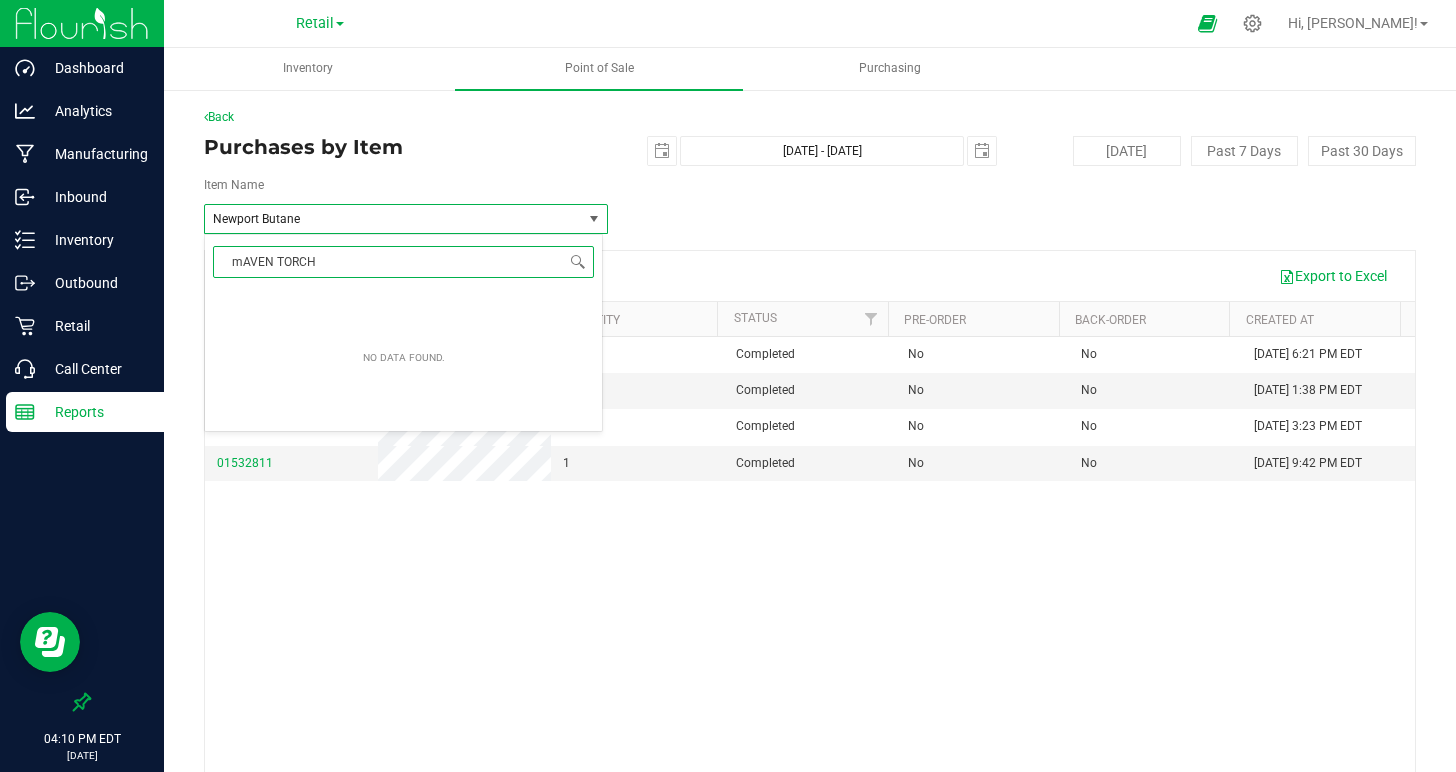 scroll, scrollTop: 0, scrollLeft: 0, axis: both 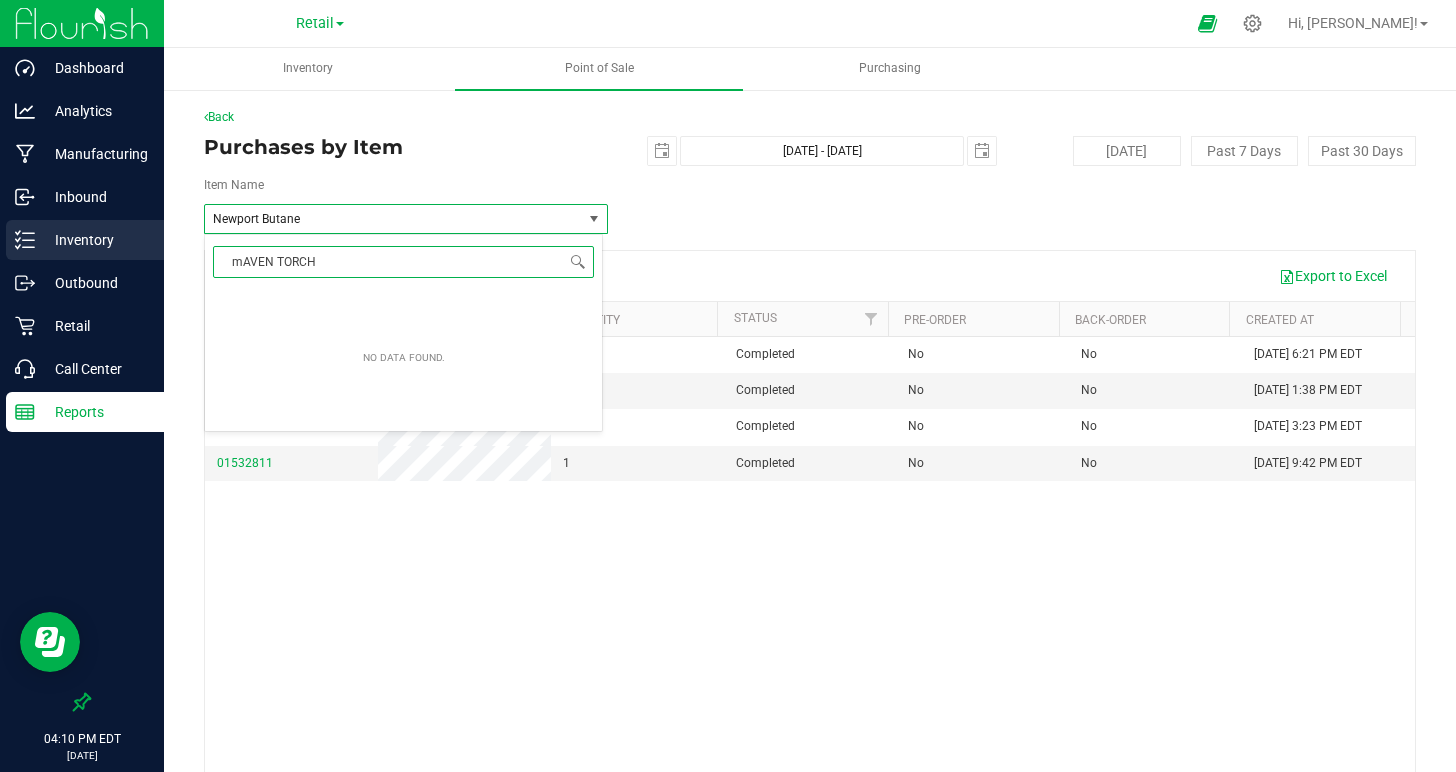 drag, startPoint x: 371, startPoint y: 255, endPoint x: 159, endPoint y: 252, distance: 212.02122 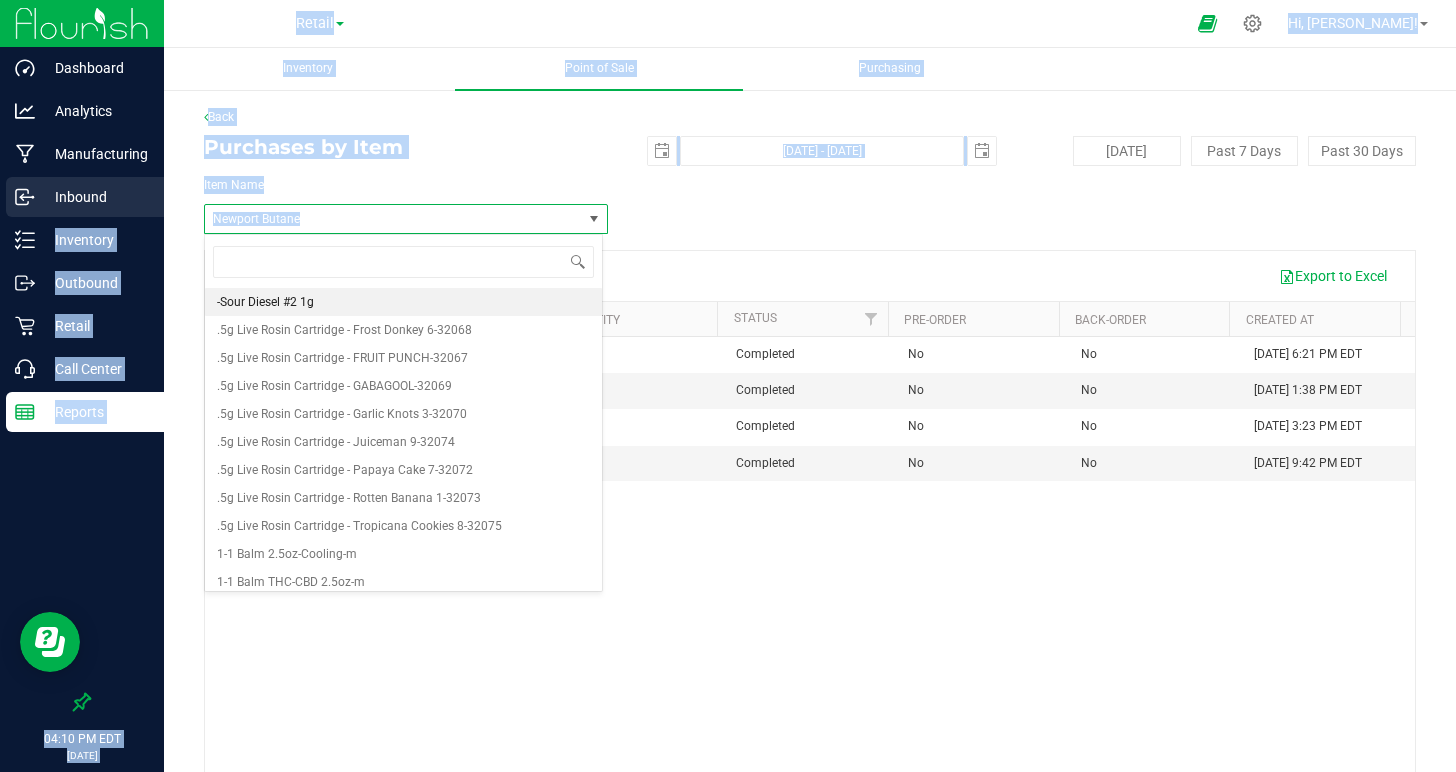 drag, startPoint x: 313, startPoint y: 216, endPoint x: 92, endPoint y: 212, distance: 221.0362 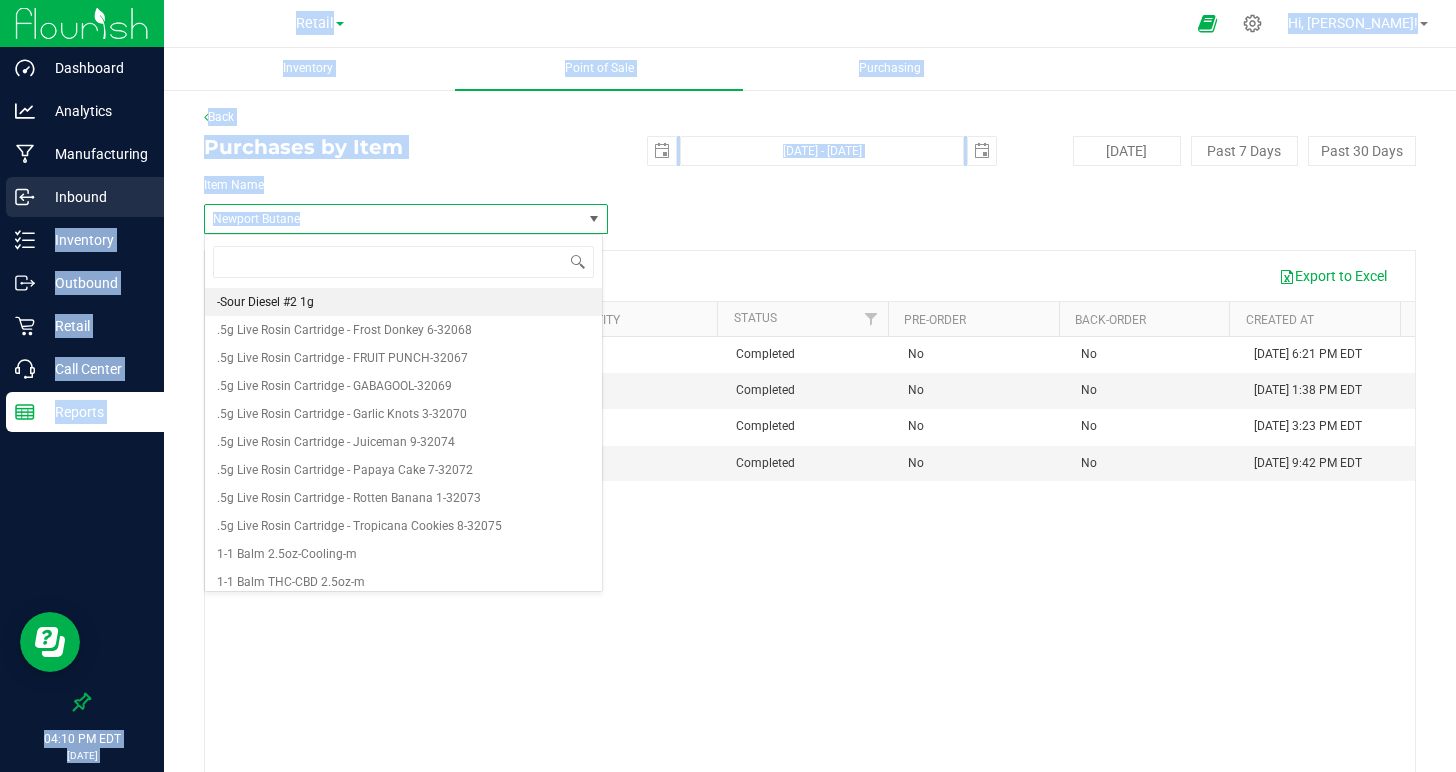 click on "Dashboard Analytics Manufacturing Inbound Inventory Outbound Retail Call Center Reports 04:10 PM EDT [DATE]  07/22   Retail   Cultivation   Manufacturing   Retail   Hi, [PERSON_NAME]!
Inventory
Point of Sale
Purchasing
Back
Purchases by Item
[DATE]
[DATE] - [DATE]
[DATE]
[DATE]" at bounding box center (728, 386) 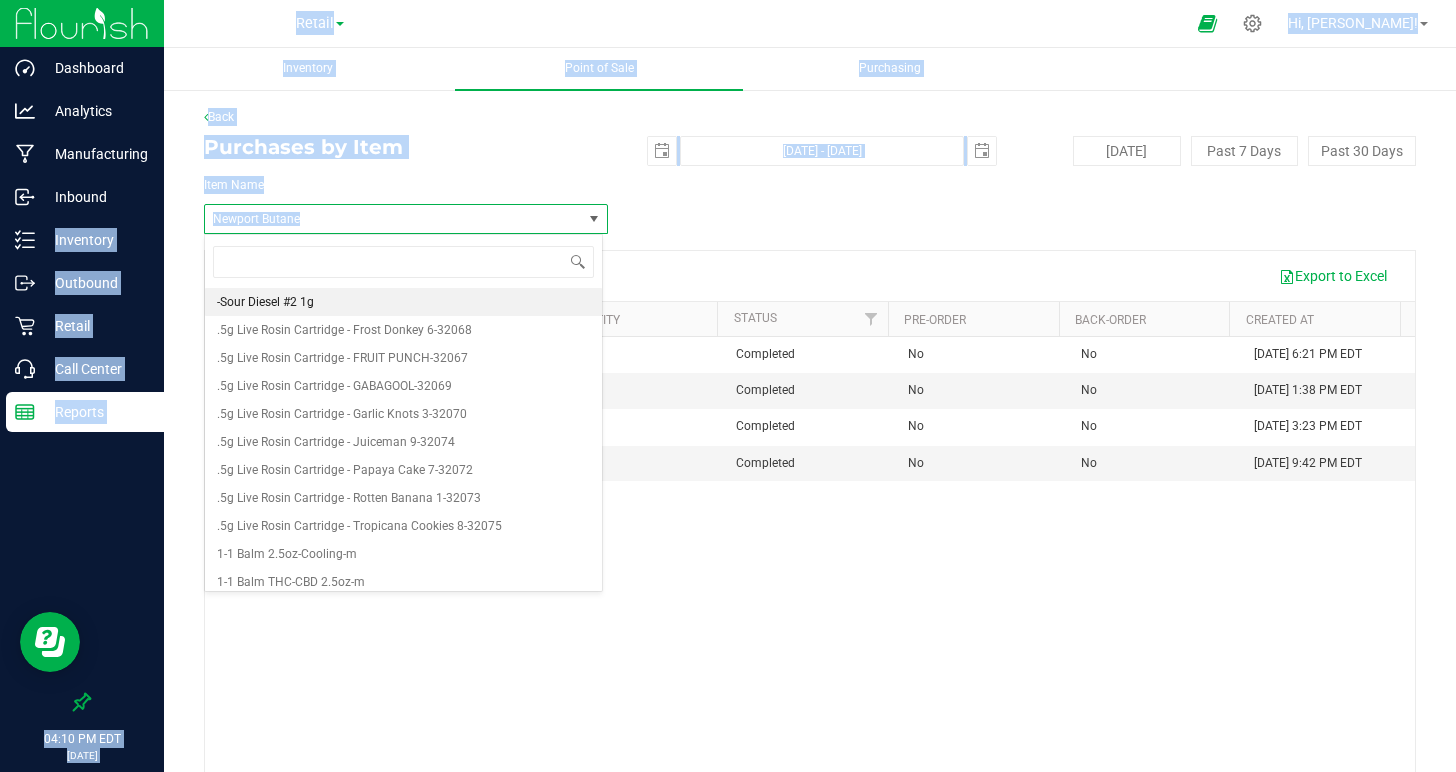 click on "Item Name" at bounding box center [406, 187] 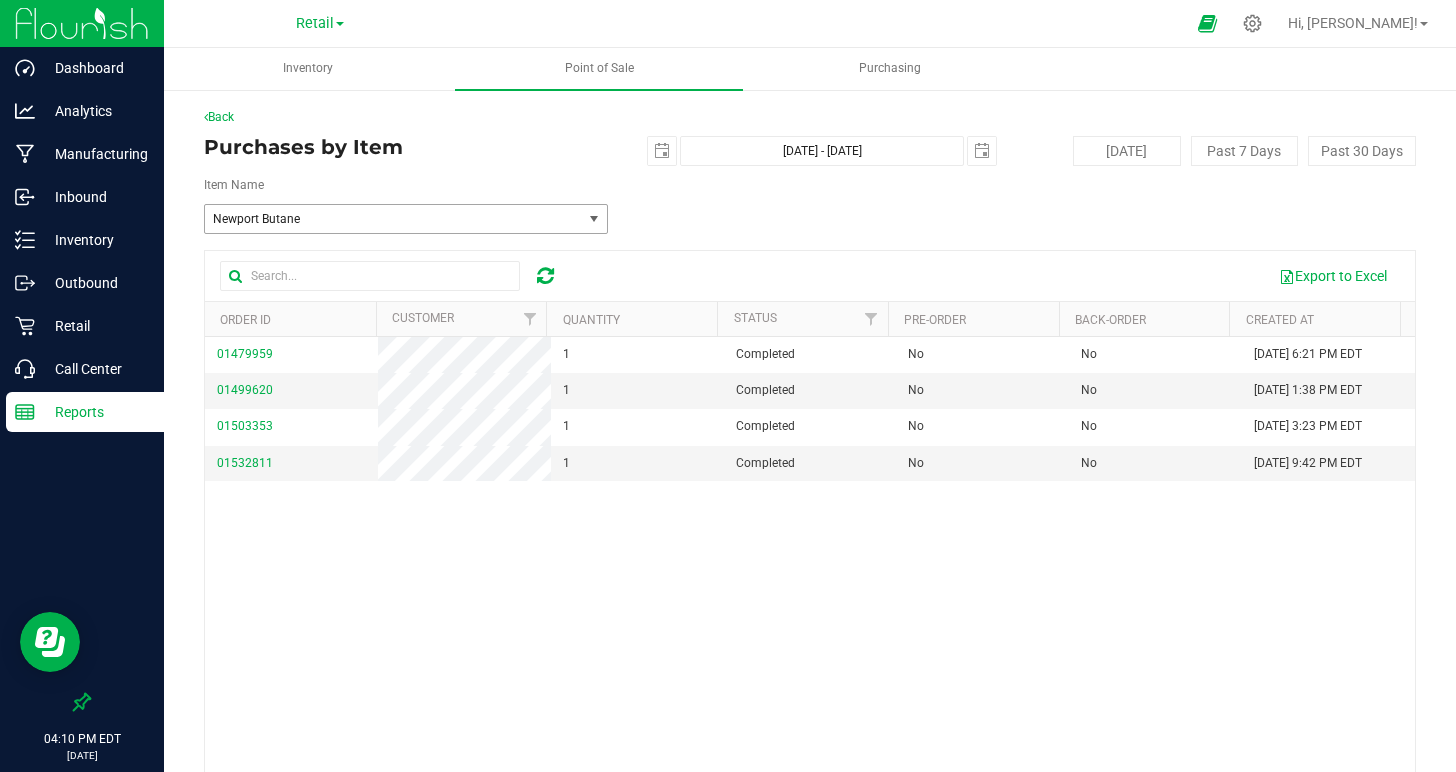 click on "Newport Butane" at bounding box center [386, 219] 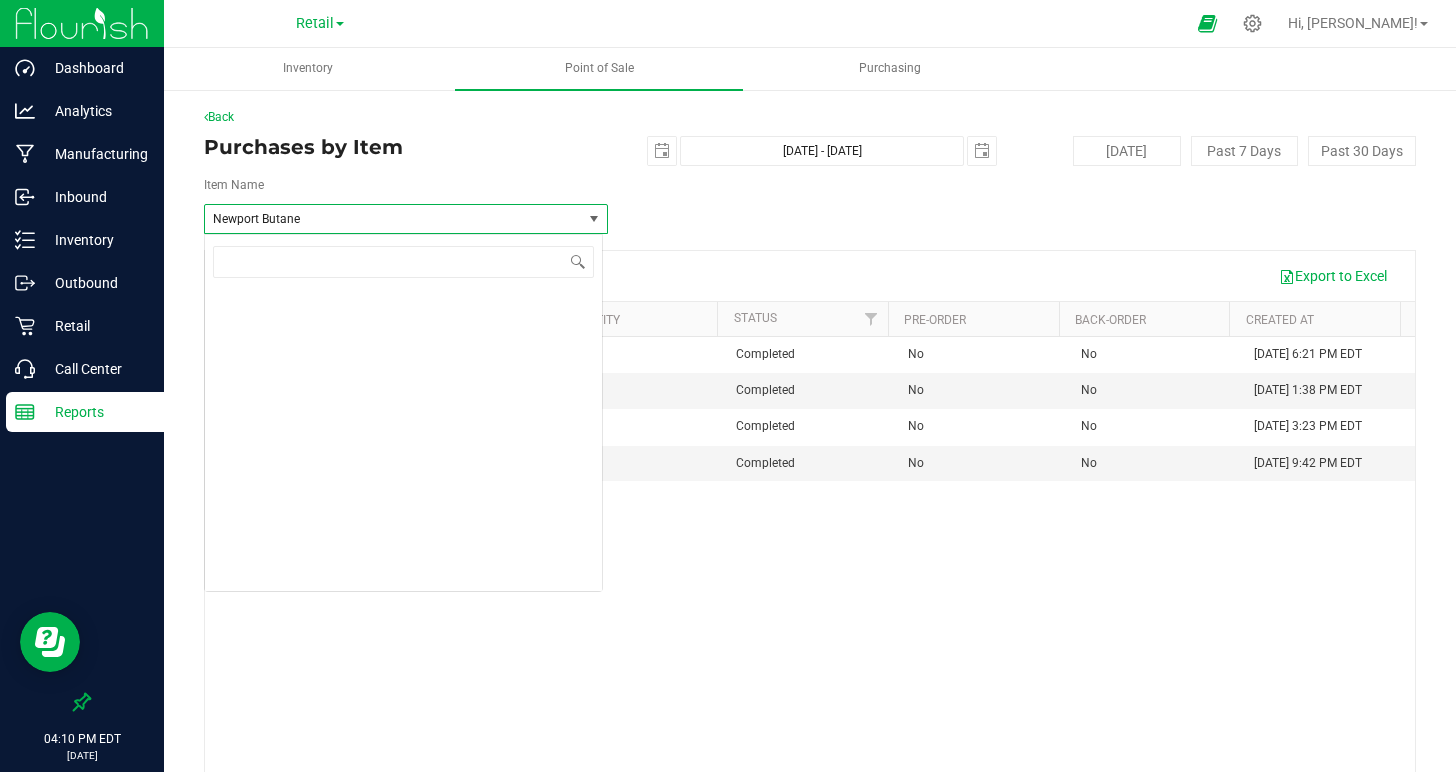 scroll, scrollTop: 188972, scrollLeft: 0, axis: vertical 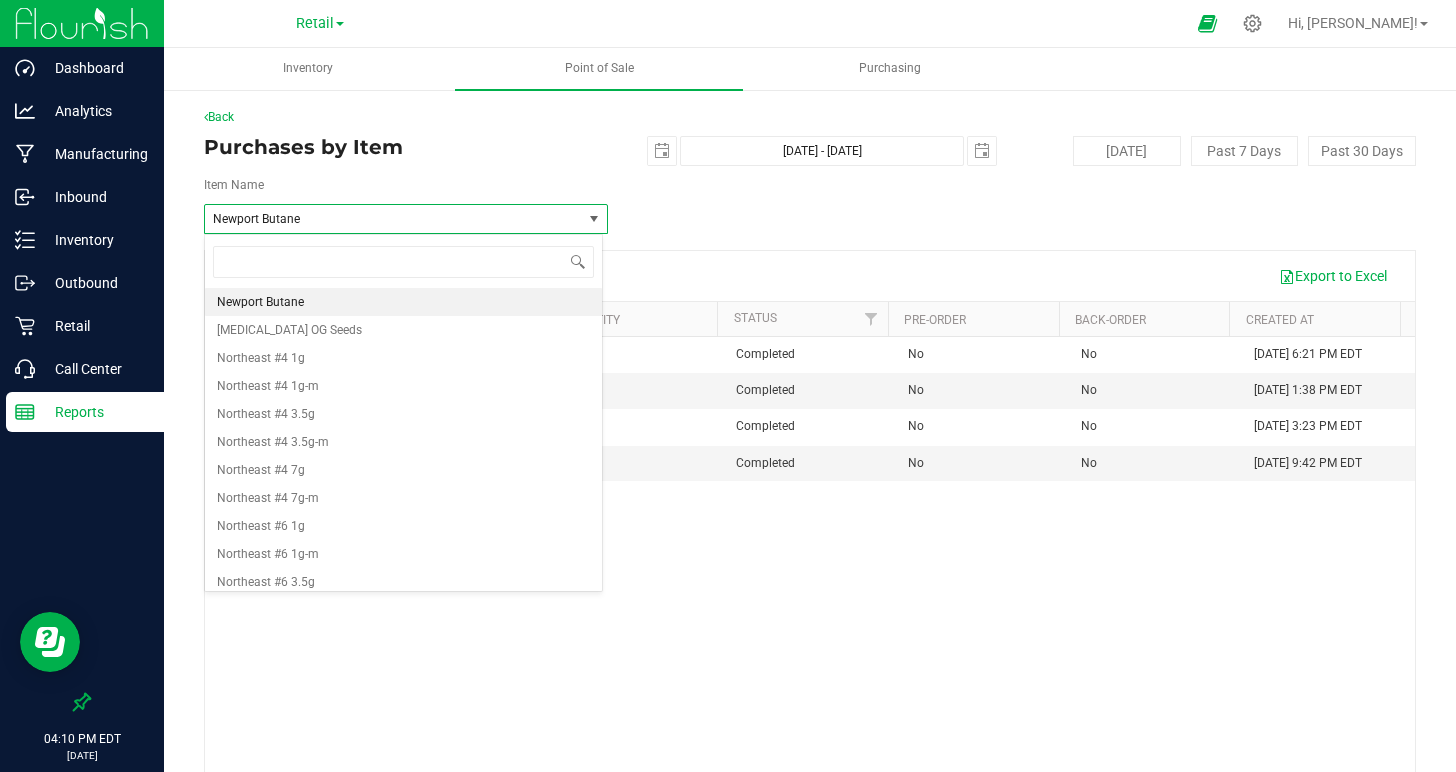 click on "Newport Butane" at bounding box center [386, 219] 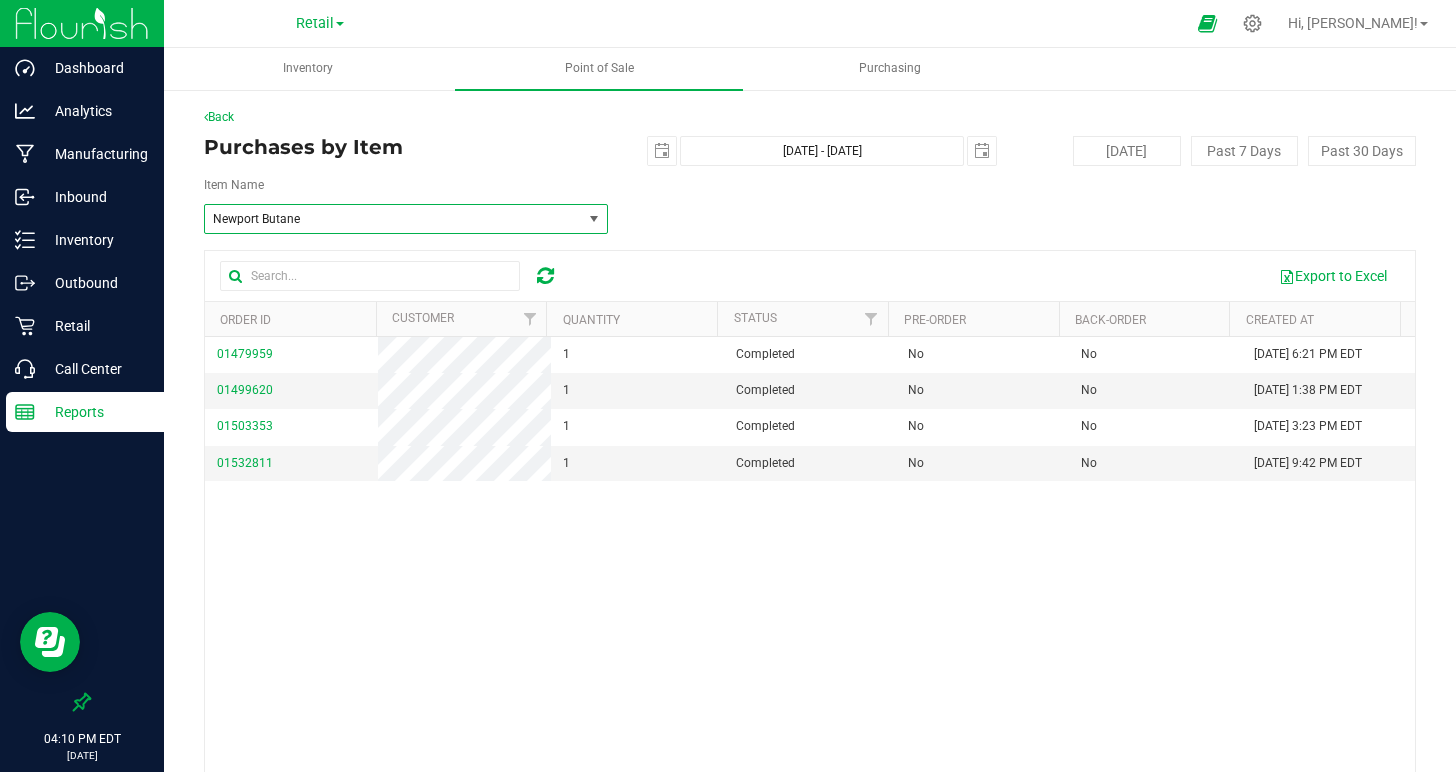 click on "Newport Butane" at bounding box center [386, 219] 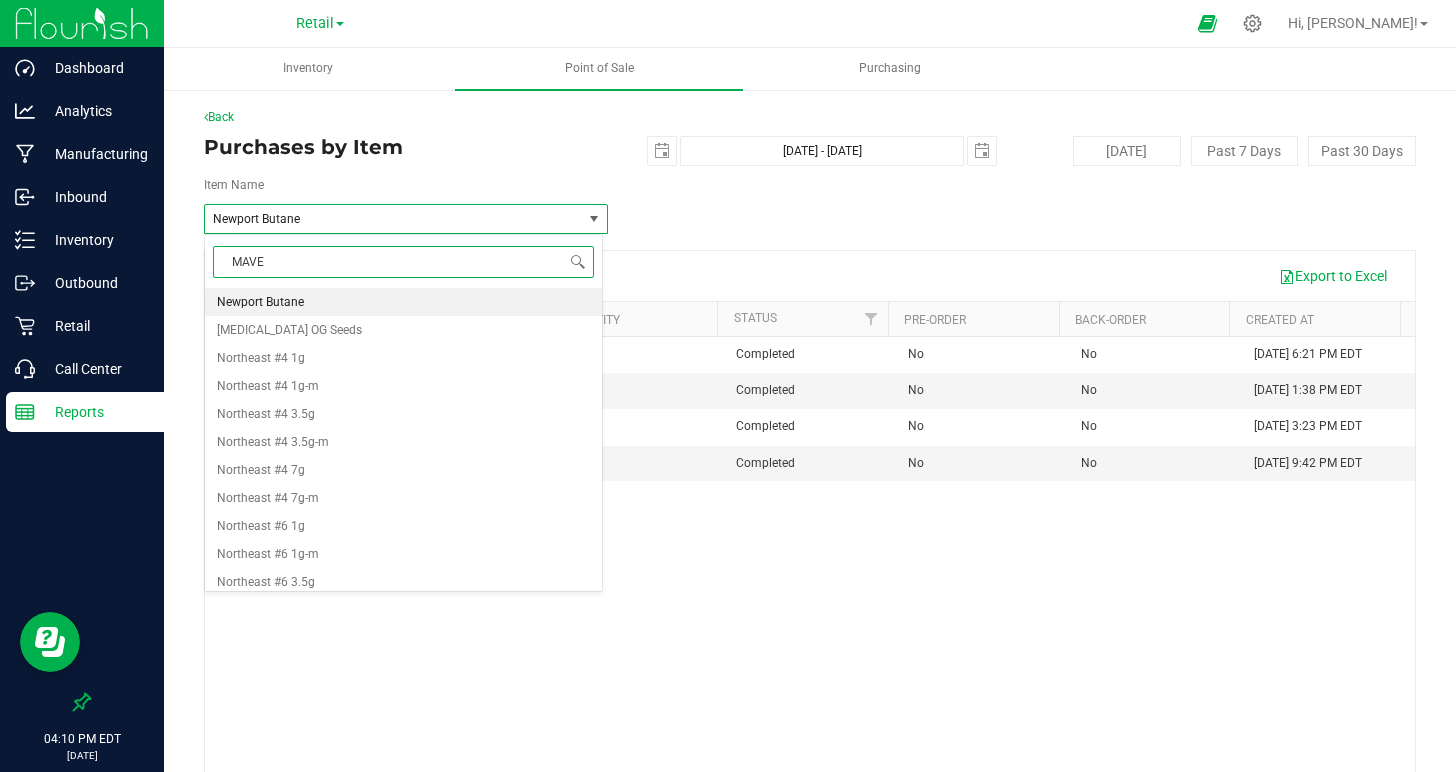 type on "MAVEN" 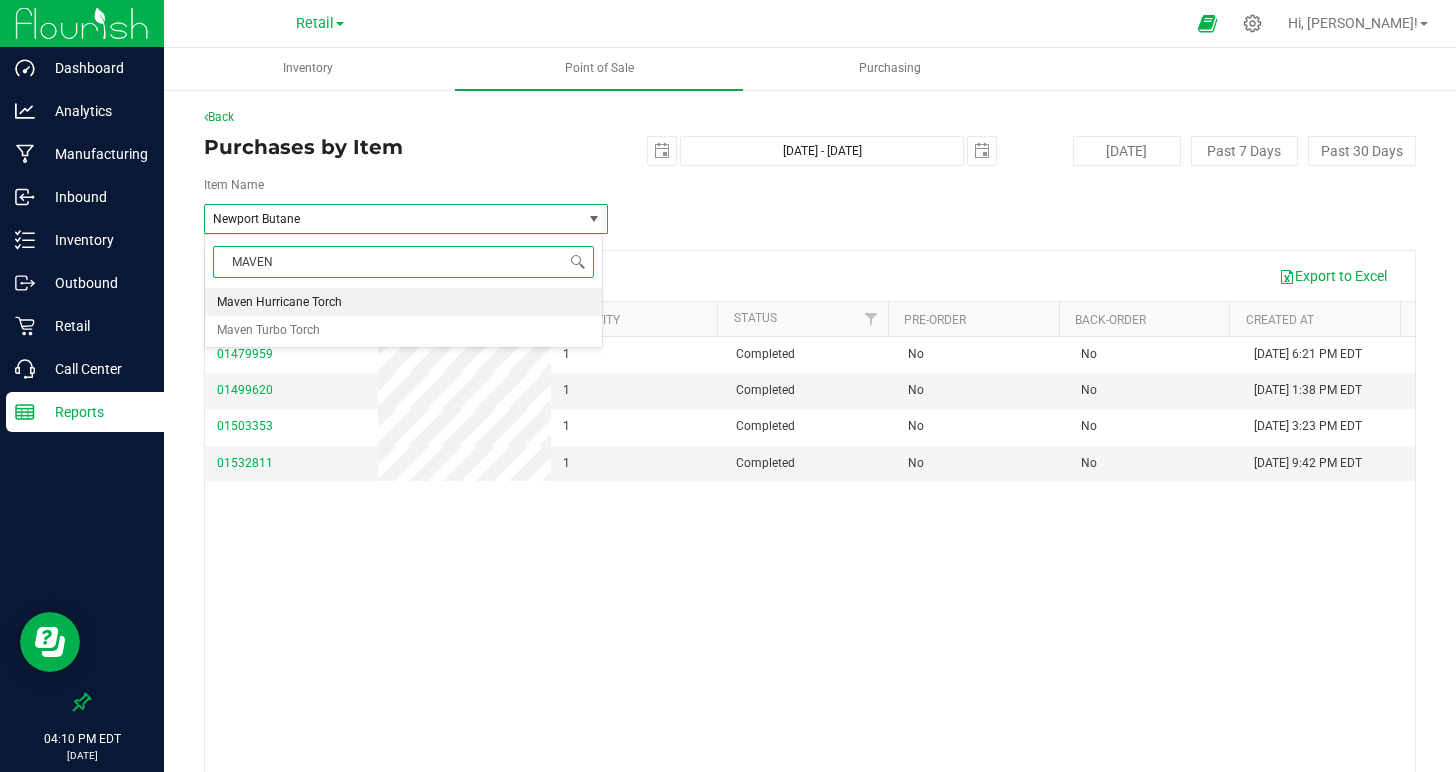 scroll, scrollTop: 0, scrollLeft: 0, axis: both 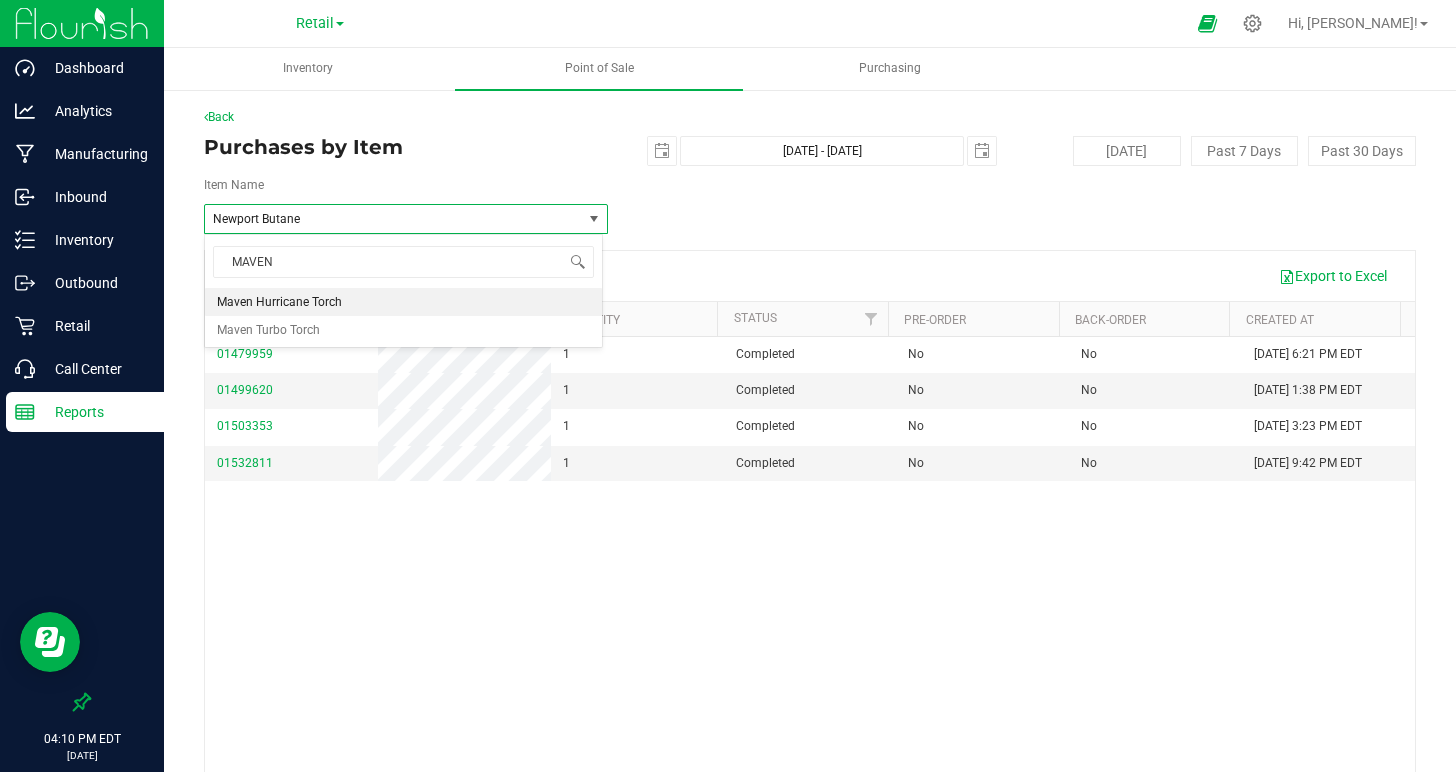 type 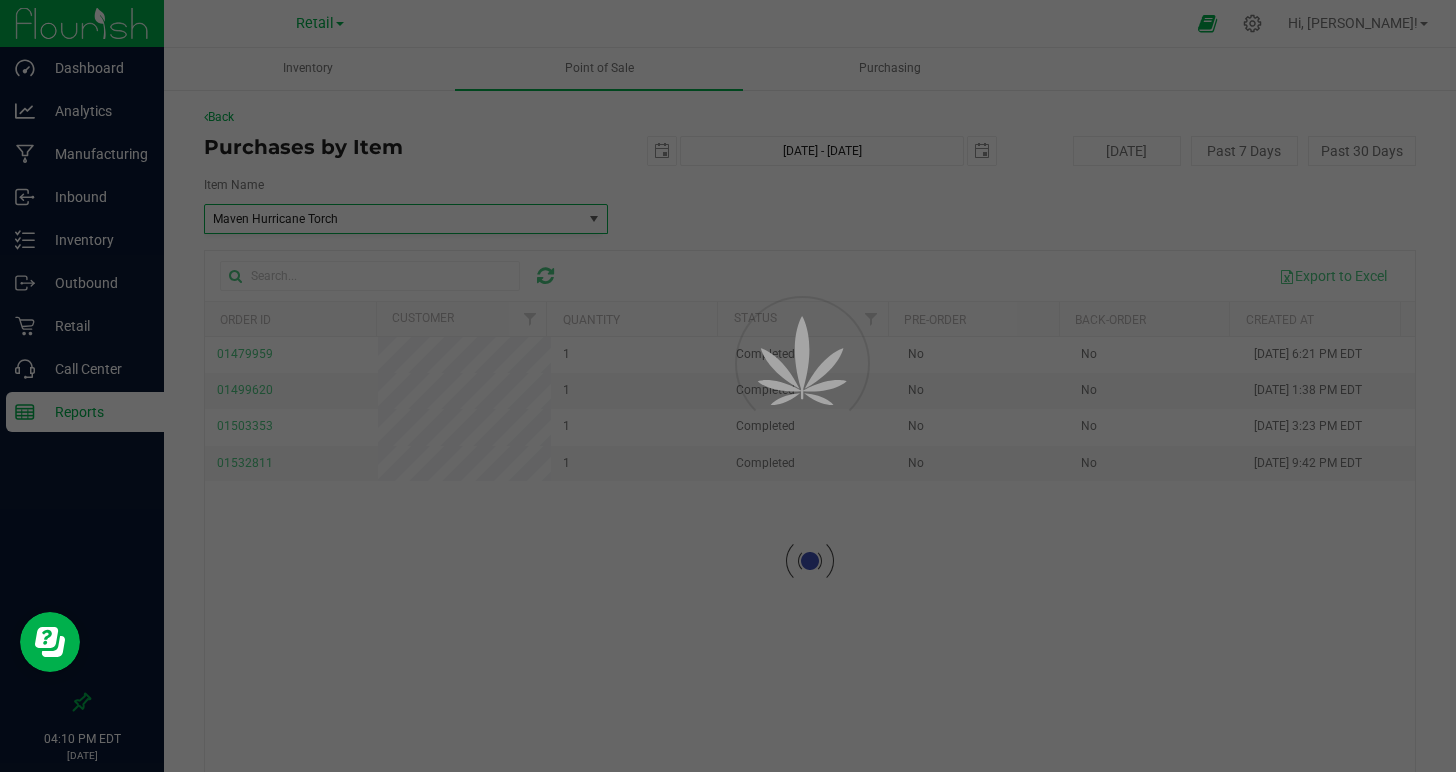 scroll, scrollTop: 182980, scrollLeft: 0, axis: vertical 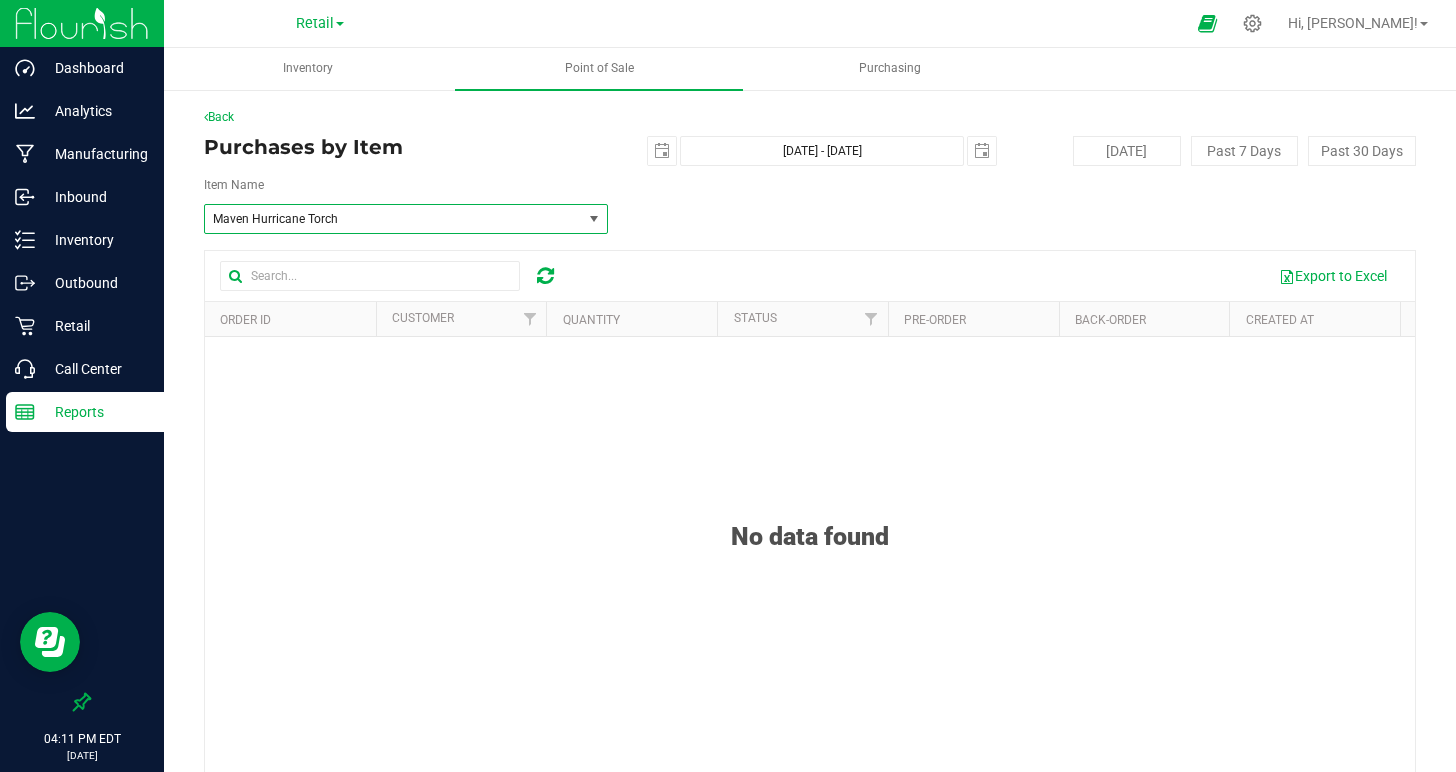 click on "Maven Hurricane Torch" at bounding box center (386, 219) 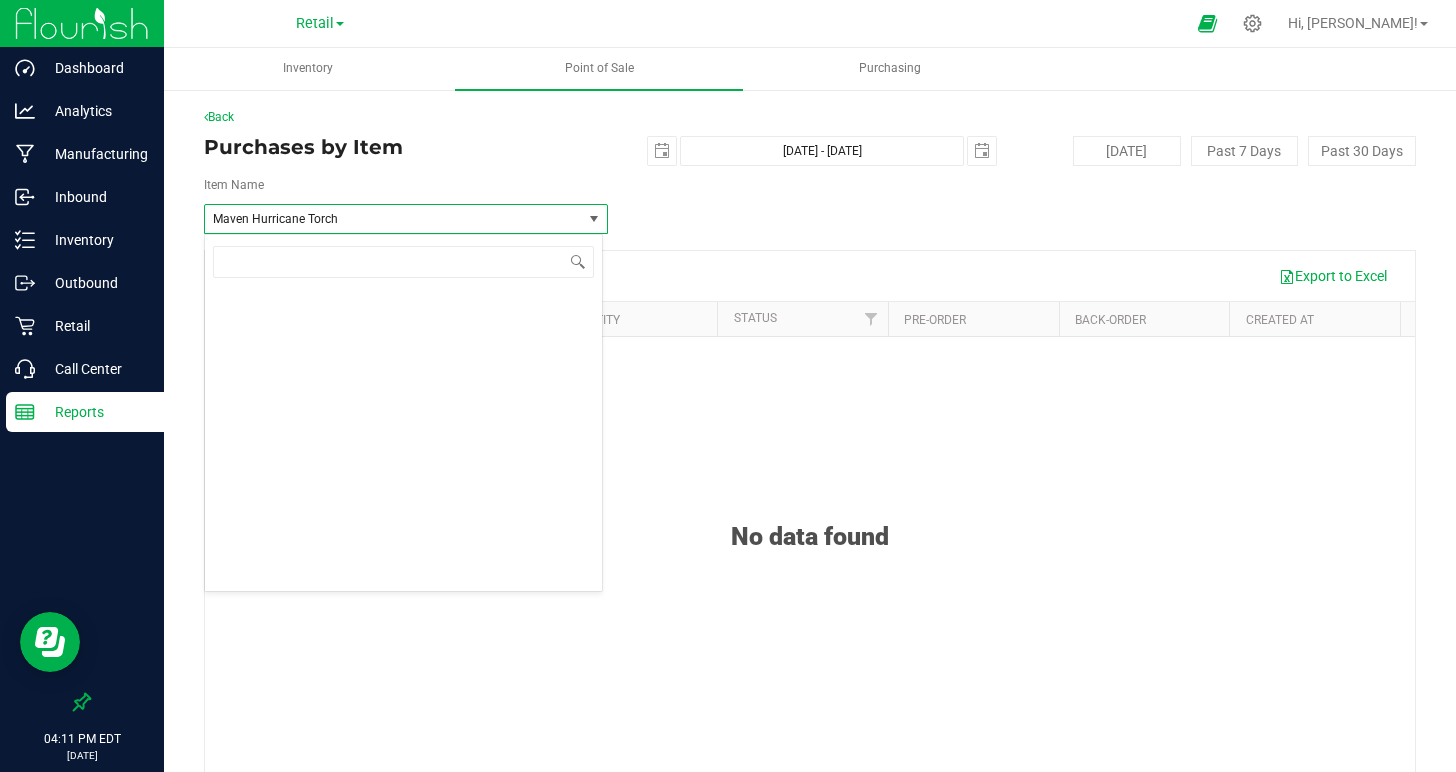click on "Maven Hurricane Torch" at bounding box center [386, 219] 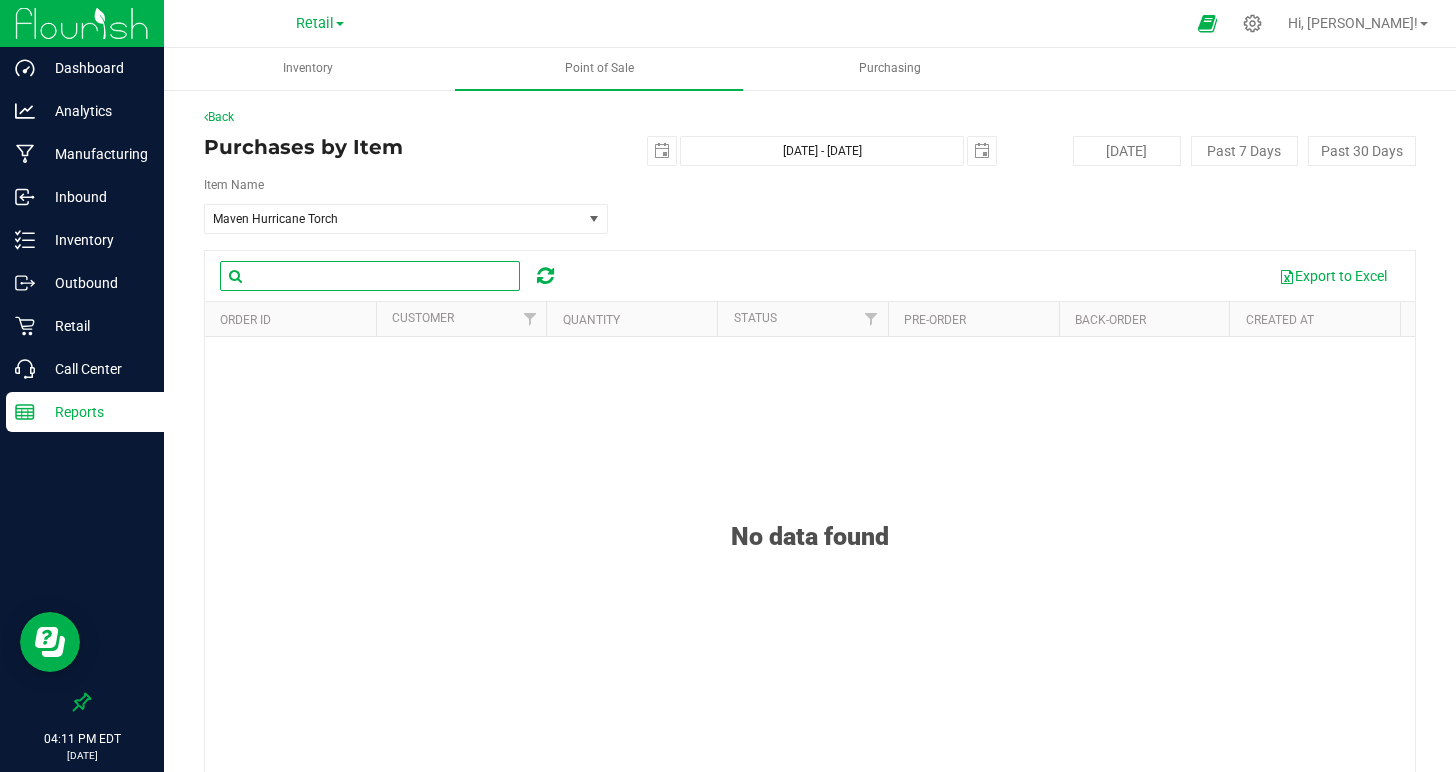 drag, startPoint x: 253, startPoint y: 280, endPoint x: 244, endPoint y: 274, distance: 10.816654 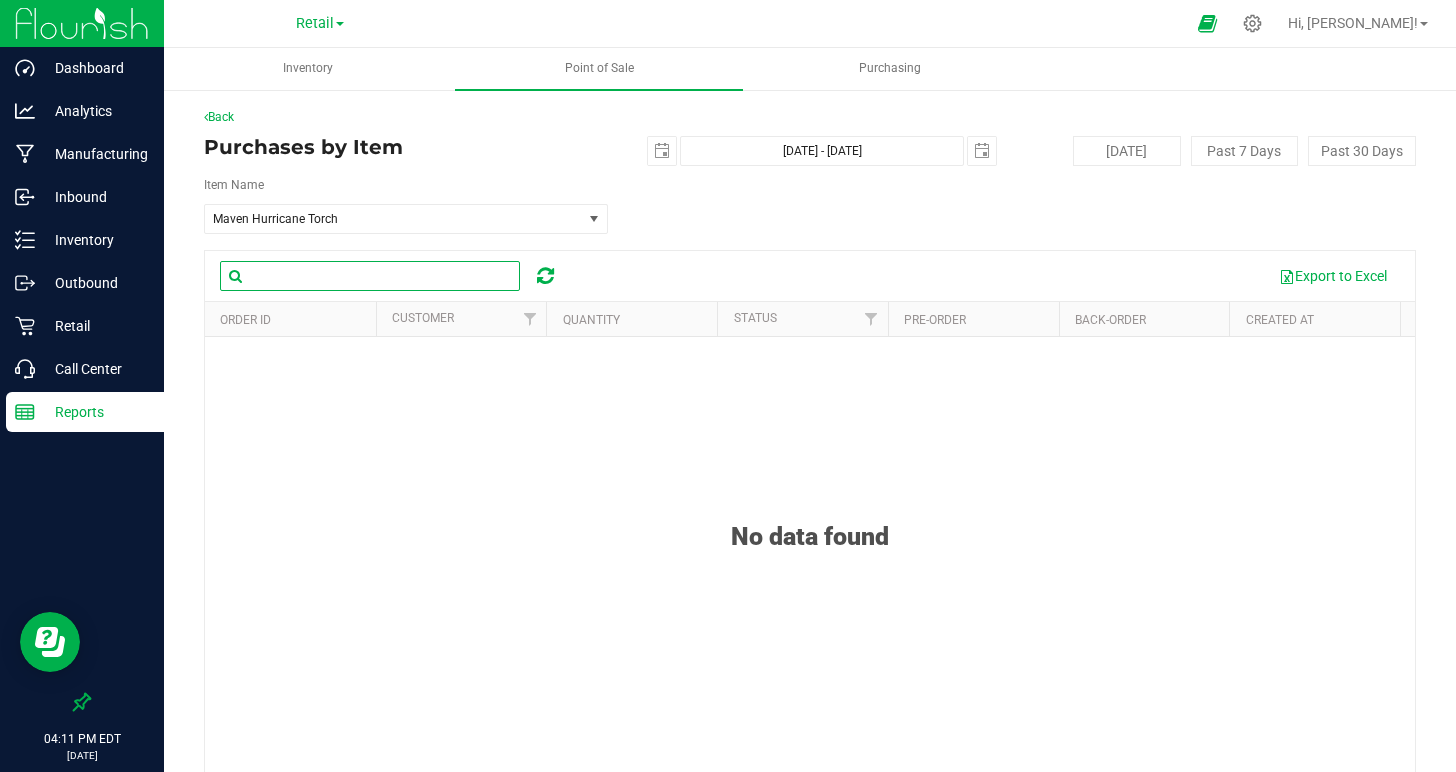 click at bounding box center [370, 276] 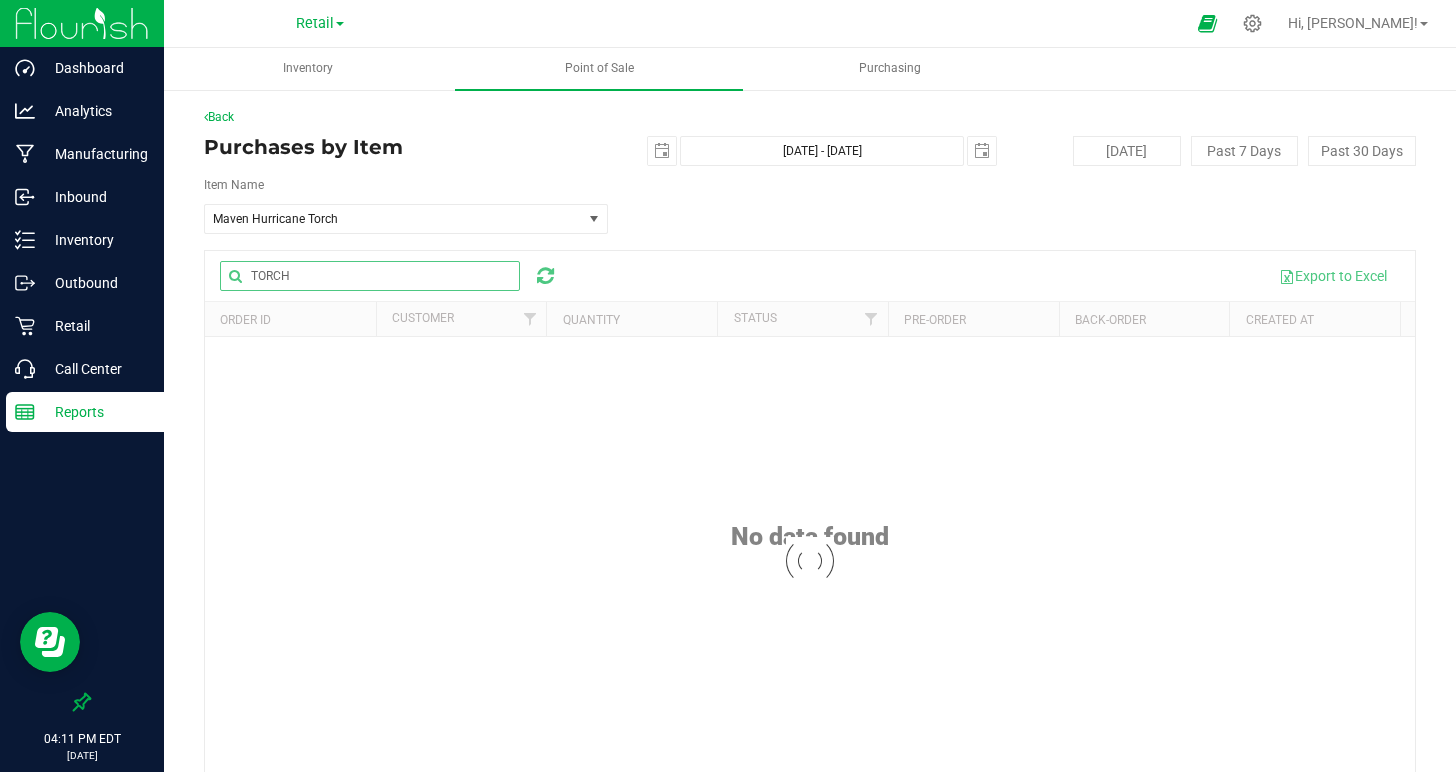type on "TORCH" 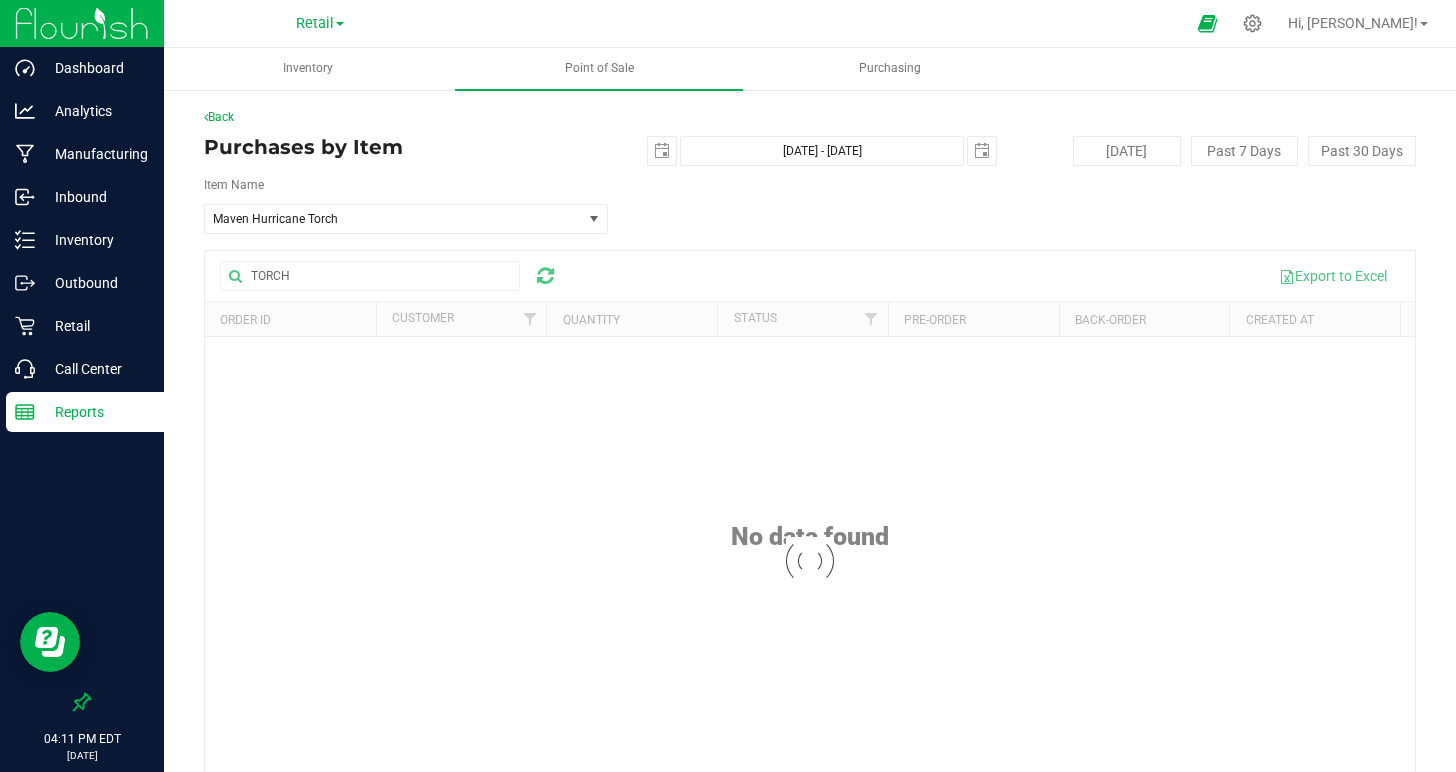 click at bounding box center (810, 561) 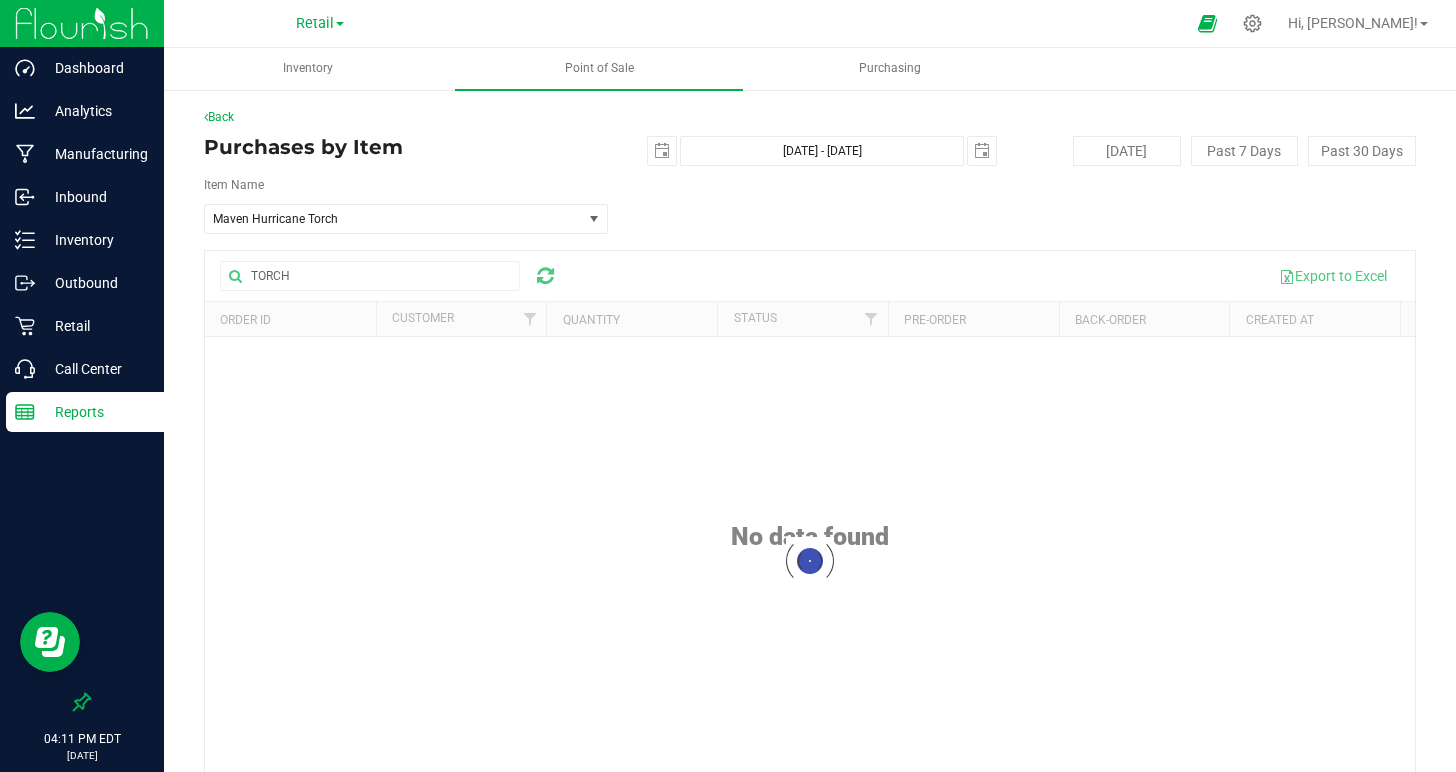 click at bounding box center [810, 561] 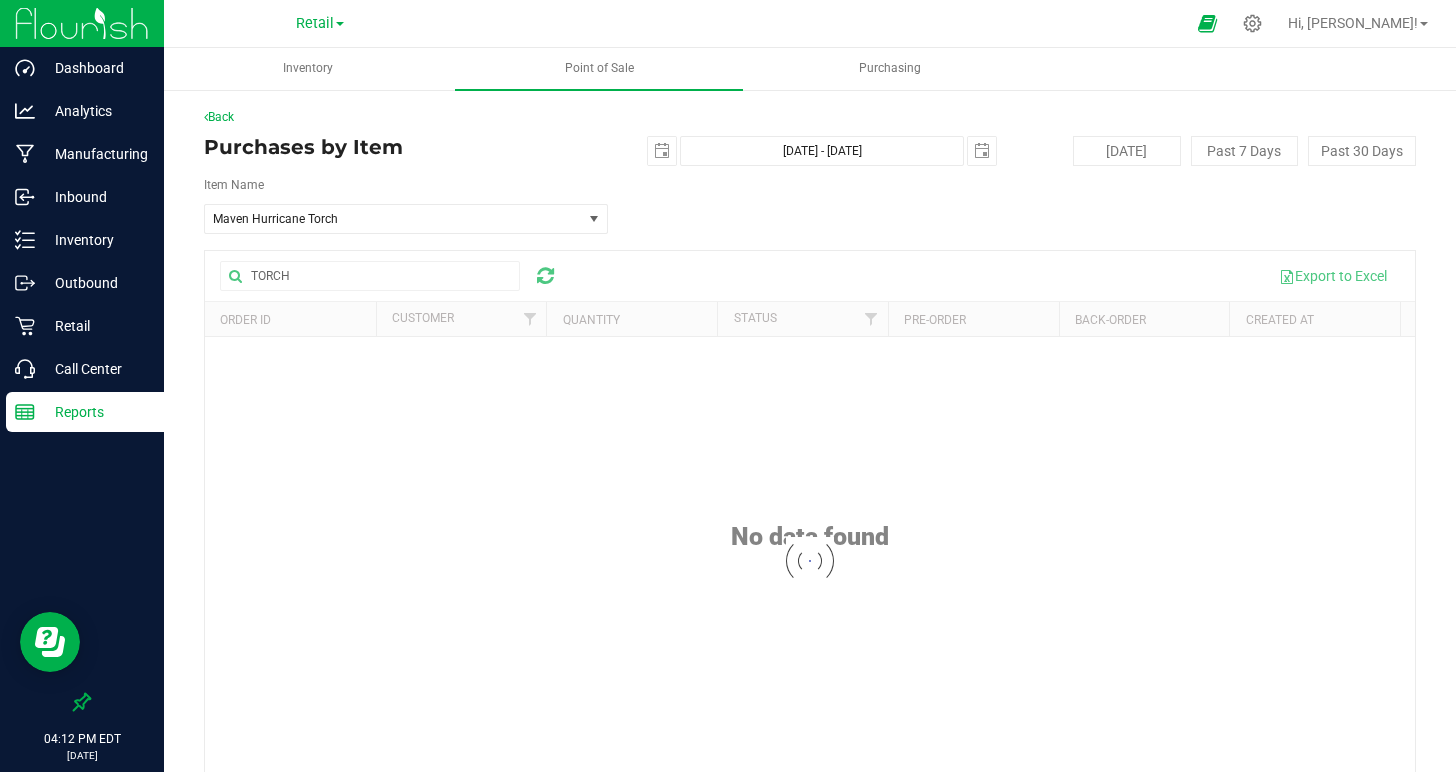 click at bounding box center (810, 561) 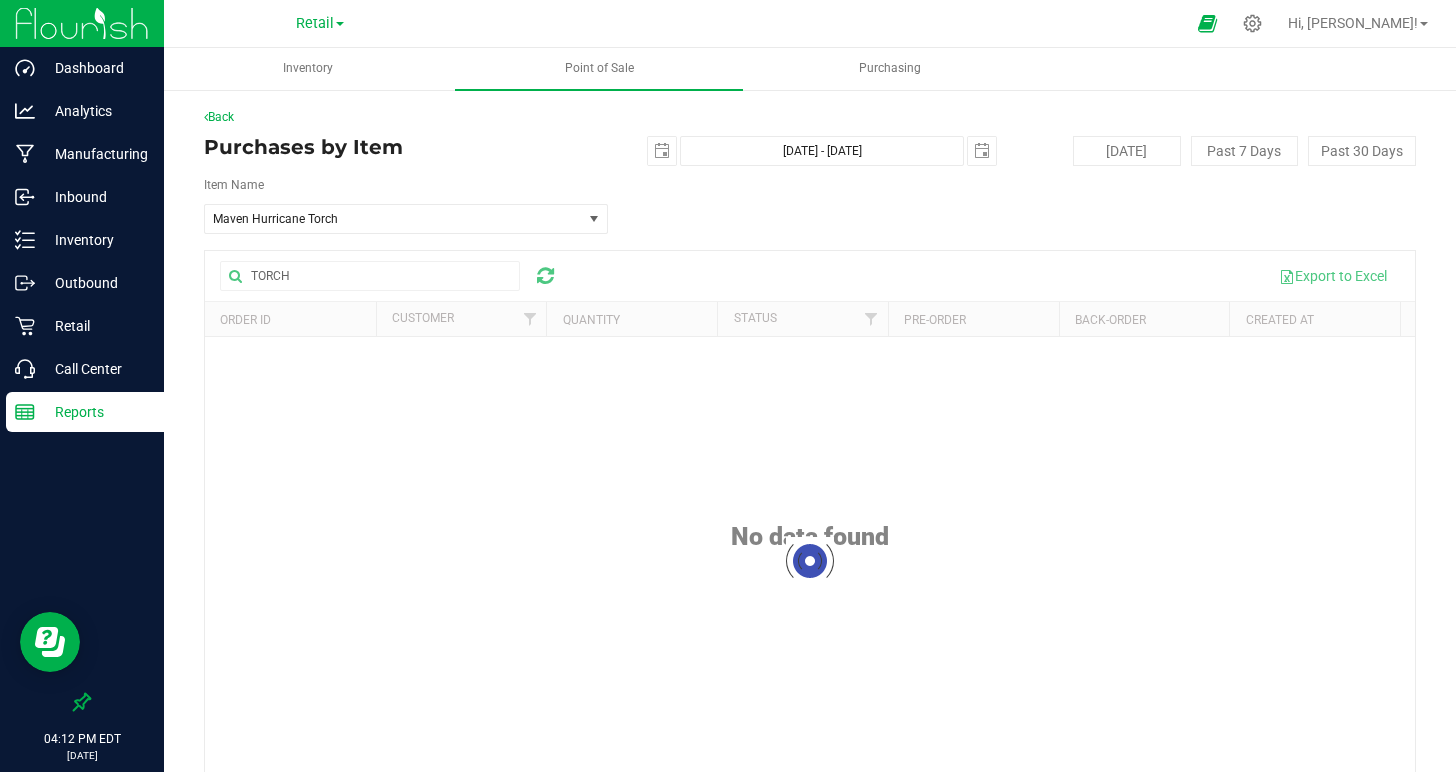 click at bounding box center [810, 561] 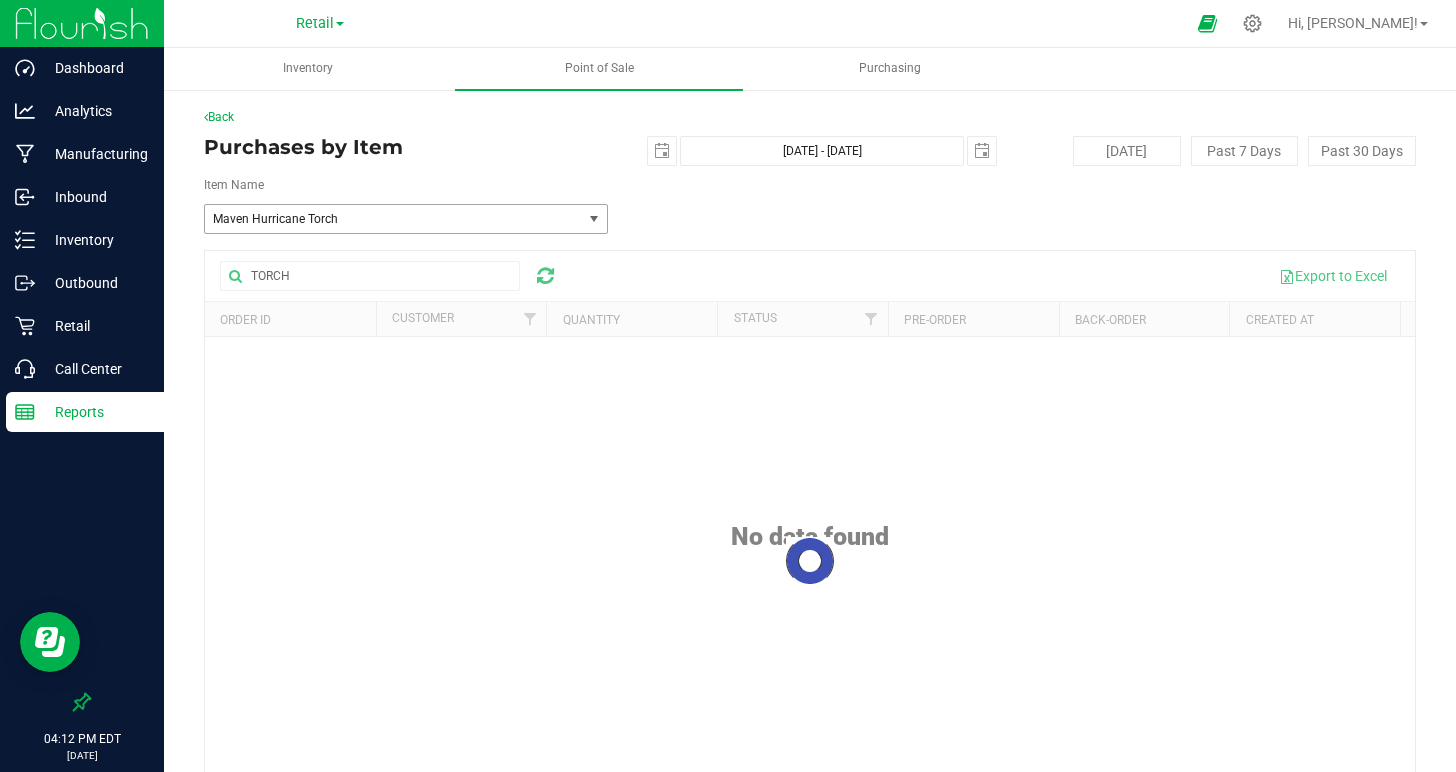 click on "Maven Hurricane Torch" at bounding box center (386, 219) 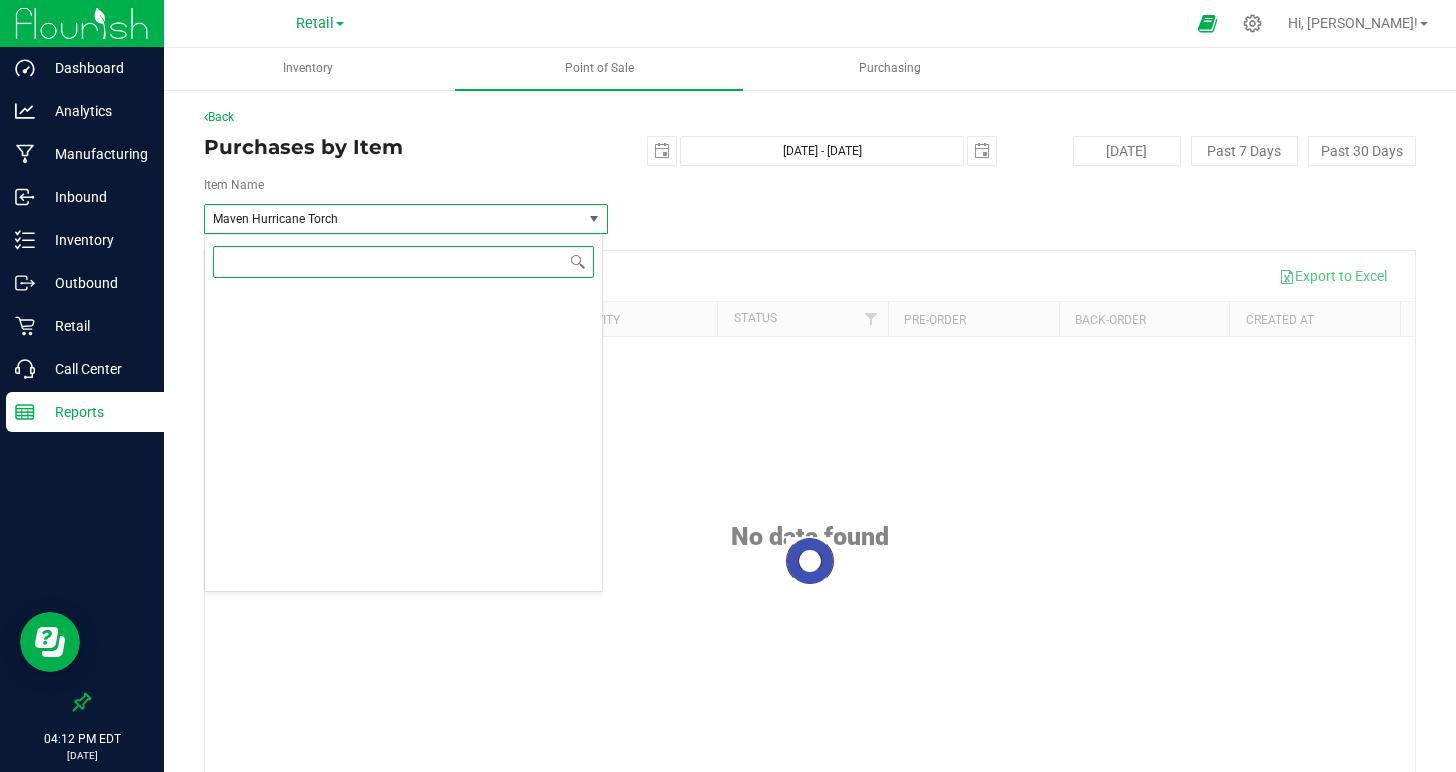 click at bounding box center (403, 261) 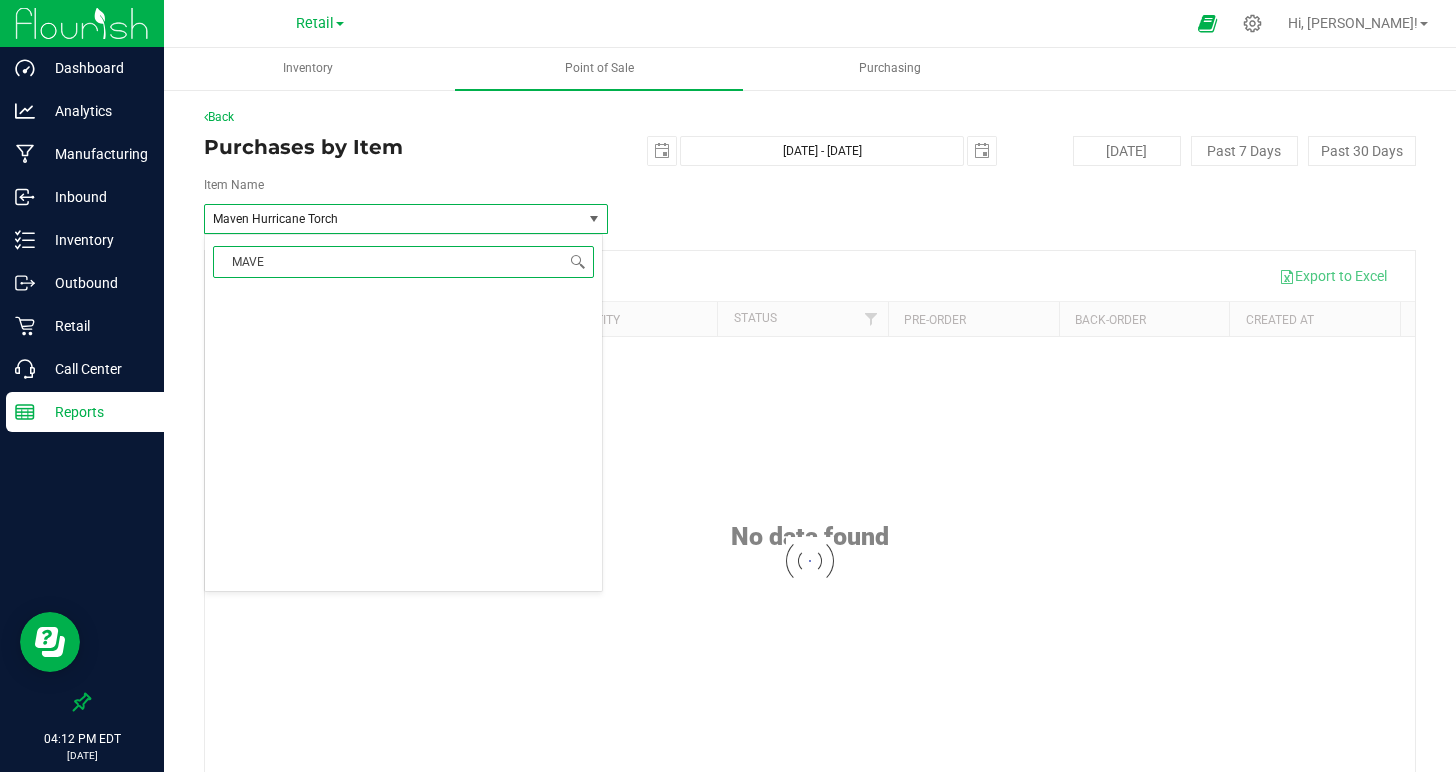 type on "MAVEN" 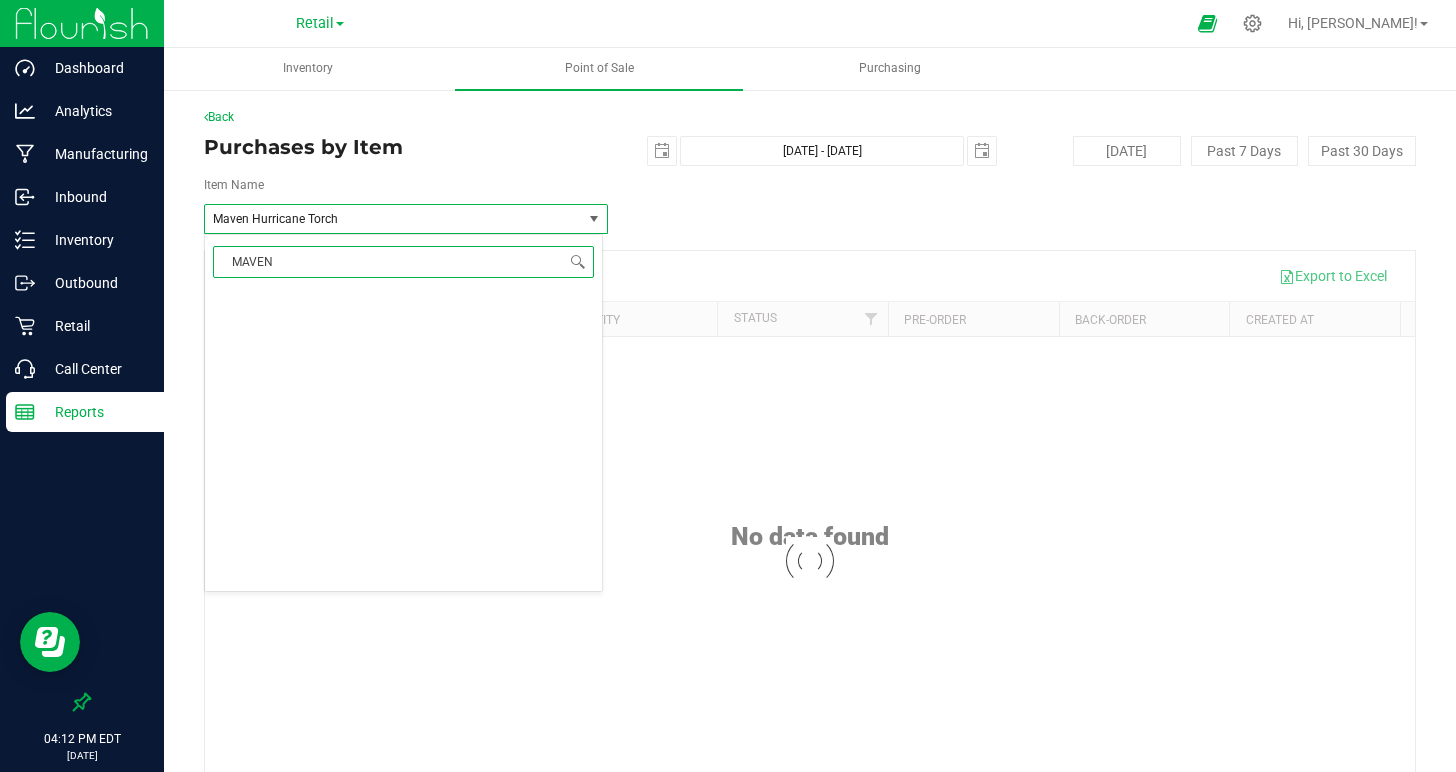 scroll, scrollTop: 0, scrollLeft: 0, axis: both 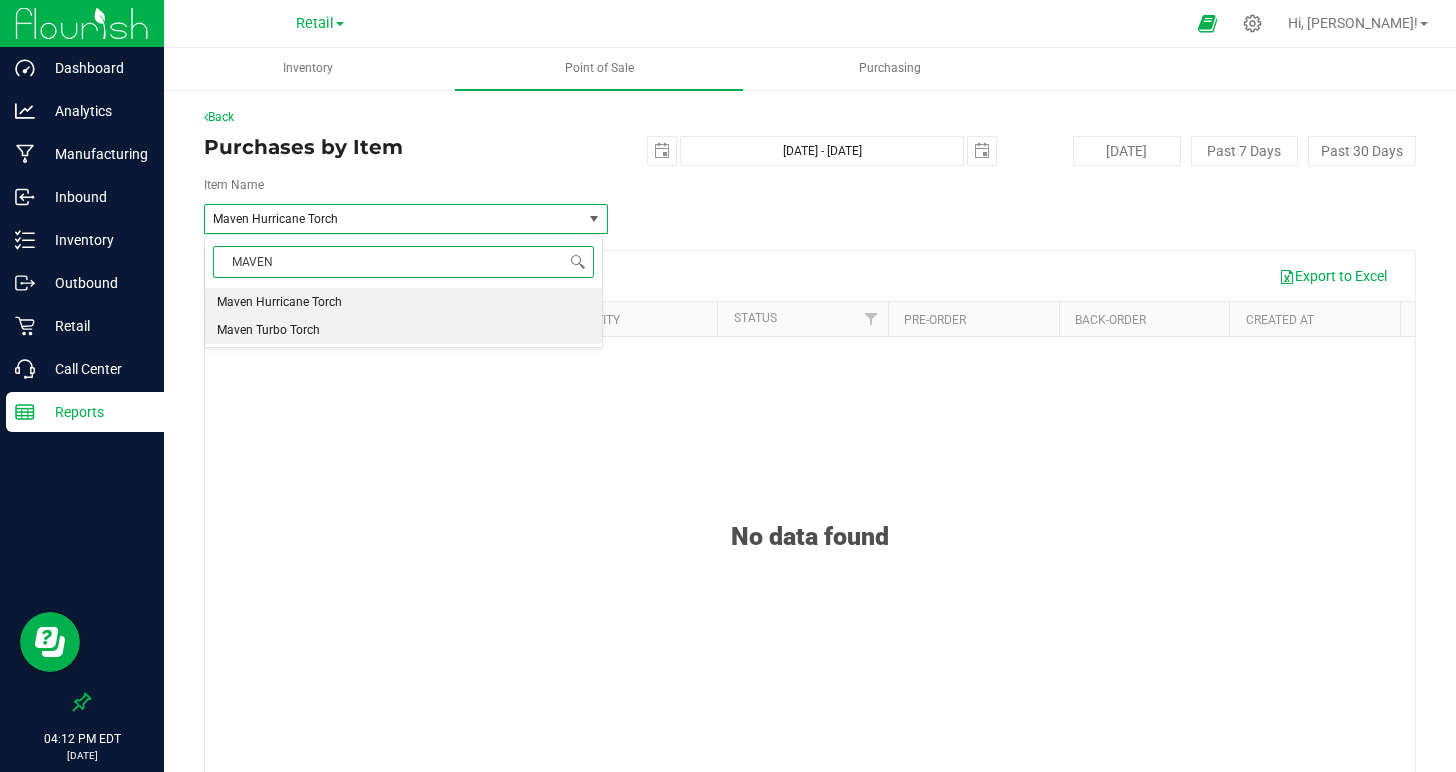 click on "Maven Turbo Torch" at bounding box center [268, 330] 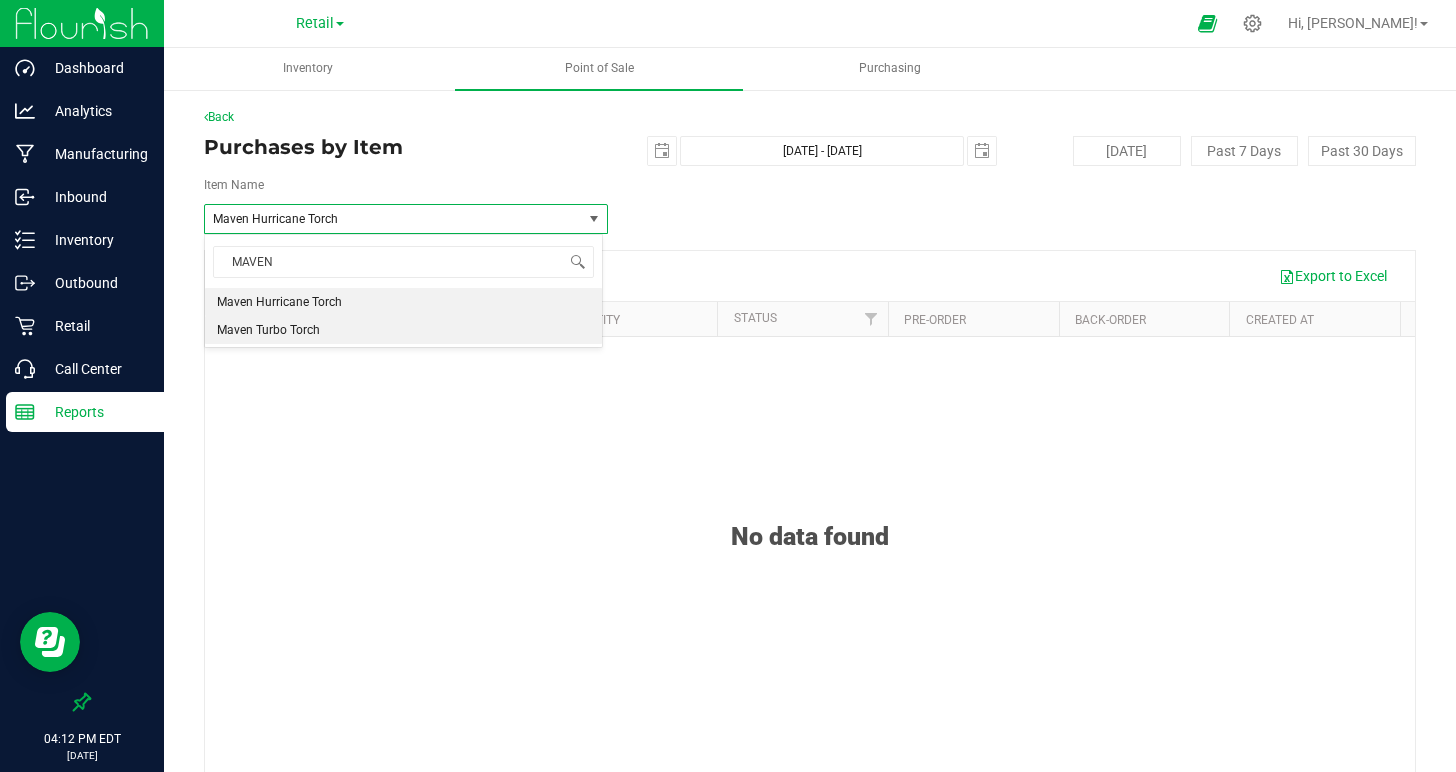 type 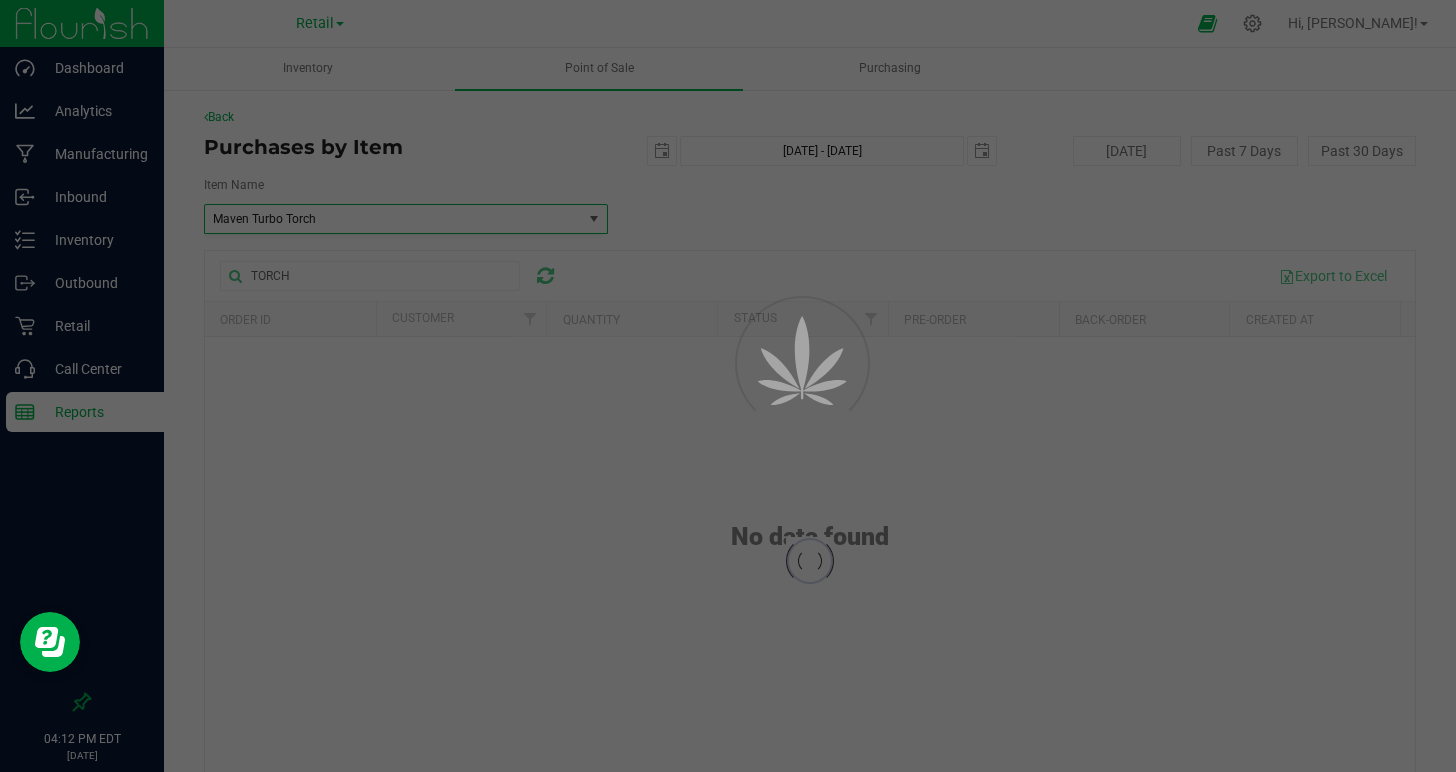 scroll, scrollTop: 183008, scrollLeft: 0, axis: vertical 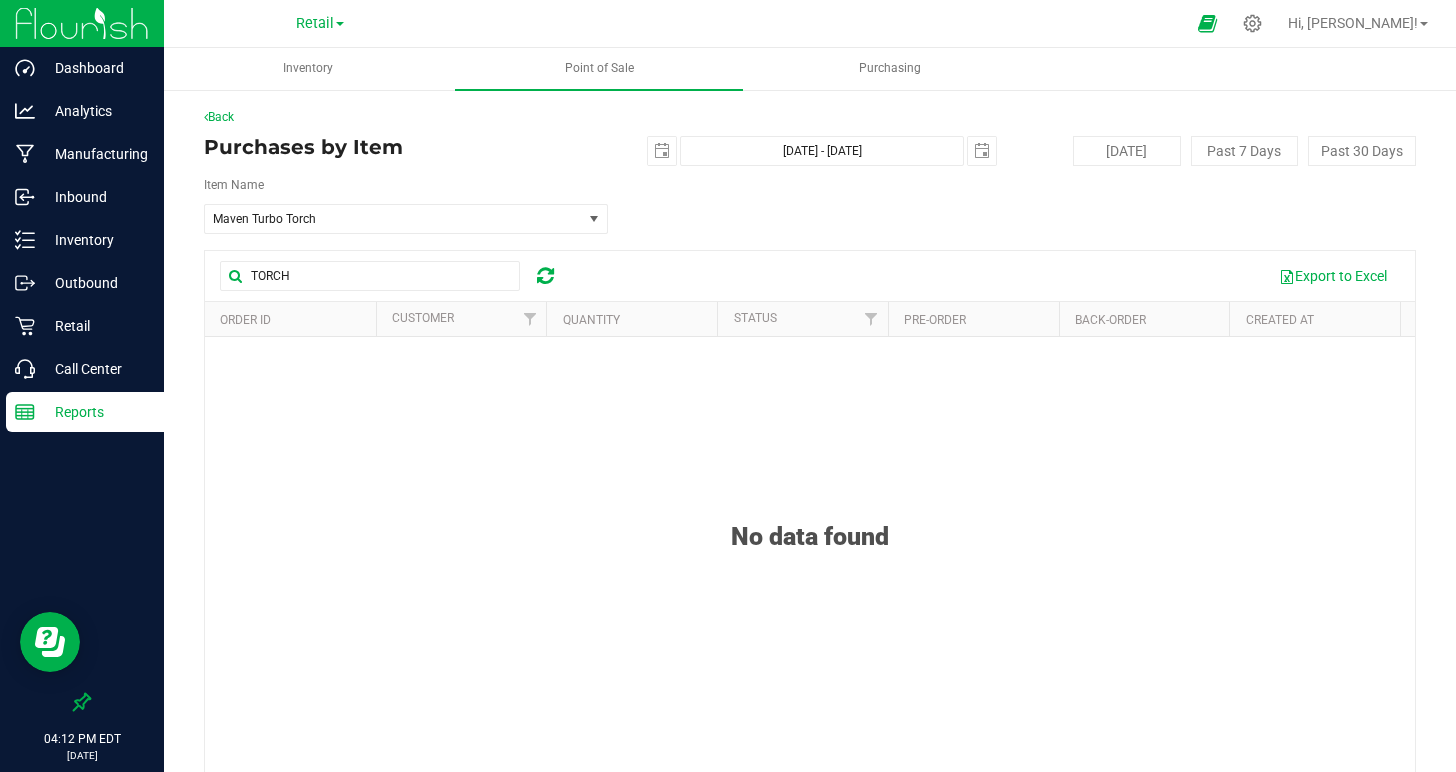 click at bounding box center [545, 276] 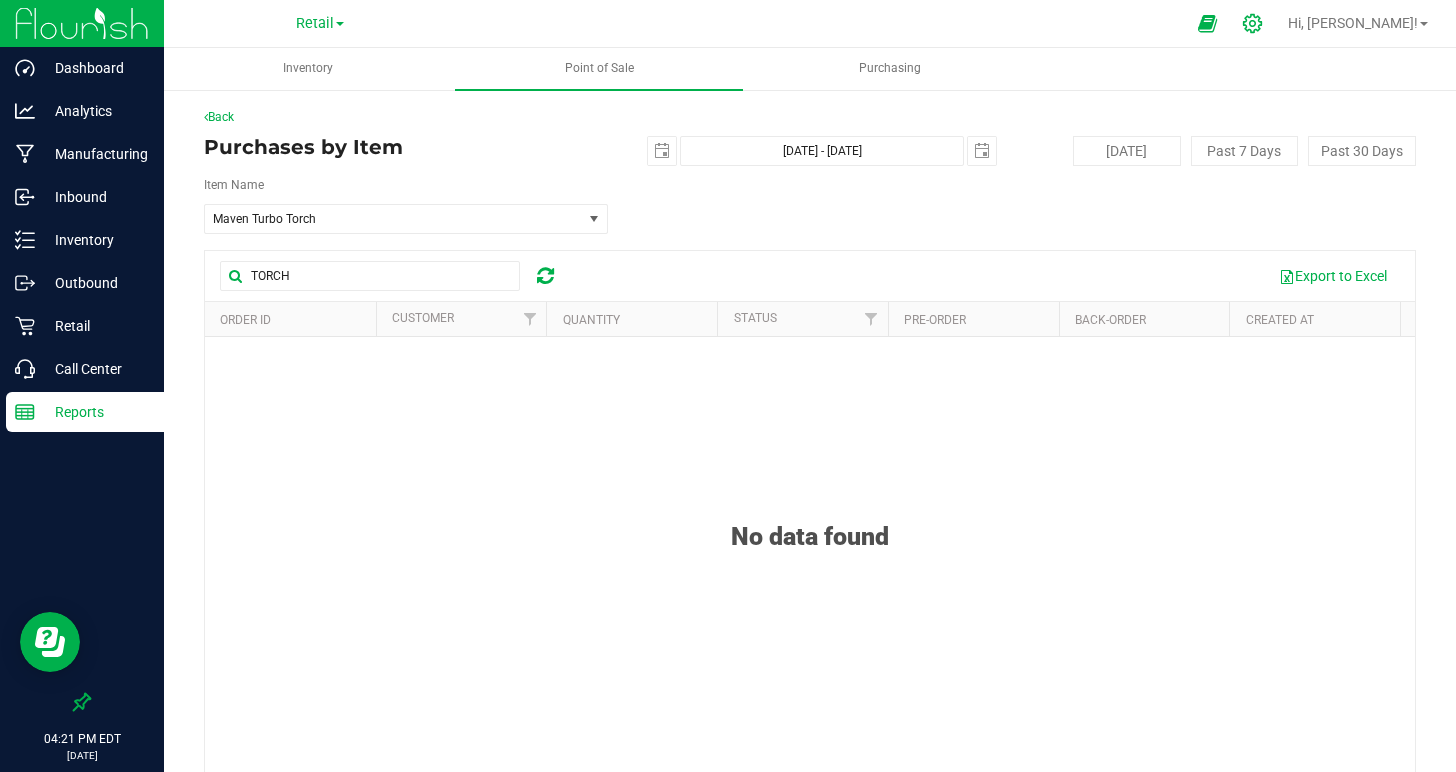 click 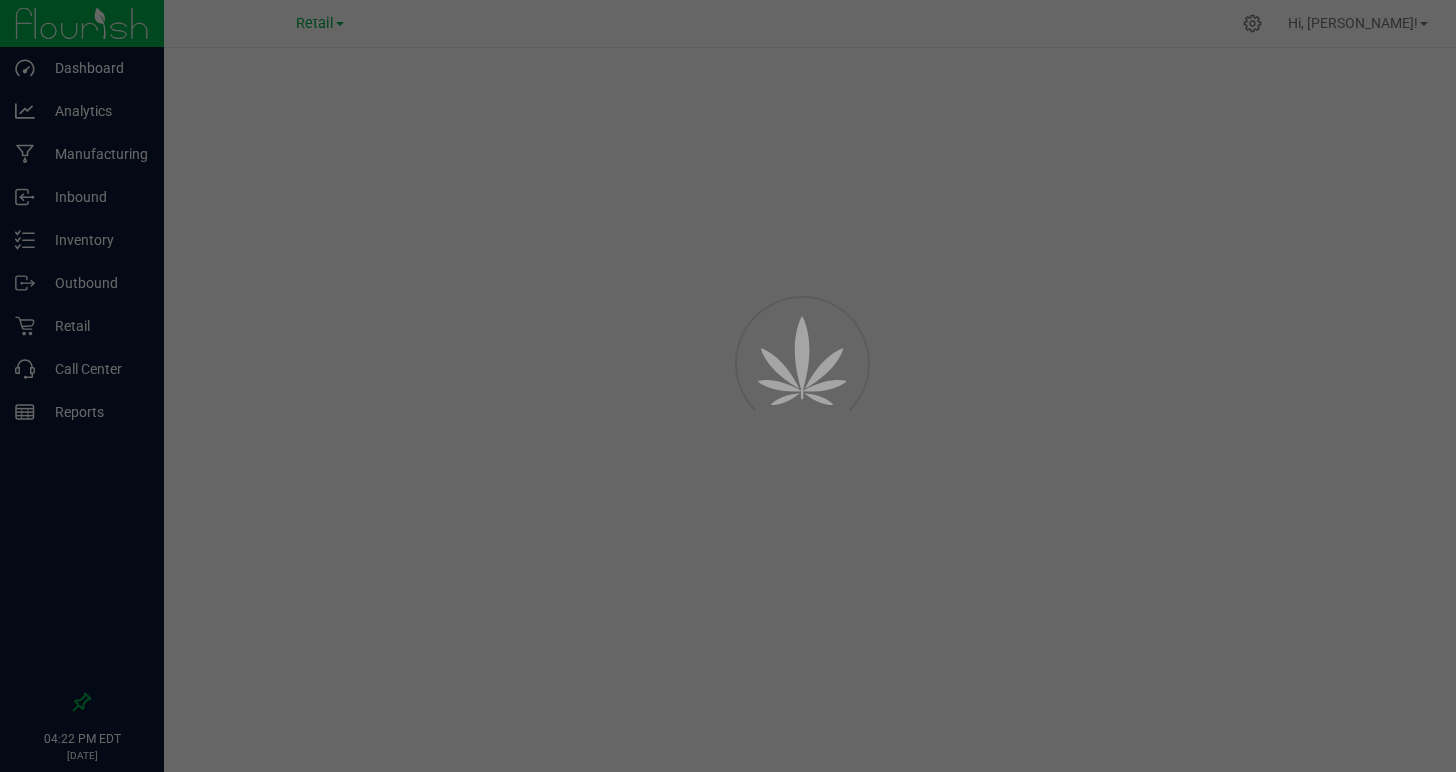 scroll, scrollTop: 0, scrollLeft: 0, axis: both 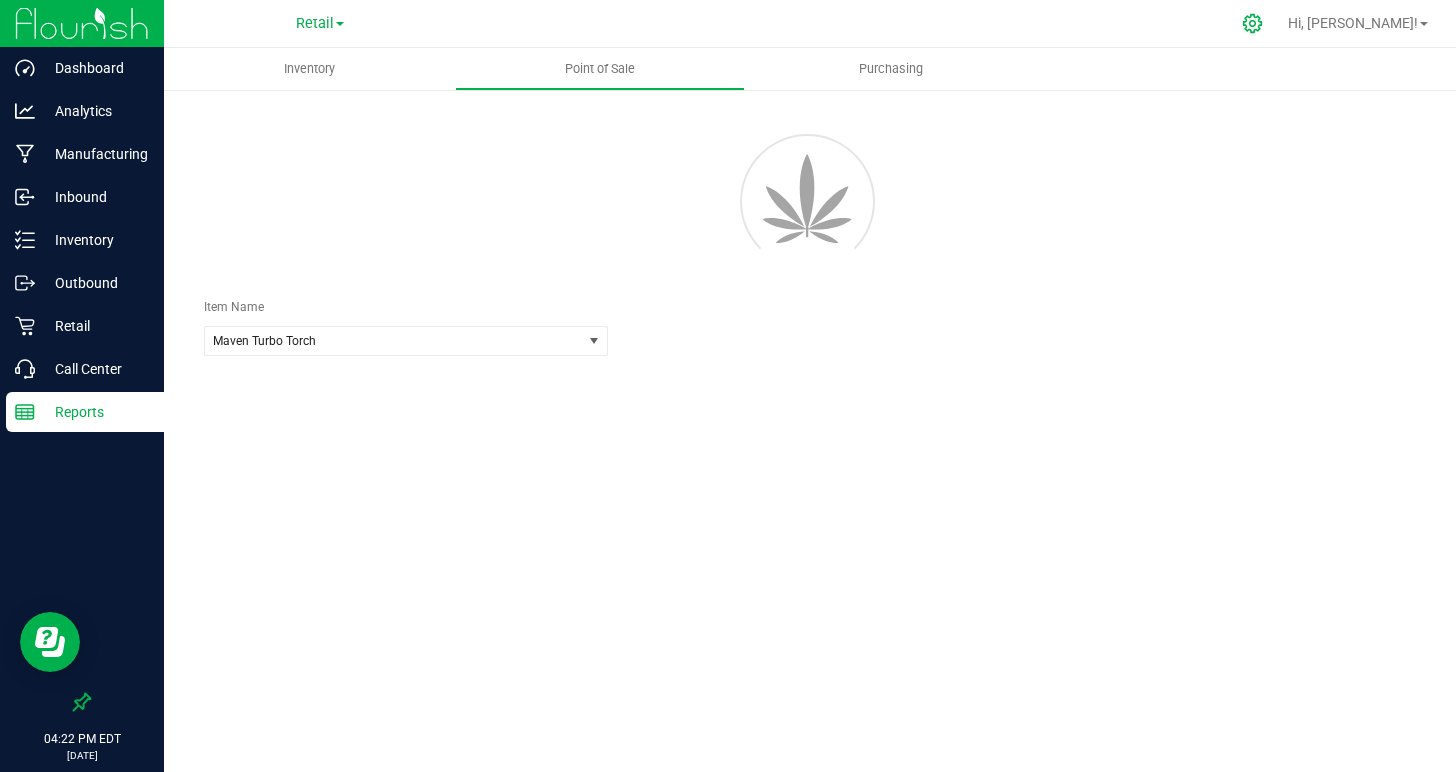 click 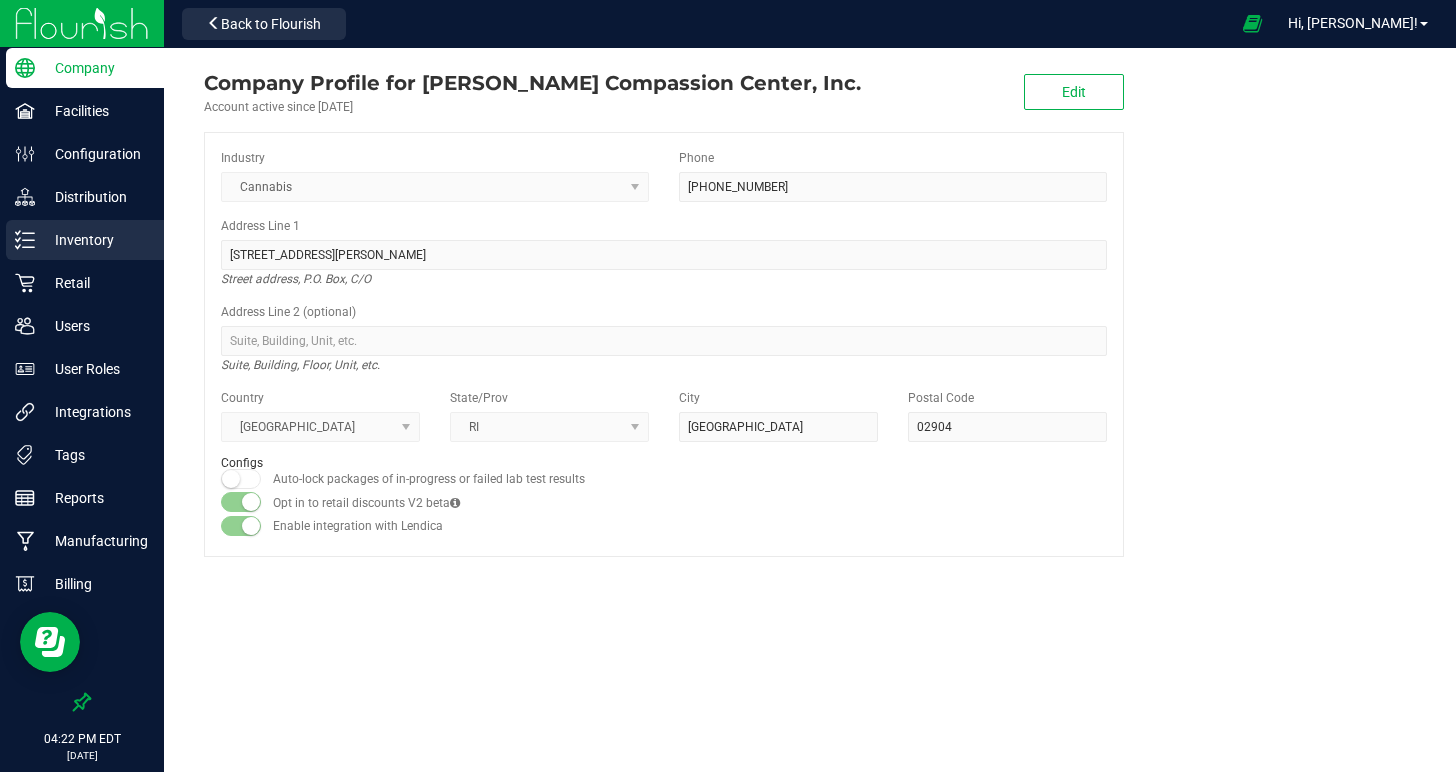 click on "Inventory" at bounding box center [95, 240] 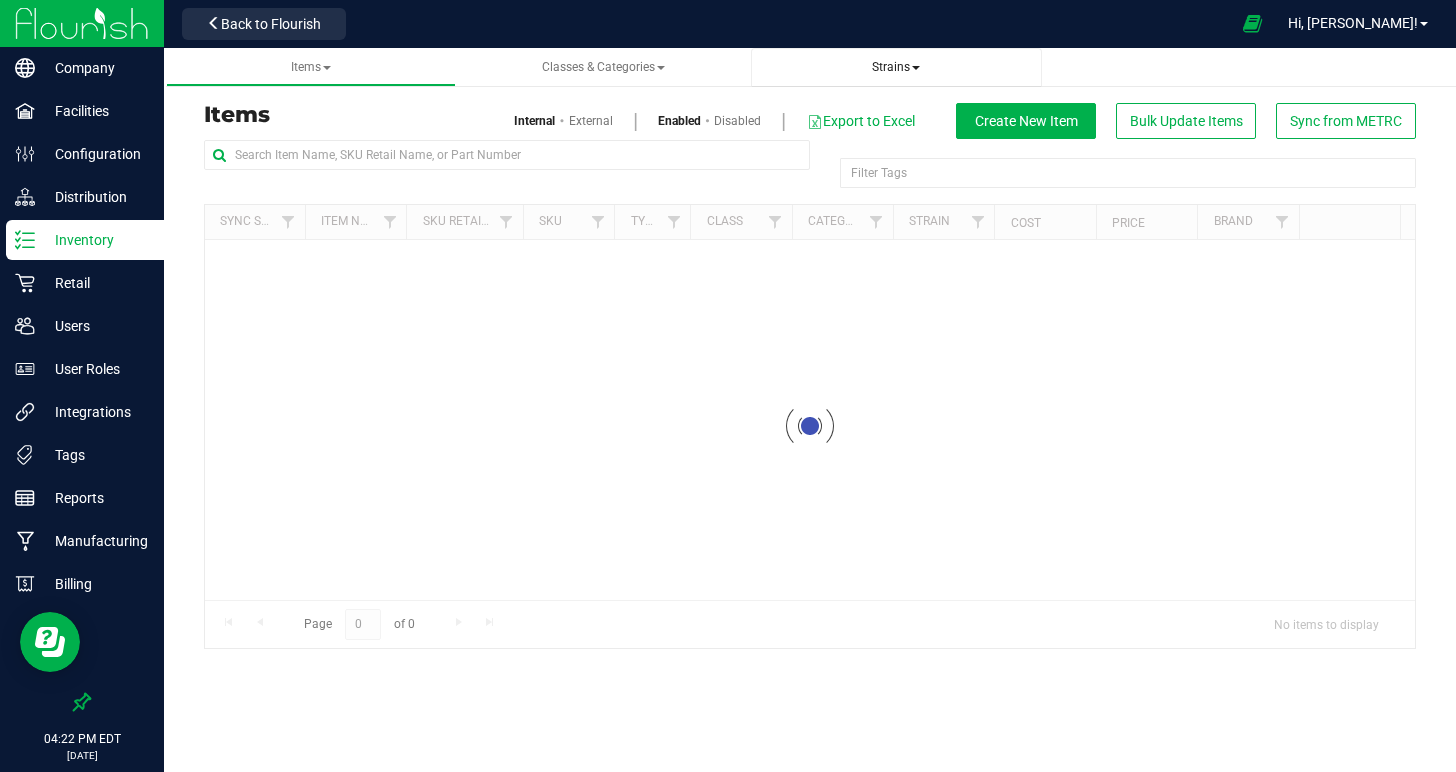 click on "Strains" at bounding box center (896, 67) 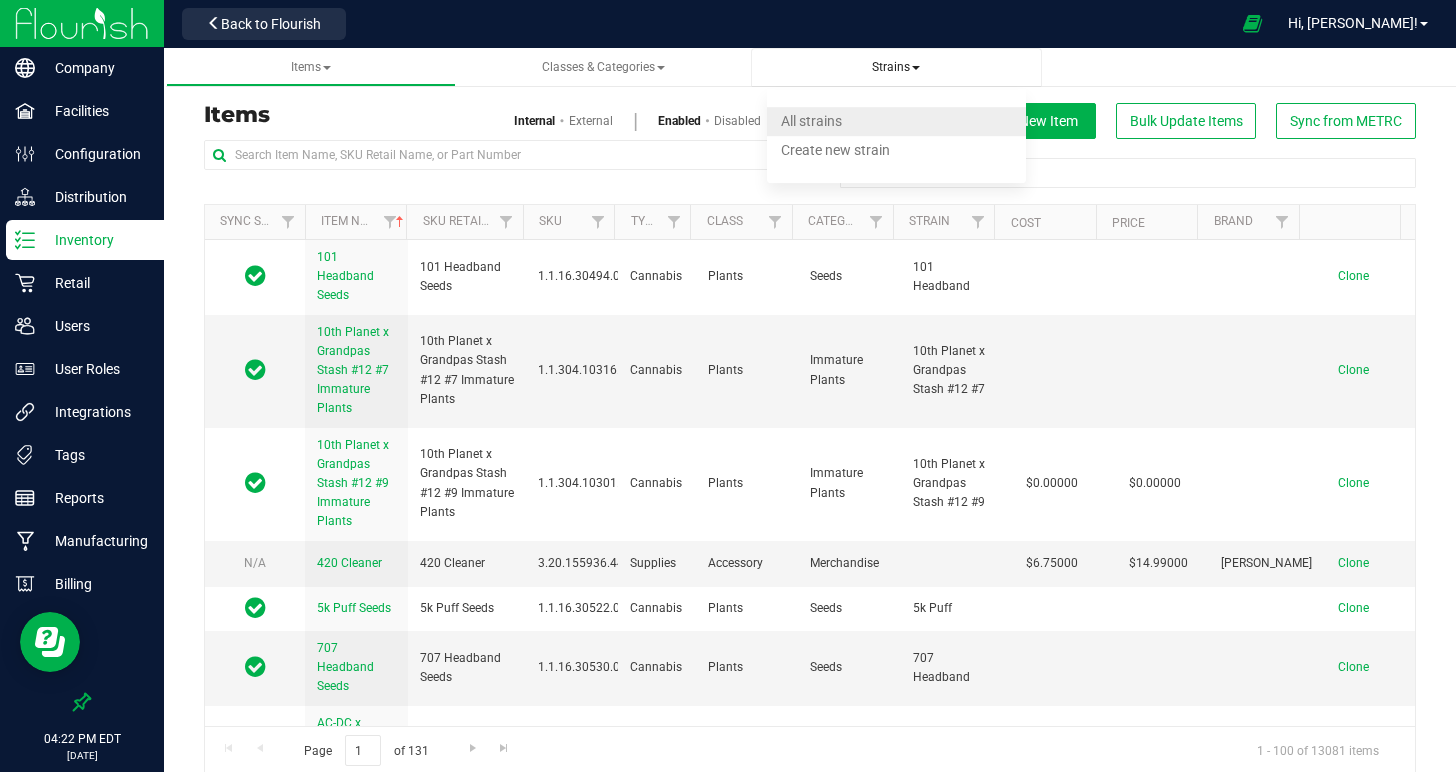 click on "All strains" at bounding box center [896, 121] 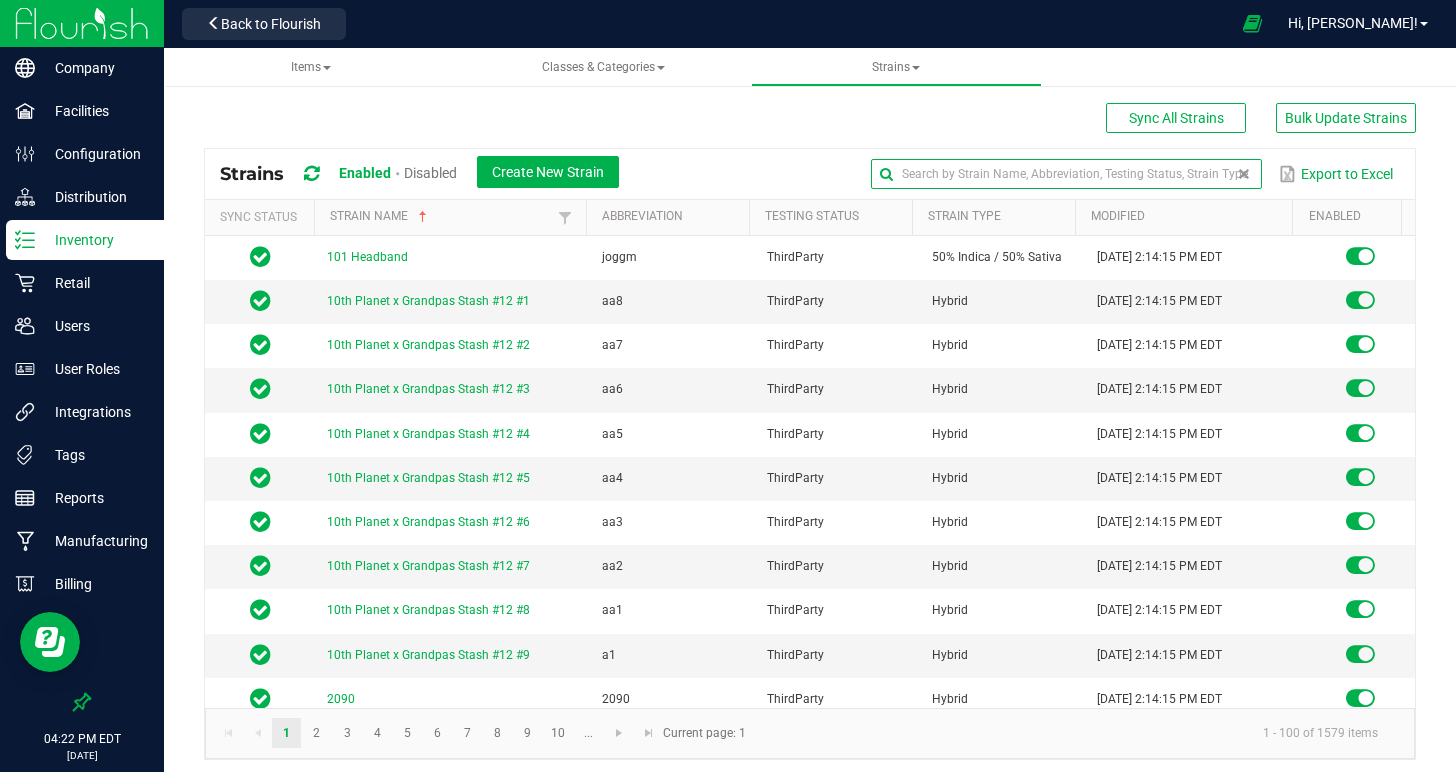click at bounding box center [1066, 174] 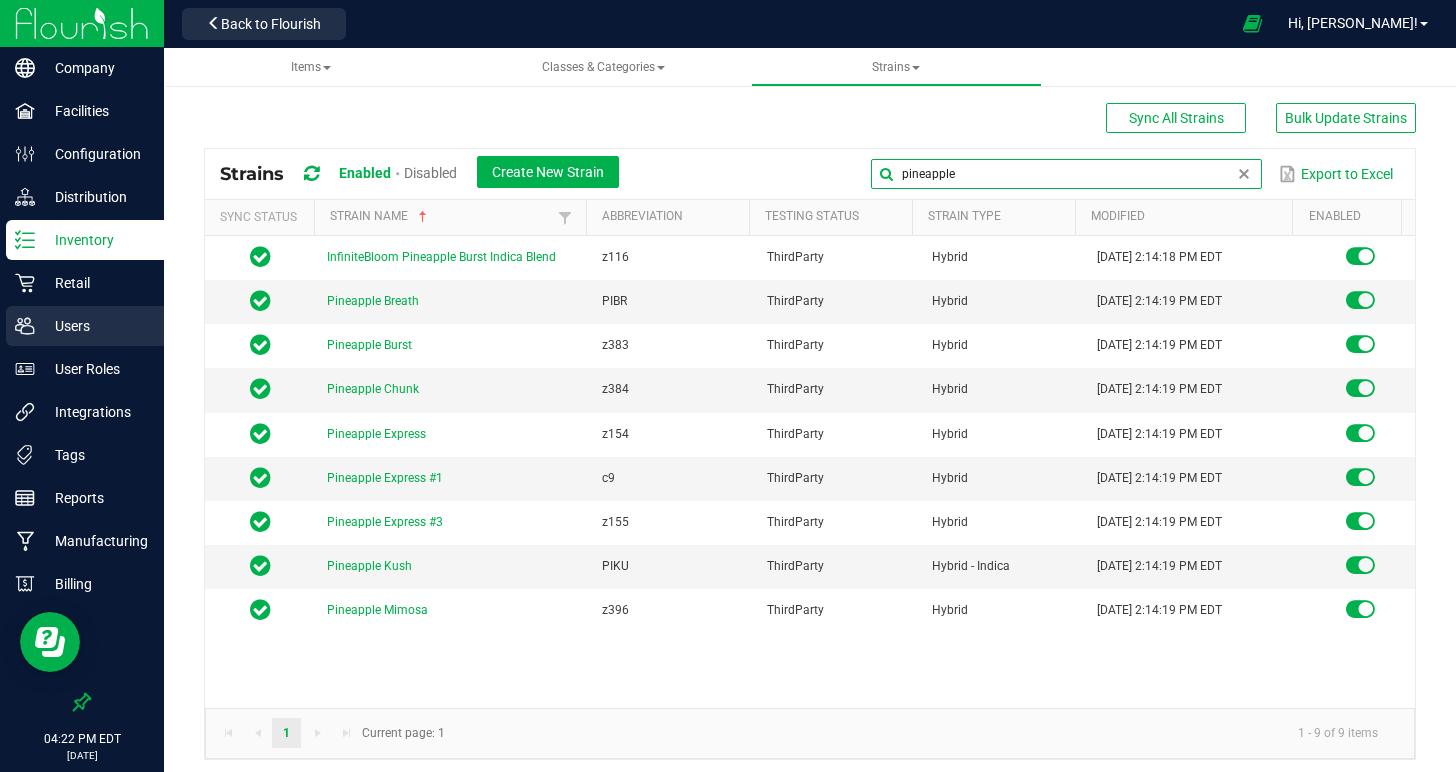 type on "pineapple" 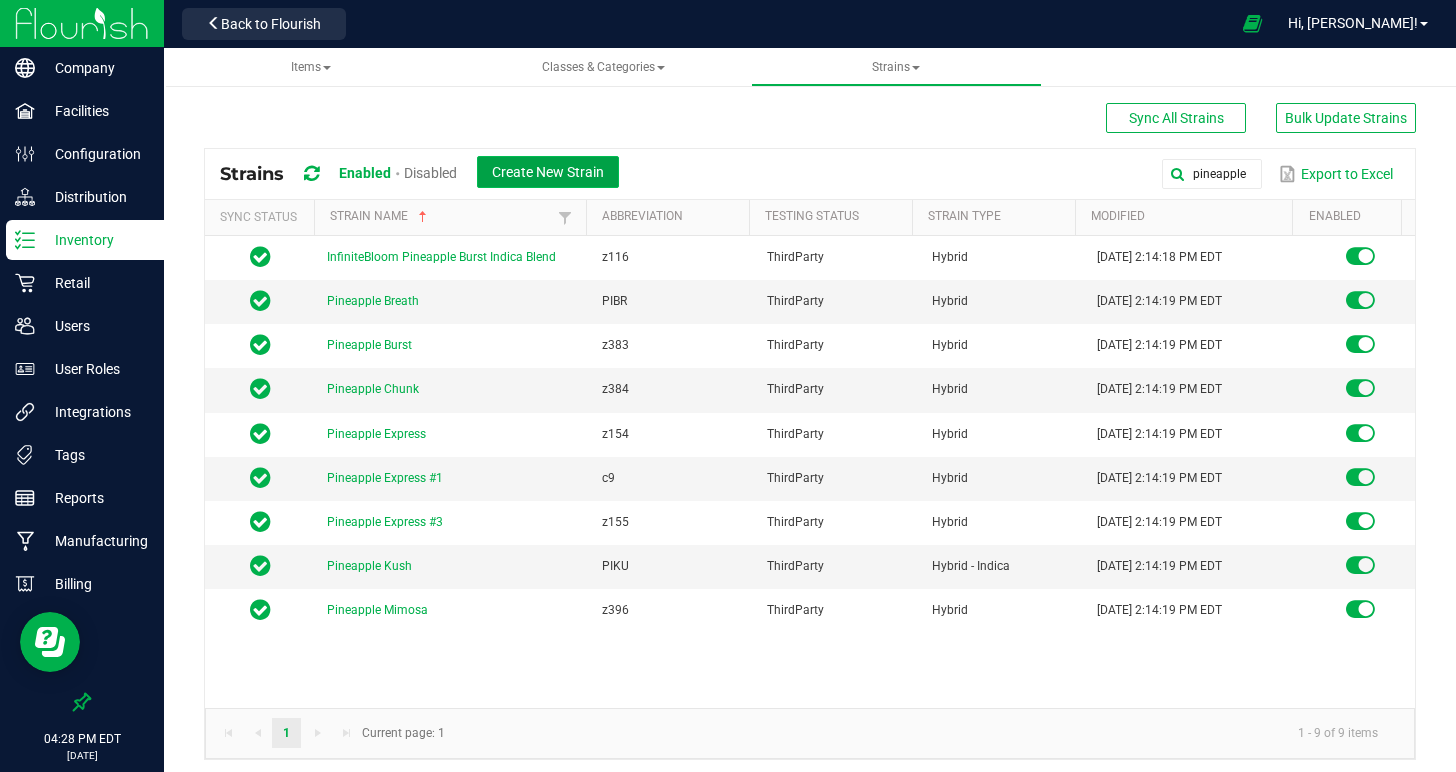 click on "Create New Strain" at bounding box center [548, 172] 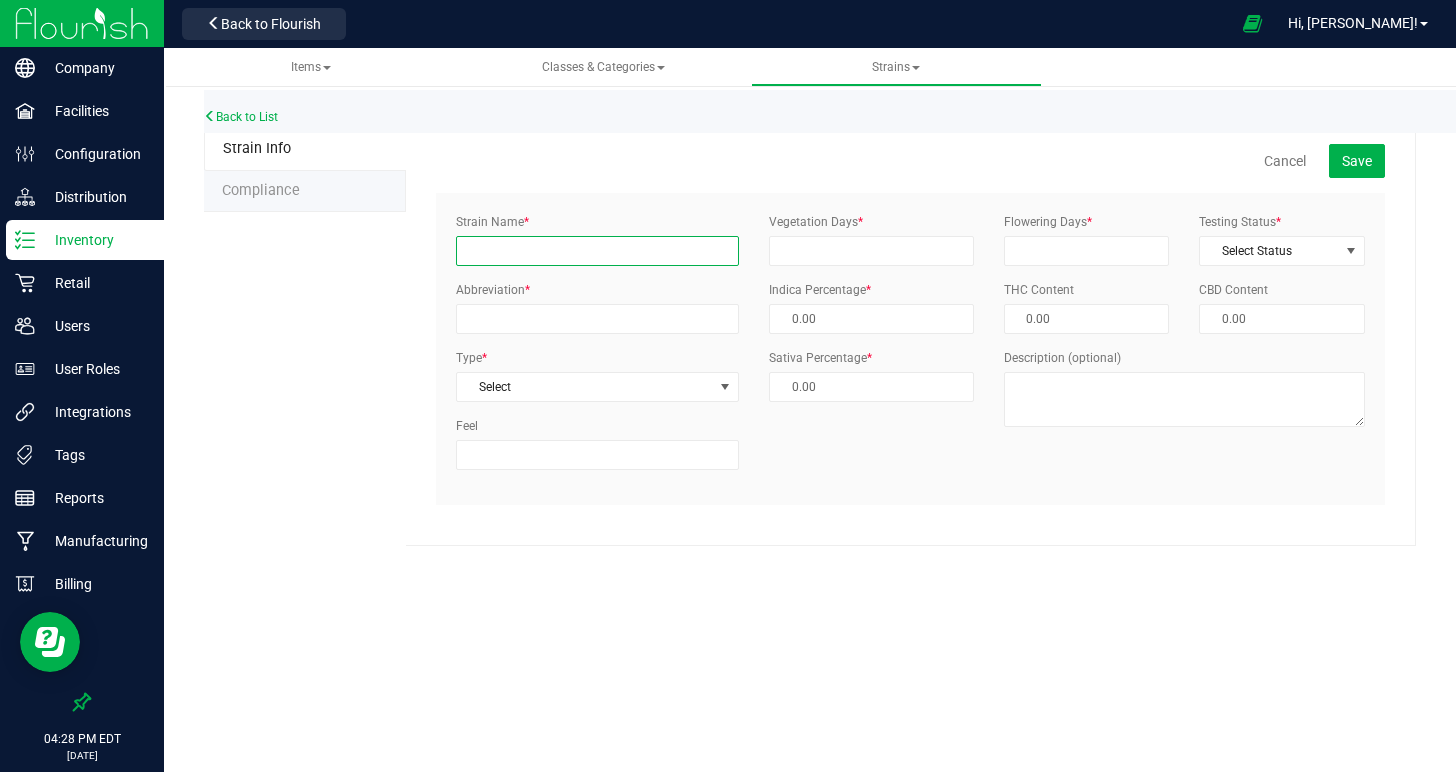 click on "Strain Name
*" at bounding box center (597, 251) 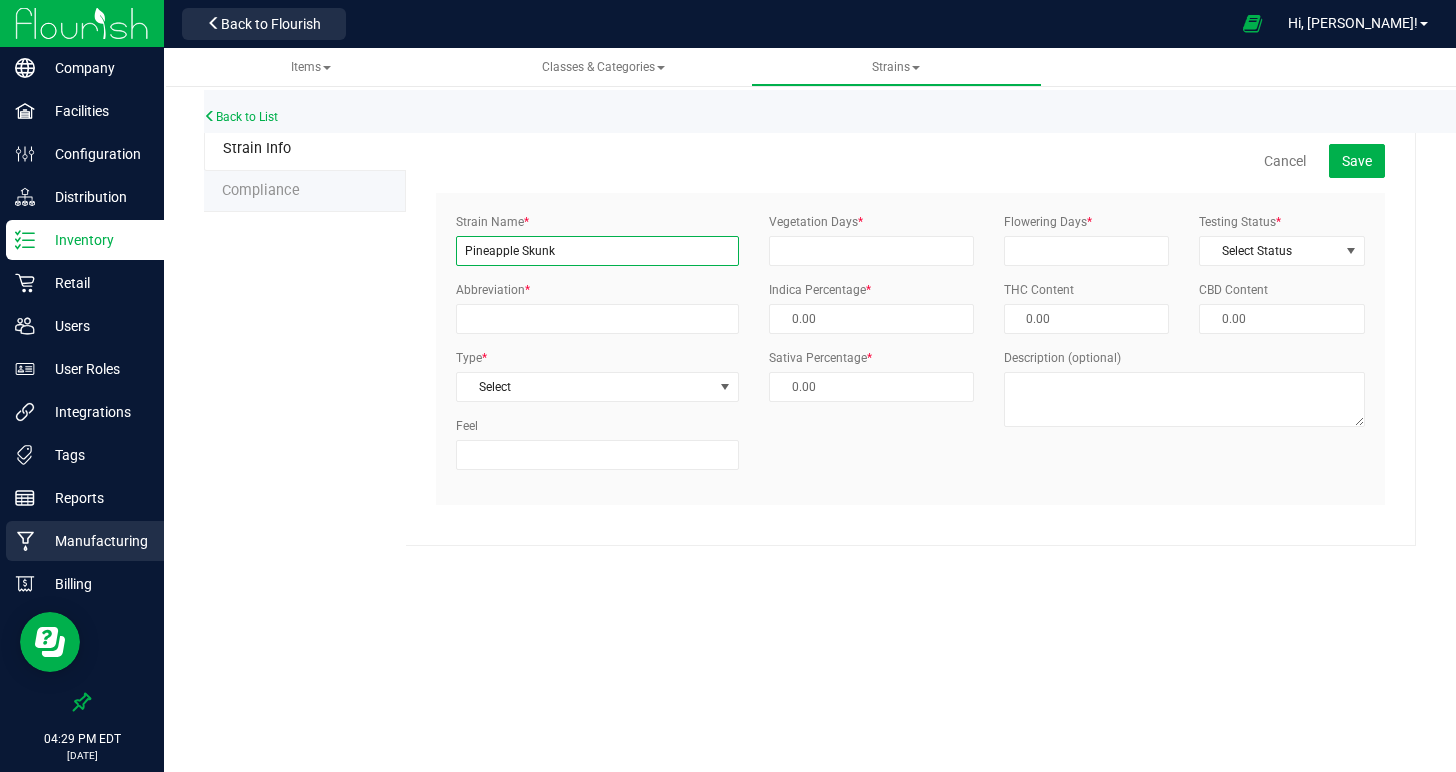 type on "Pineapple Skunk" 